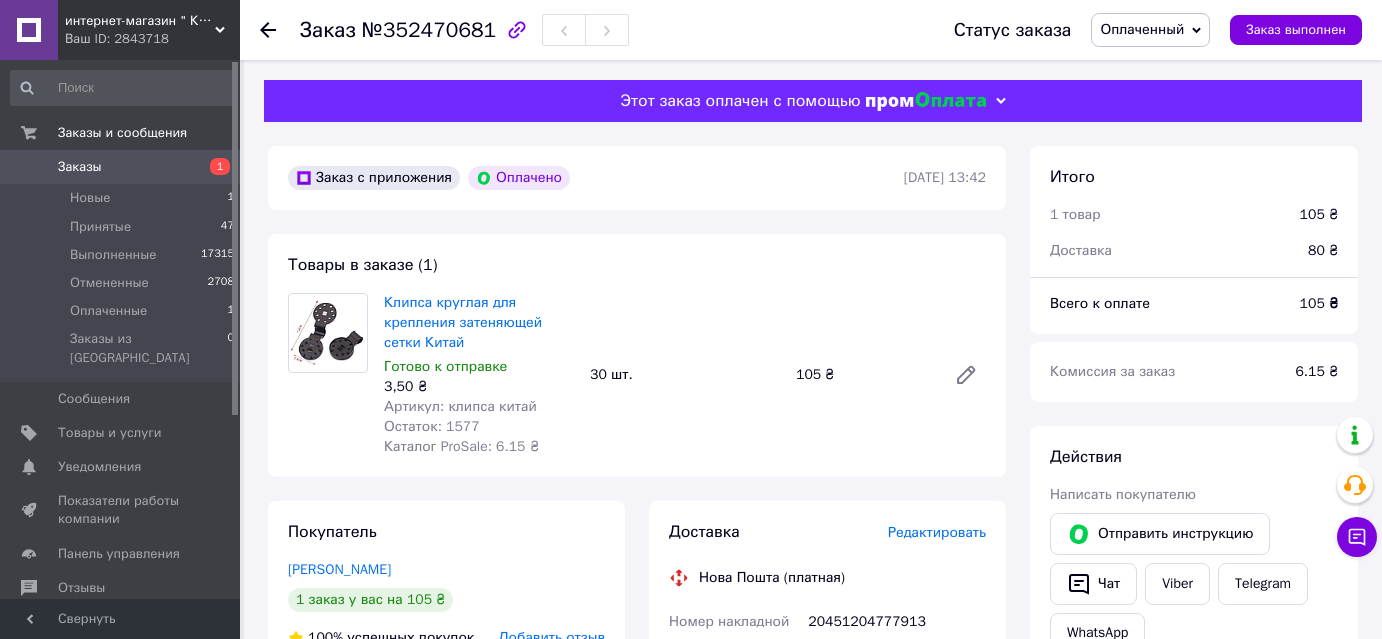 scroll, scrollTop: 181, scrollLeft: 0, axis: vertical 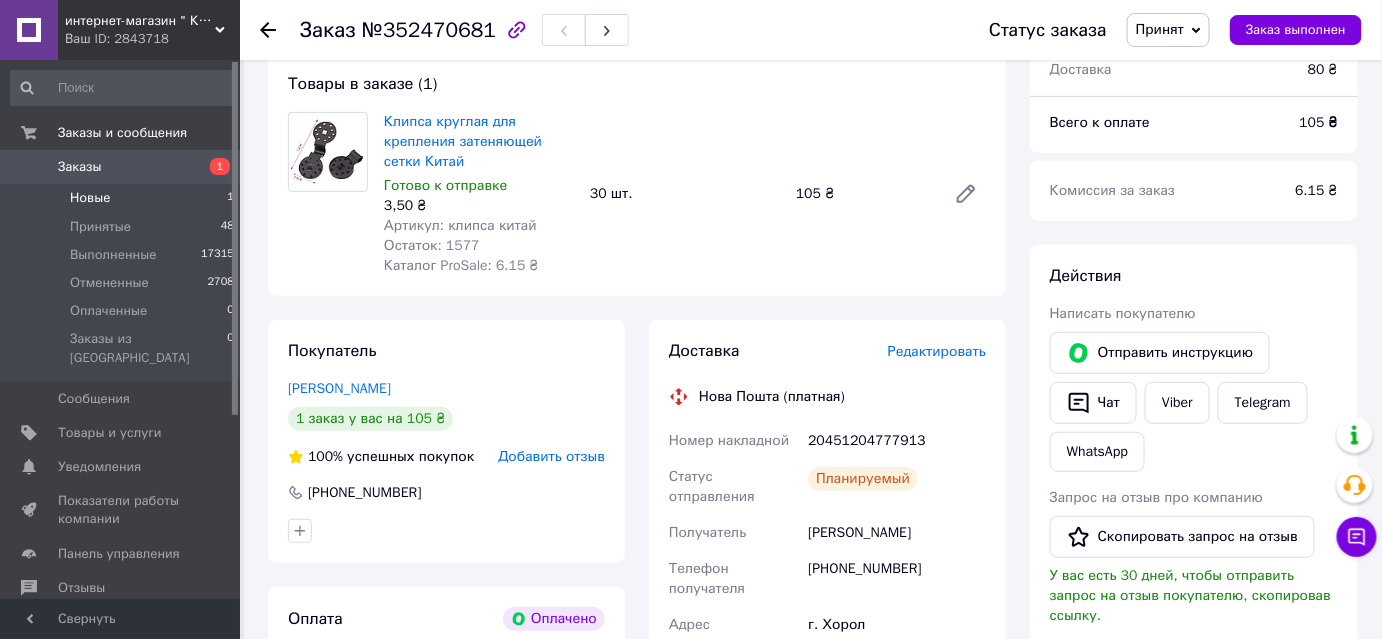 click on "Новые" at bounding box center (90, 198) 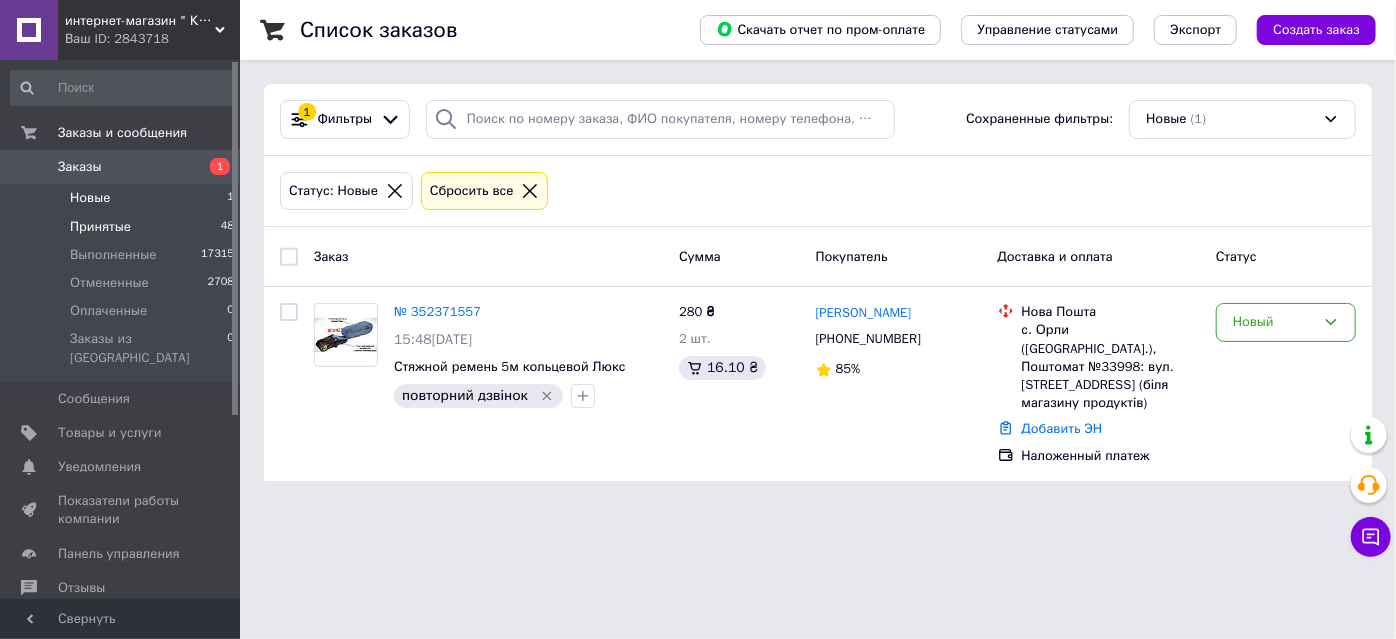 click on "Принятые" at bounding box center [100, 227] 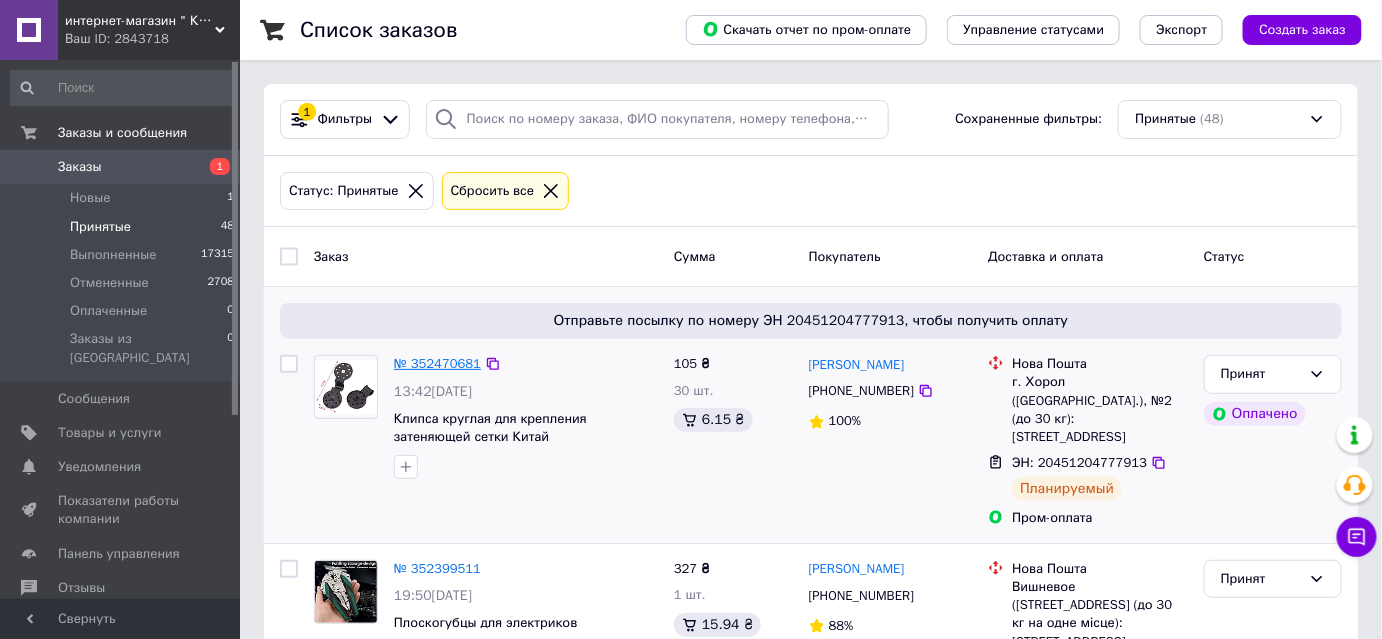 click on "№ 352470681" at bounding box center [437, 363] 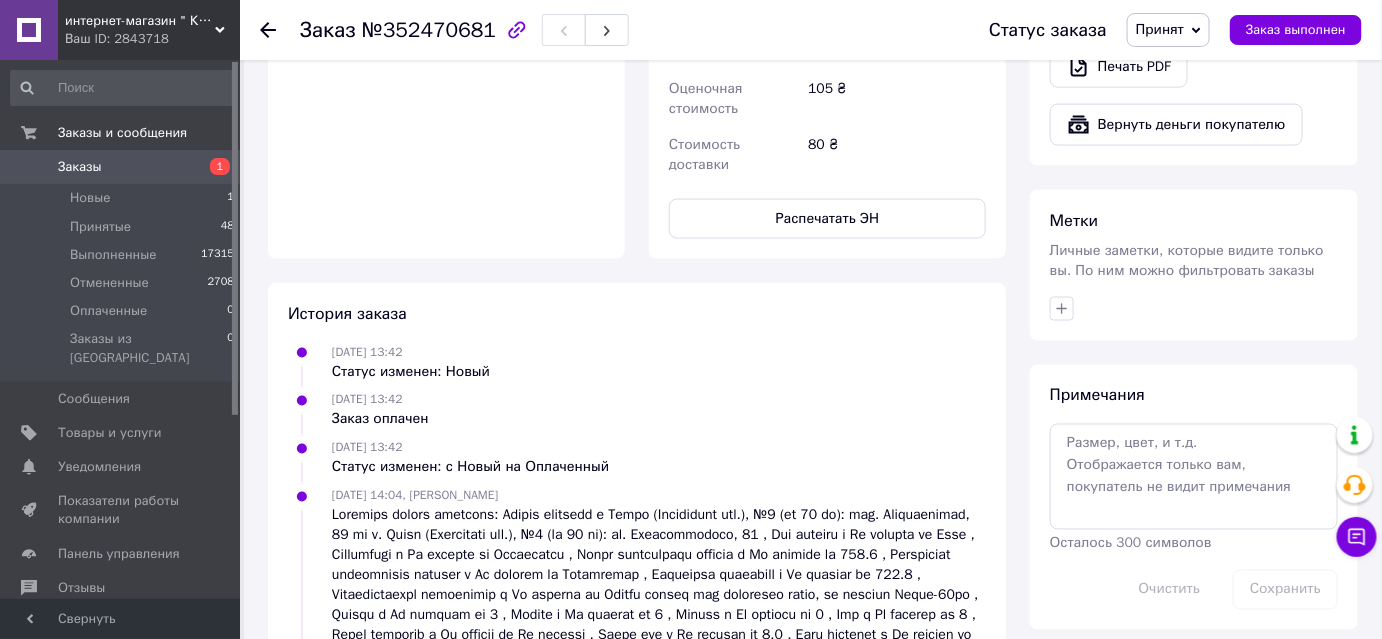 scroll, scrollTop: 996, scrollLeft: 0, axis: vertical 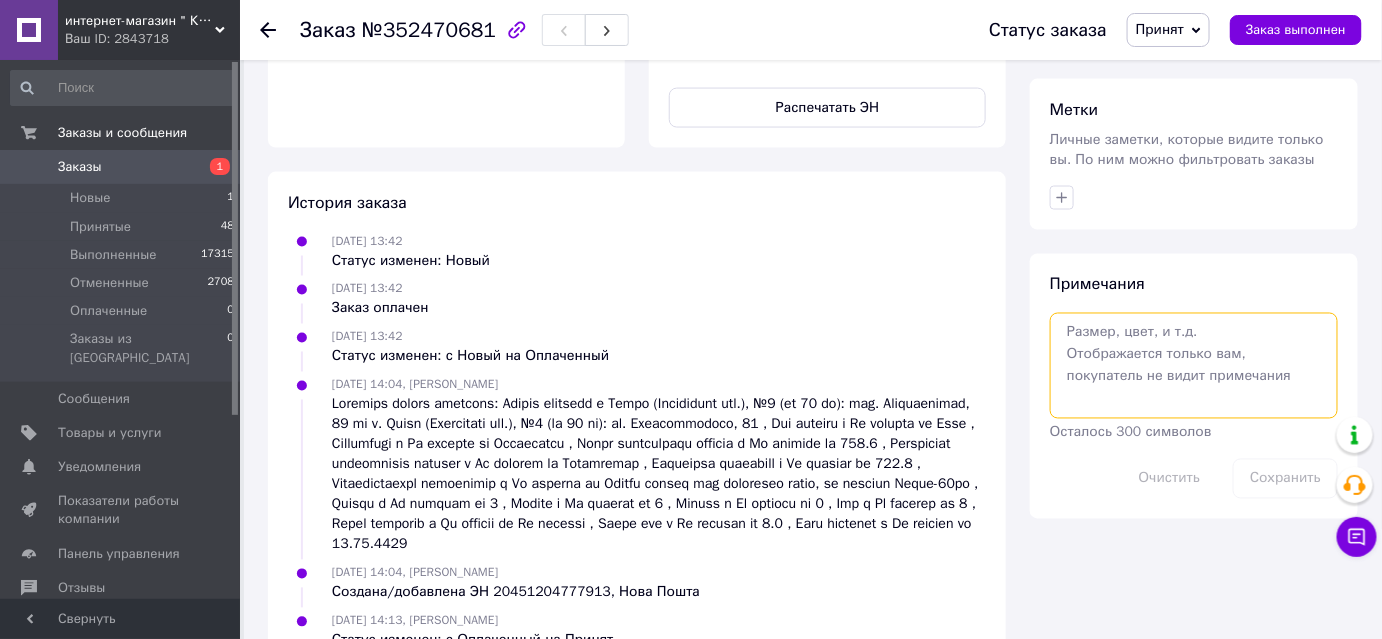 drag, startPoint x: 1133, startPoint y: 311, endPoint x: 1128, endPoint y: 335, distance: 24.5153 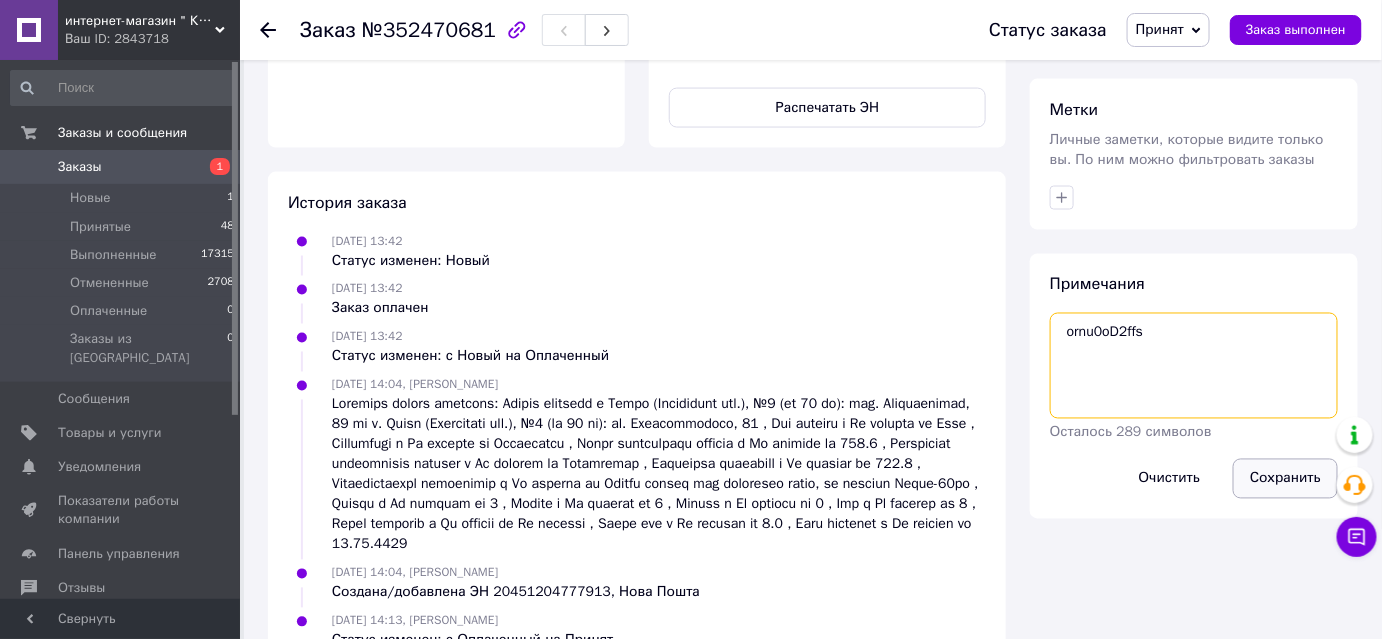 type on "ornu0oD2ffs" 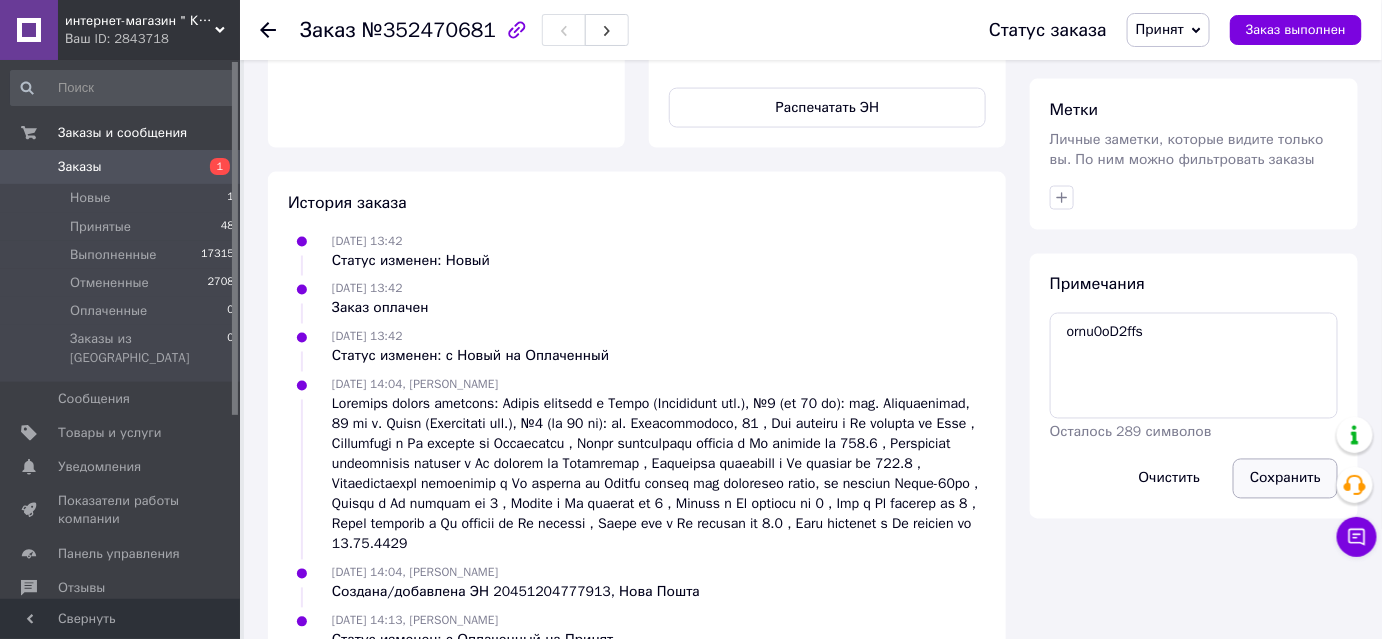 drag, startPoint x: 1298, startPoint y: 452, endPoint x: 1280, endPoint y: 443, distance: 20.12461 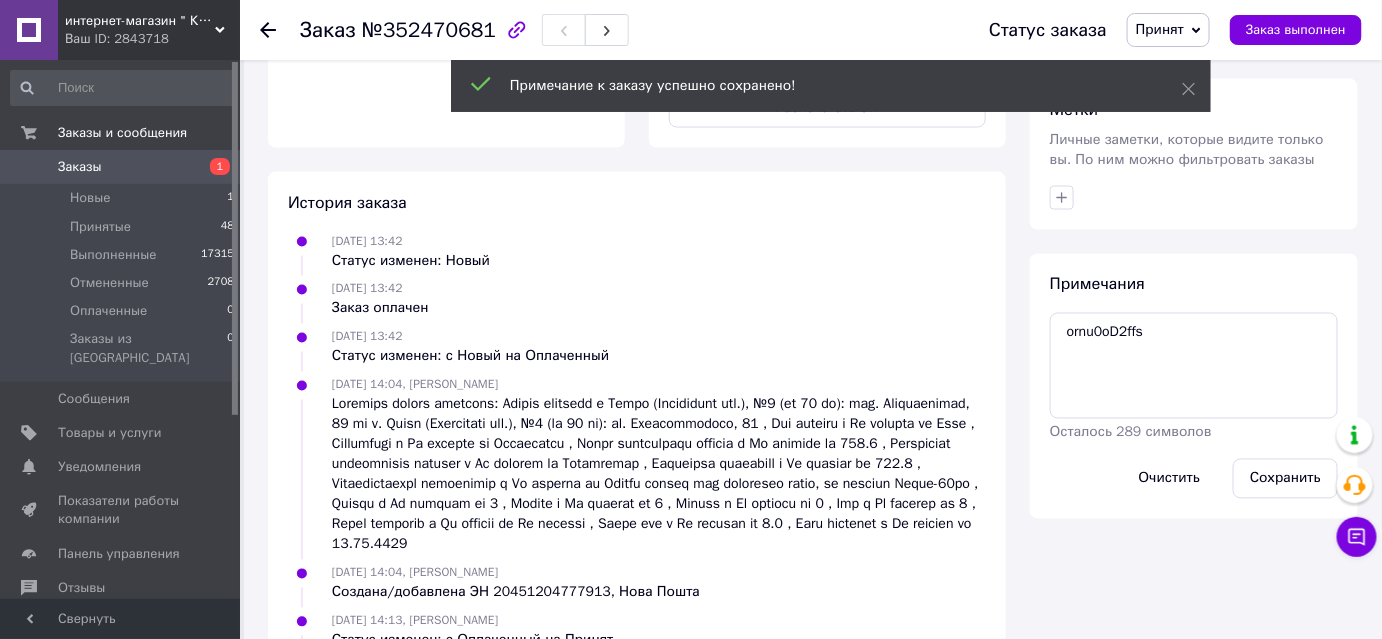 drag, startPoint x: 1059, startPoint y: 169, endPoint x: 1058, endPoint y: 192, distance: 23.021729 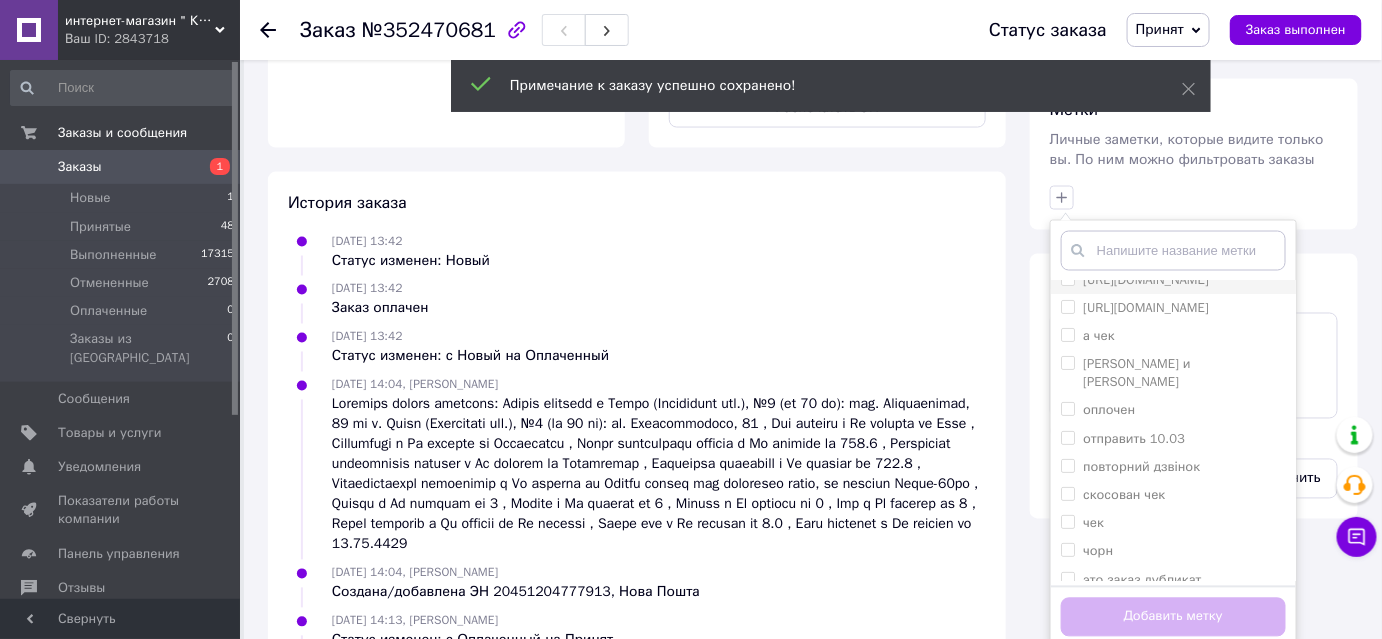scroll, scrollTop: 167, scrollLeft: 0, axis: vertical 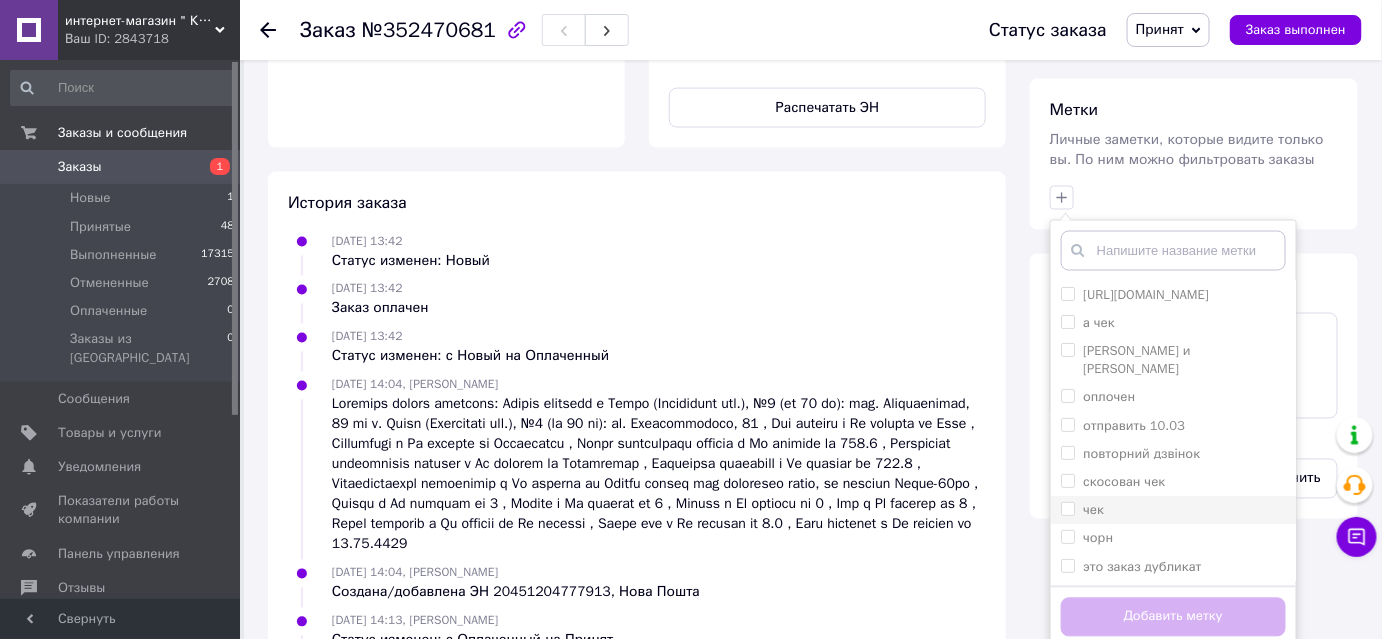 click on "чек" at bounding box center [1173, 510] 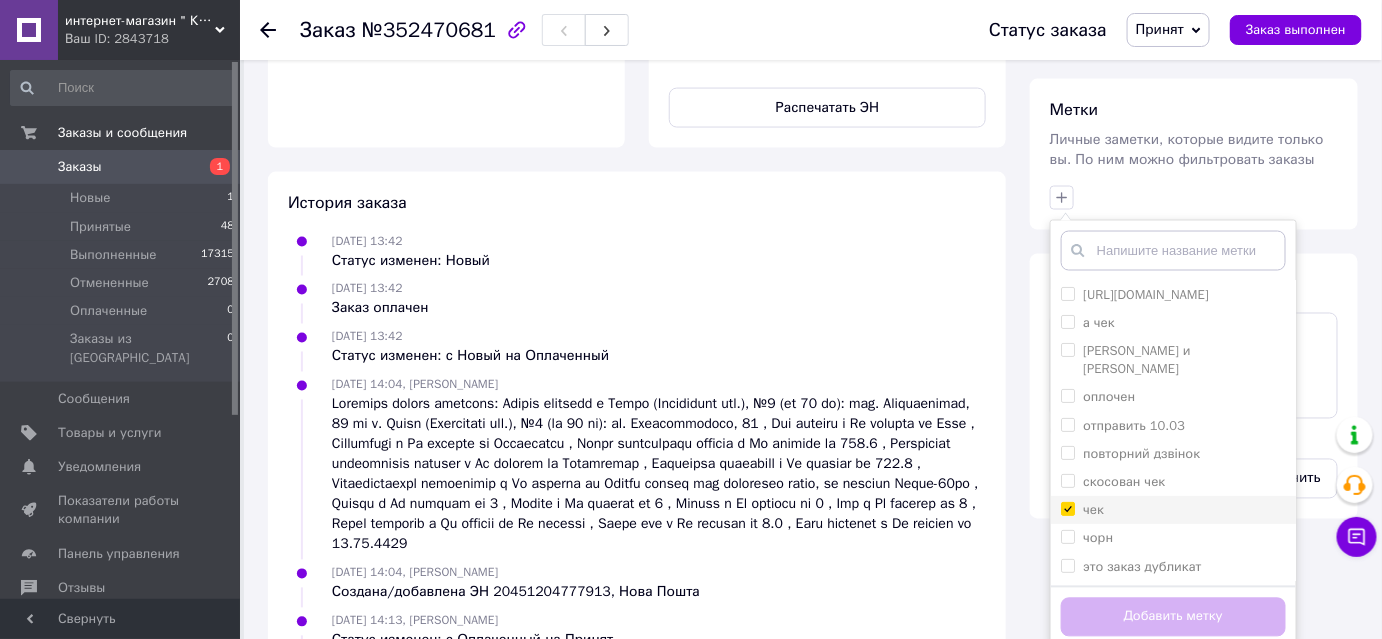 checkbox on "true" 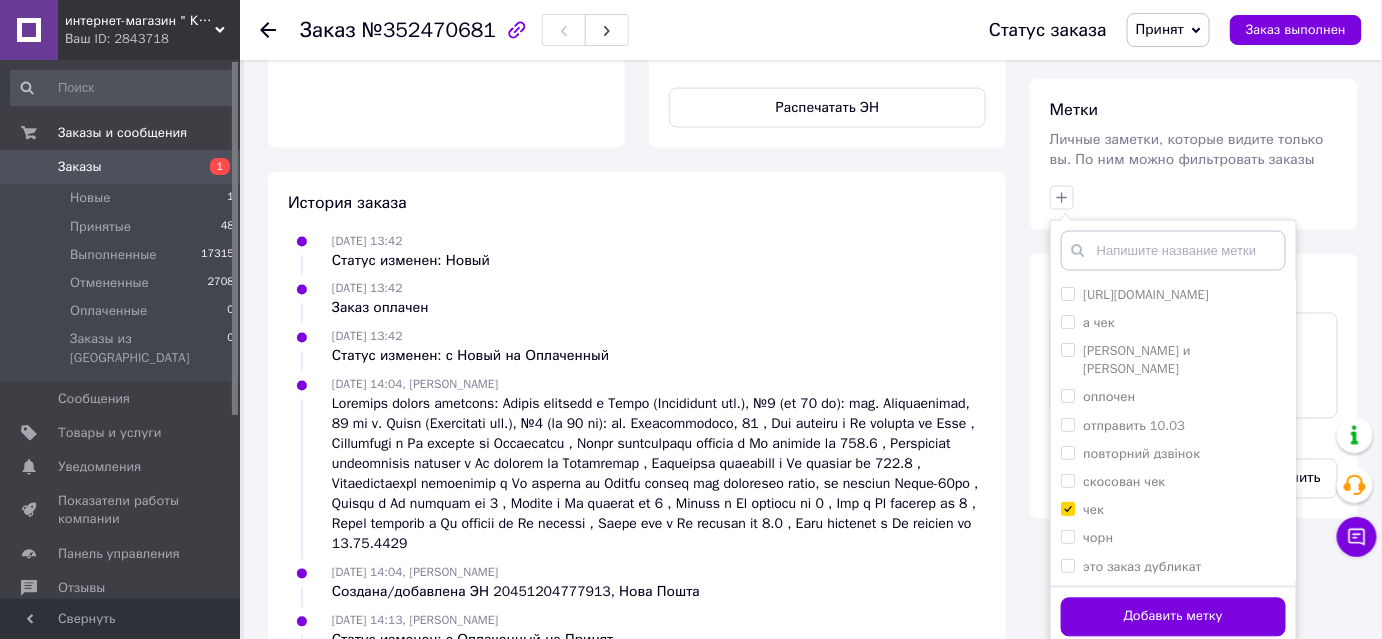 drag, startPoint x: 1168, startPoint y: 591, endPoint x: 1141, endPoint y: 587, distance: 27.294687 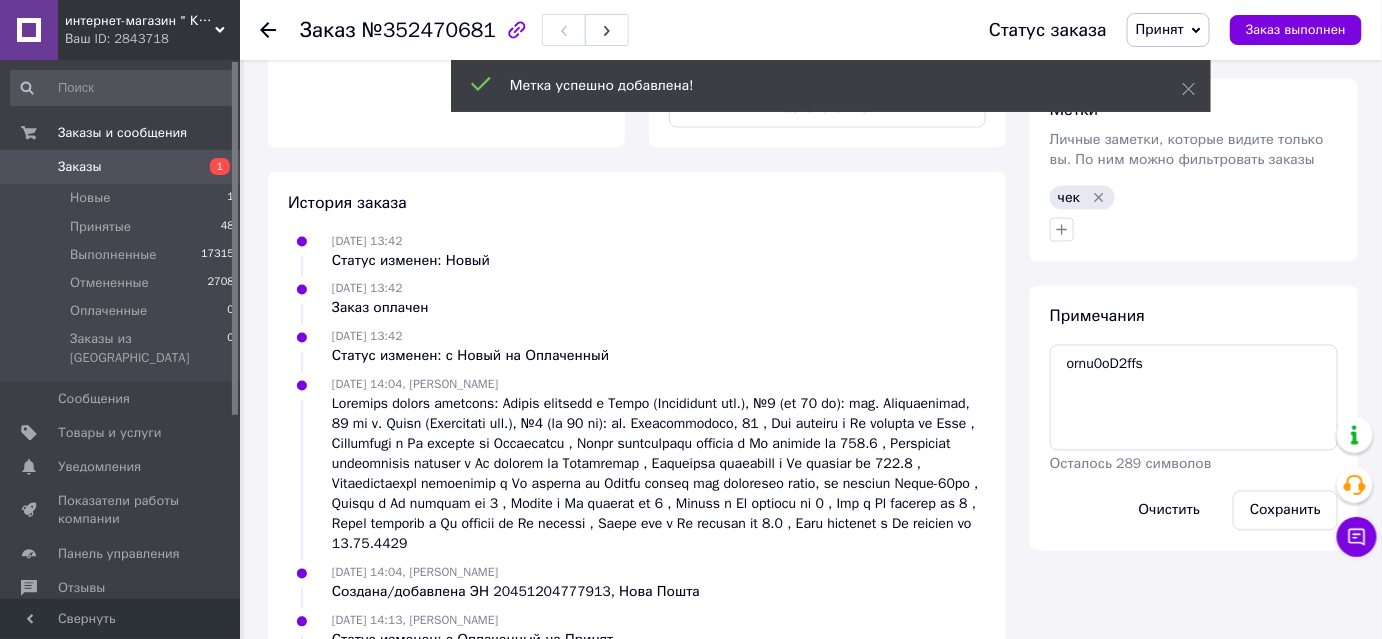 click 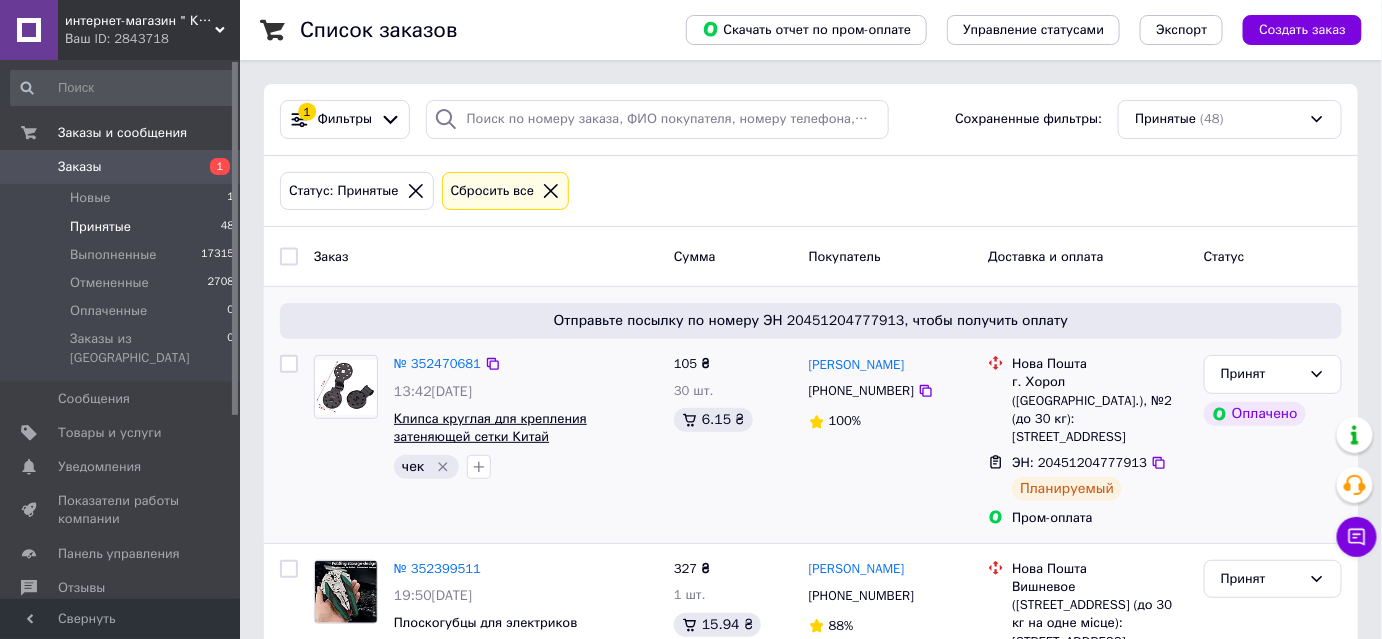 scroll, scrollTop: 181, scrollLeft: 0, axis: vertical 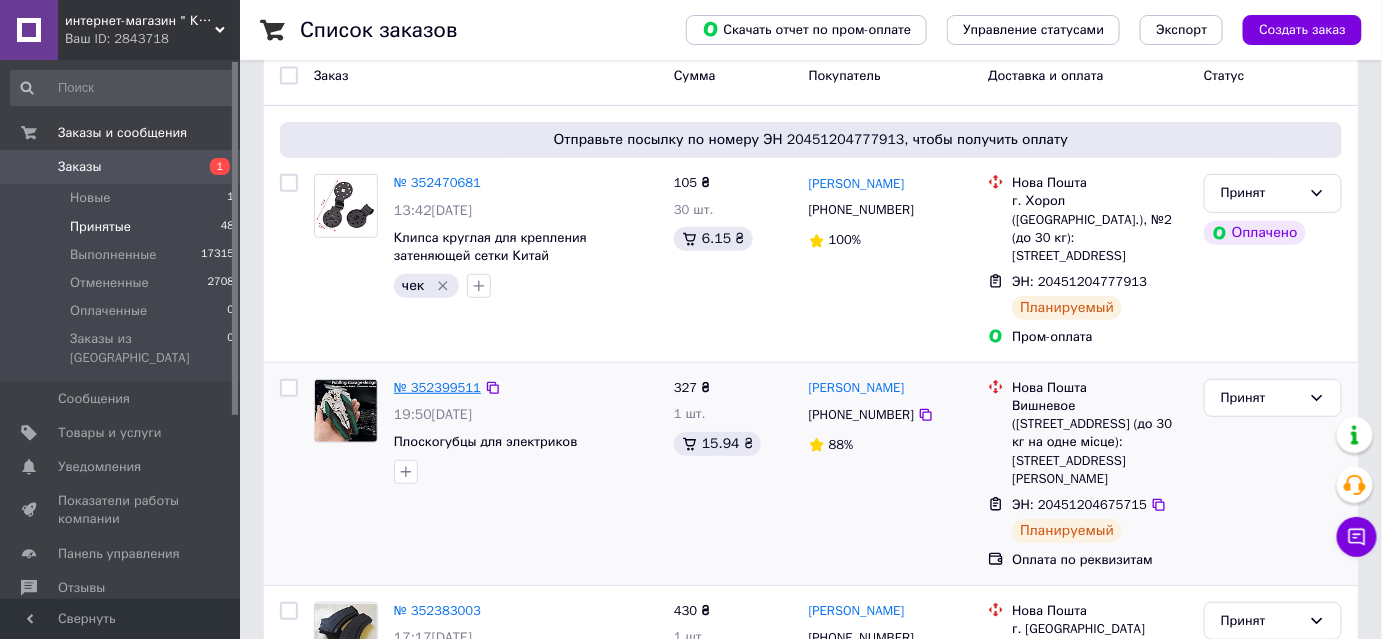 click on "№ 352399511" at bounding box center (437, 387) 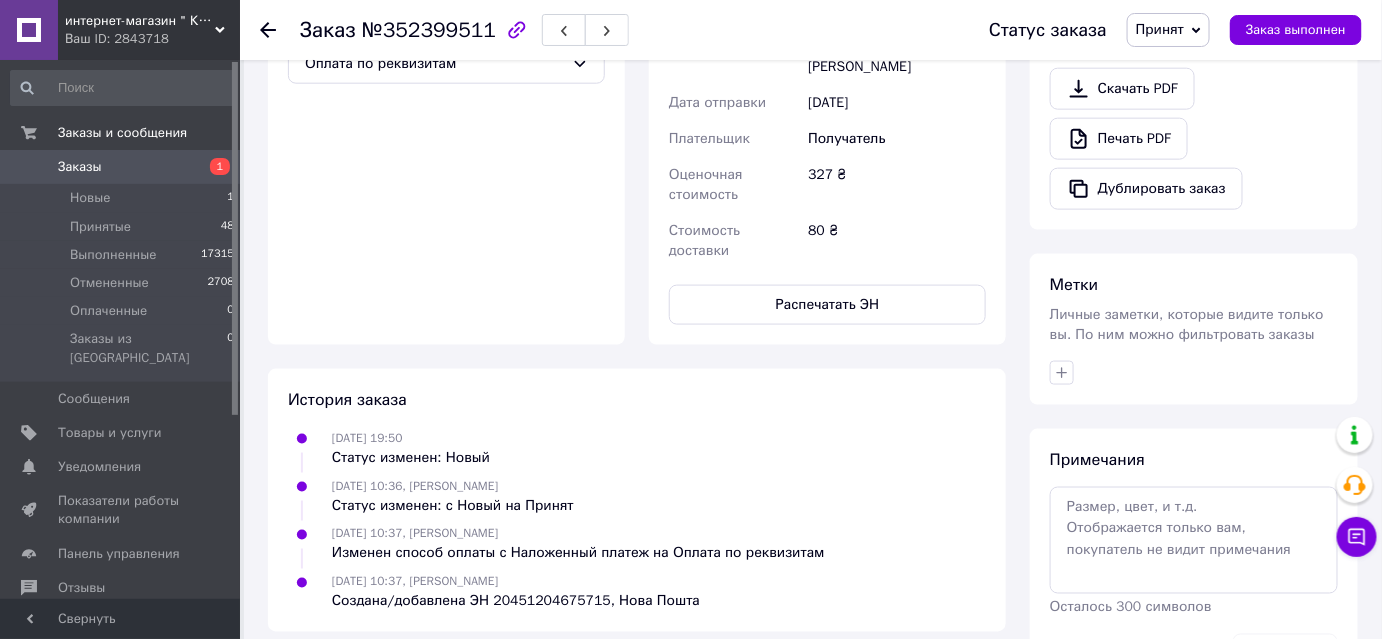 scroll, scrollTop: 791, scrollLeft: 0, axis: vertical 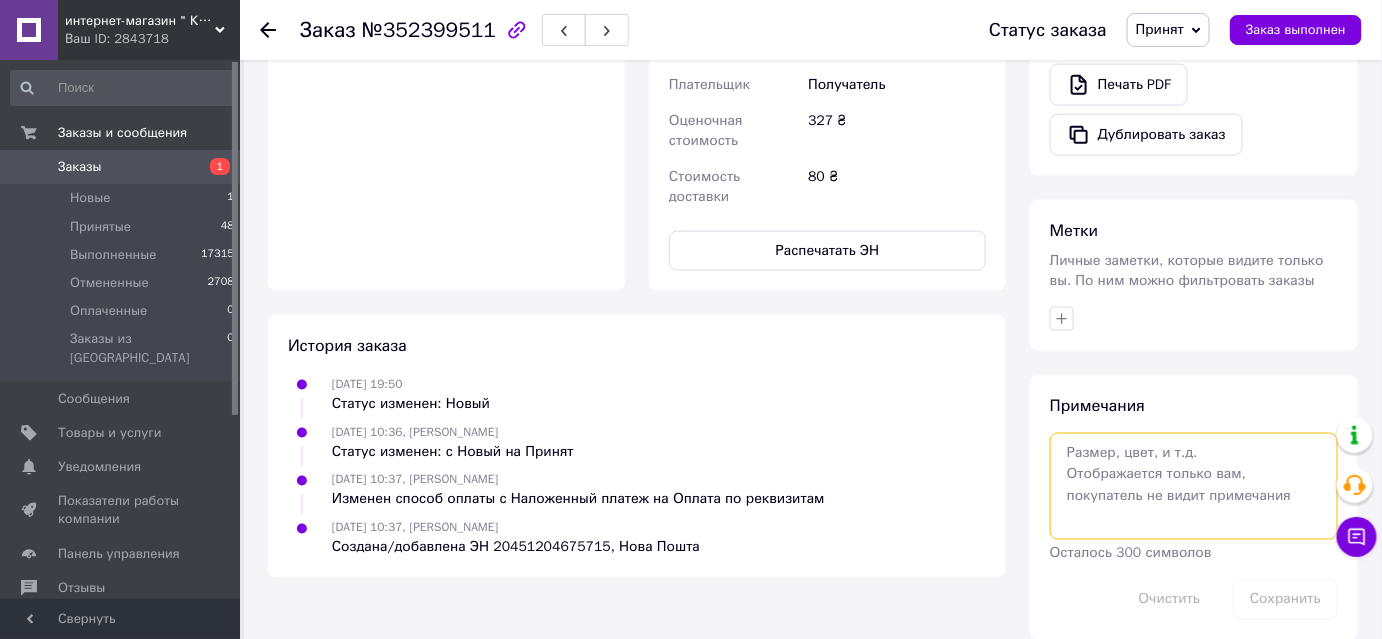 click at bounding box center [1194, 486] 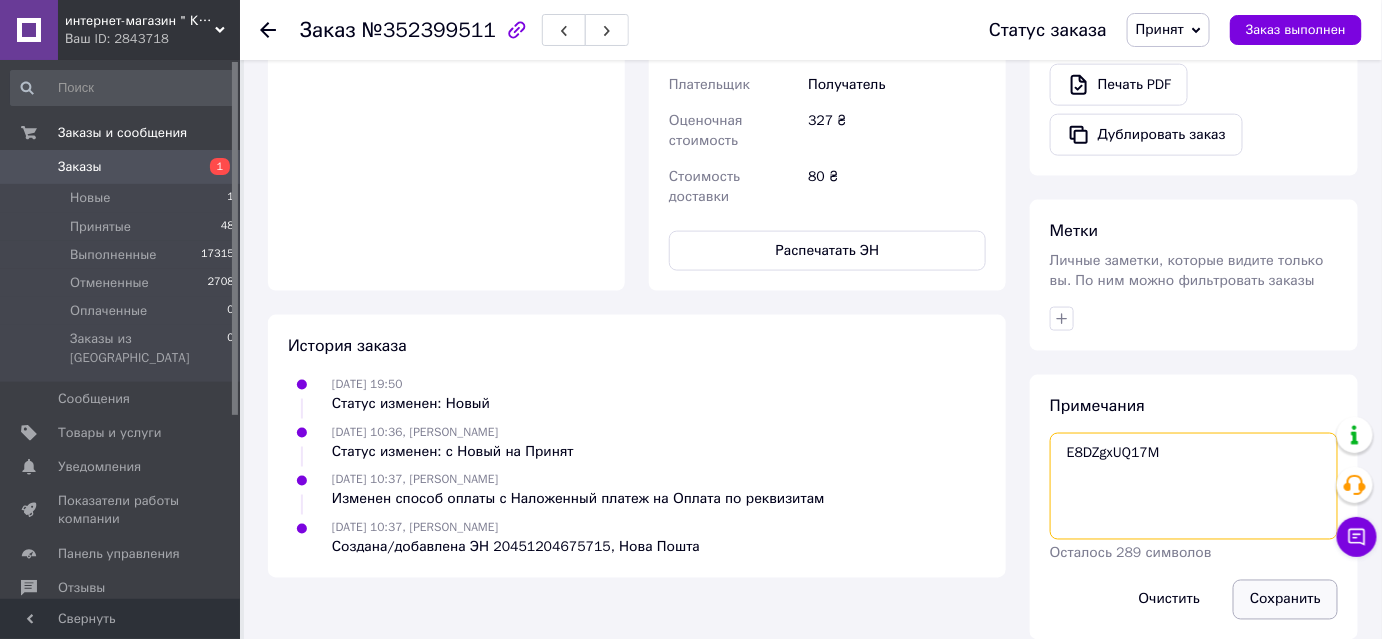 type on "E8DZgxUQ17M" 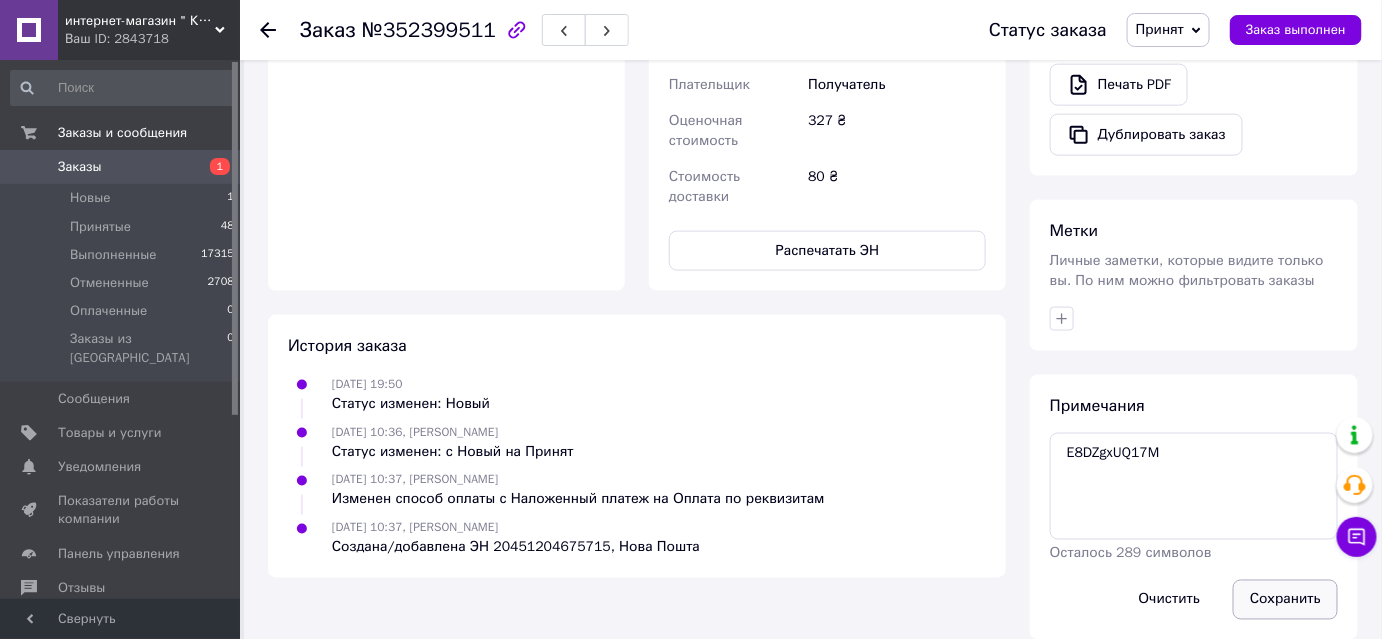 drag, startPoint x: 1278, startPoint y: 578, endPoint x: 1219, endPoint y: 527, distance: 77.987175 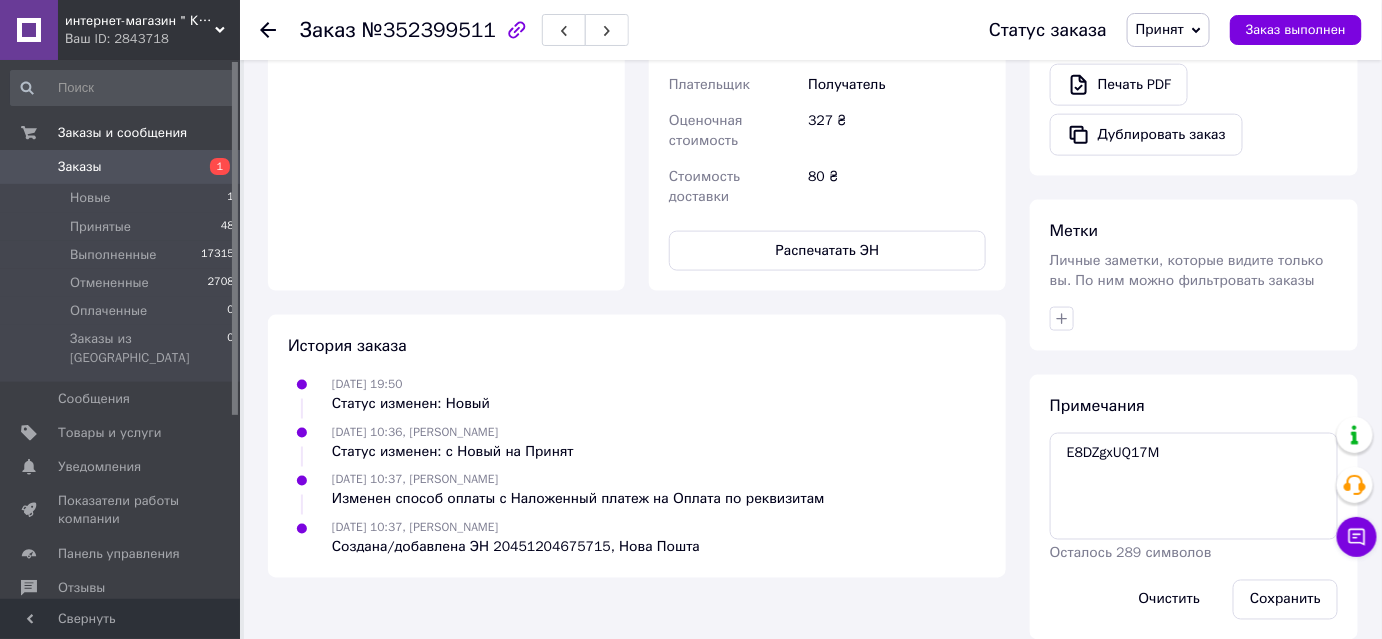 click on "Сохранить" at bounding box center [1285, 600] 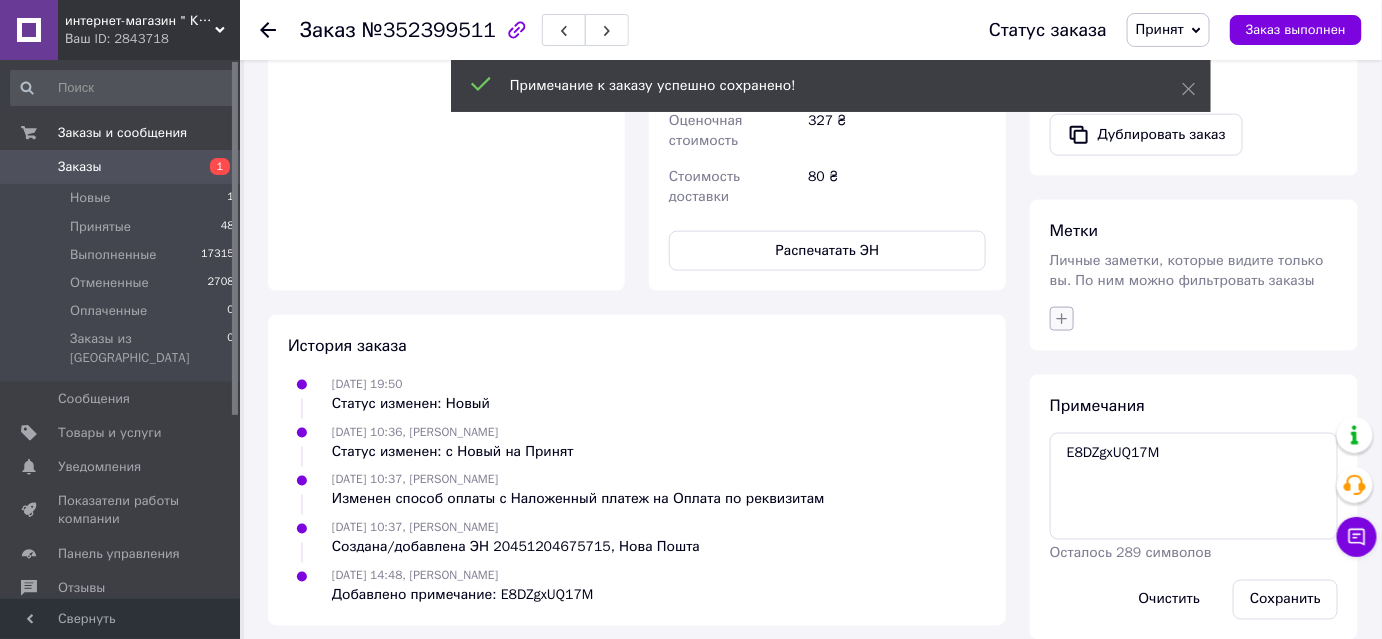 click 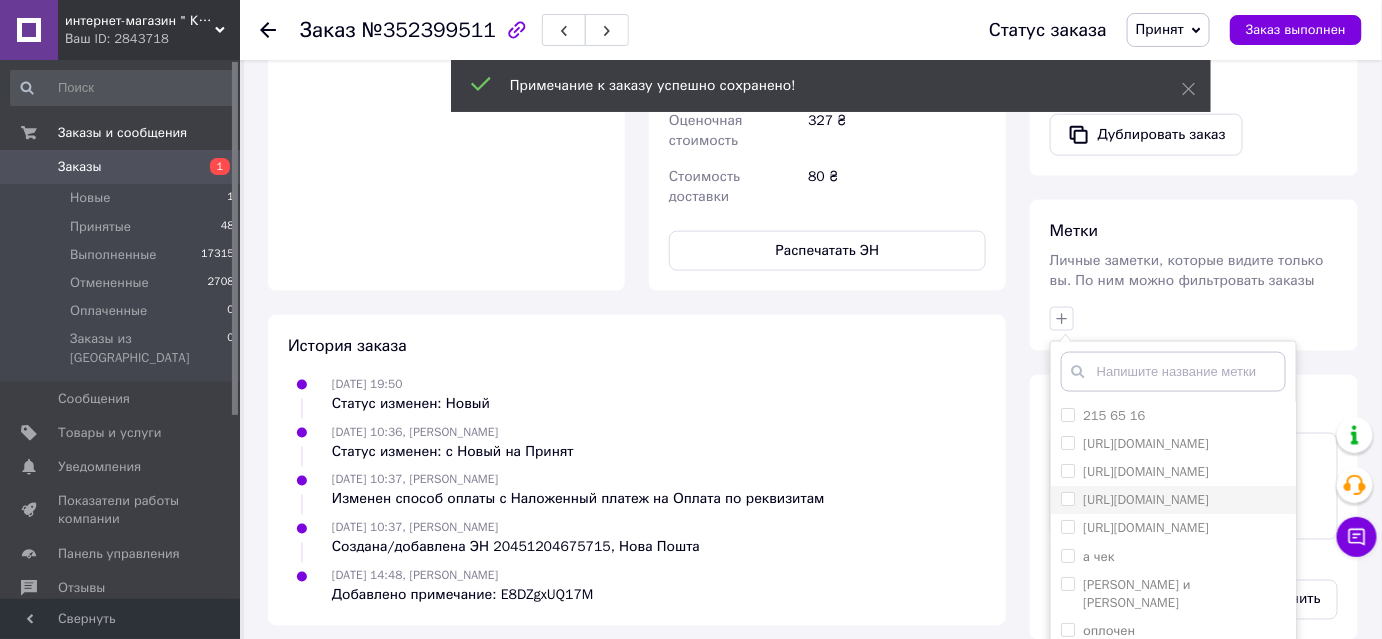 scroll, scrollTop: 167, scrollLeft: 0, axis: vertical 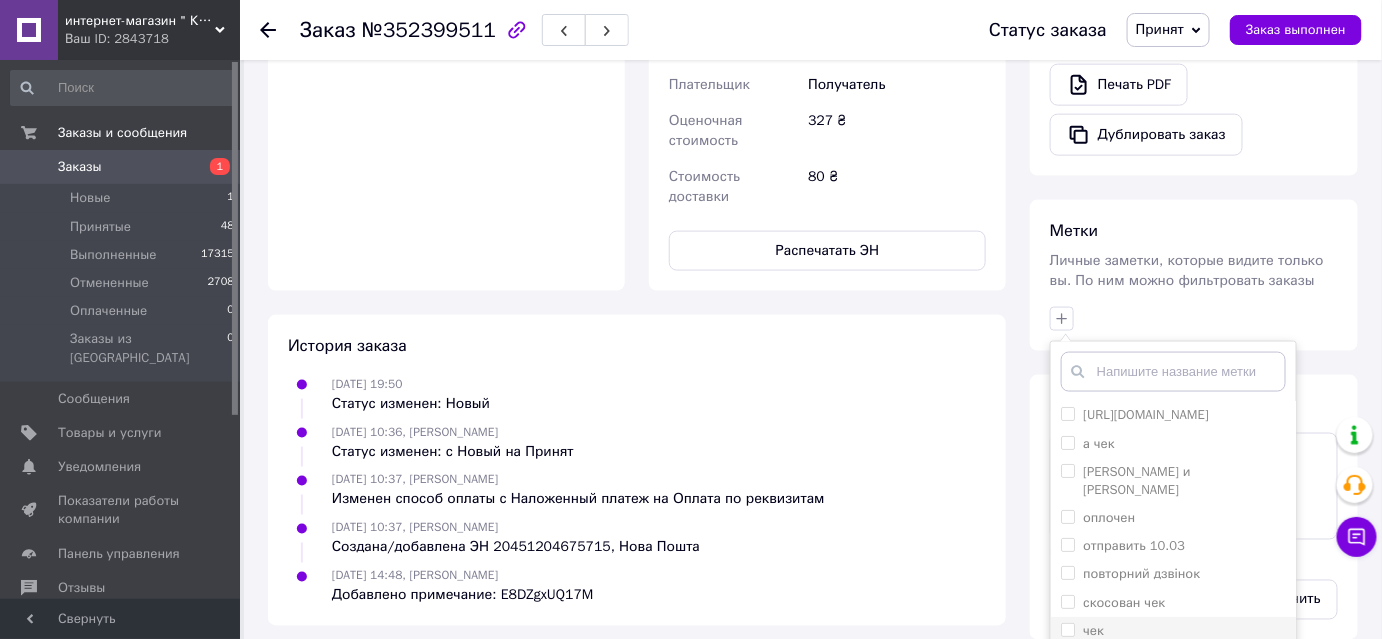 click on "чек" at bounding box center [1173, 631] 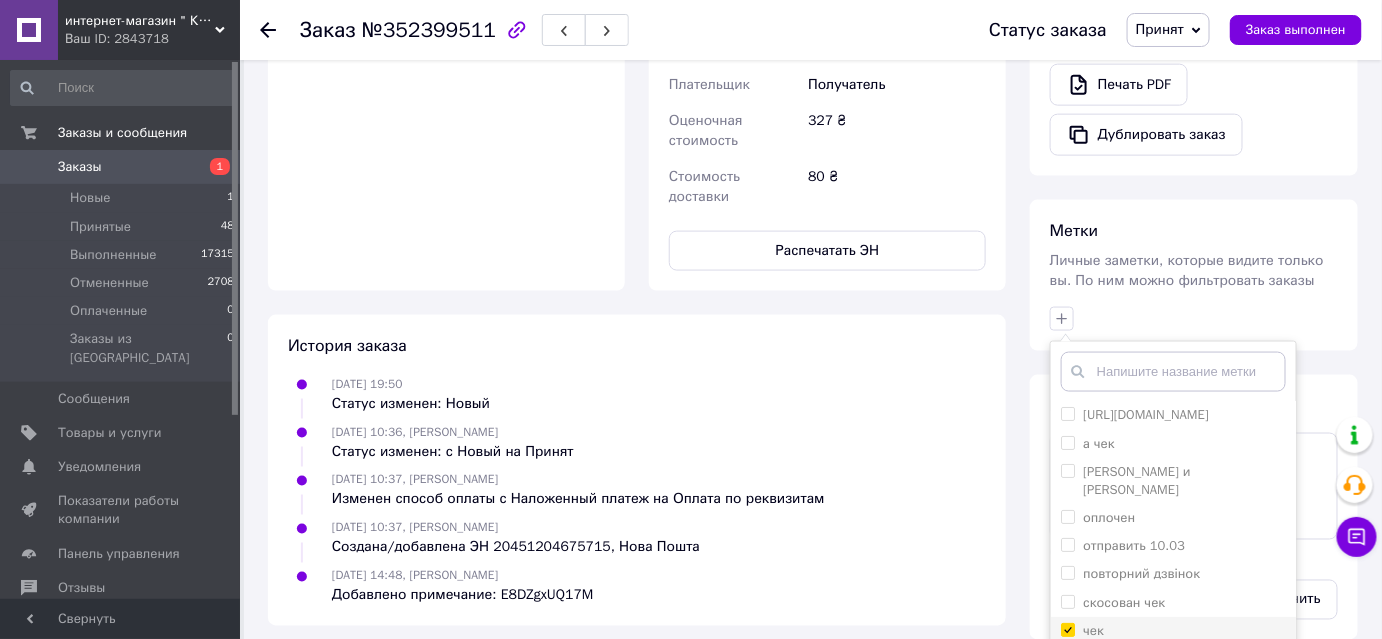 checkbox on "true" 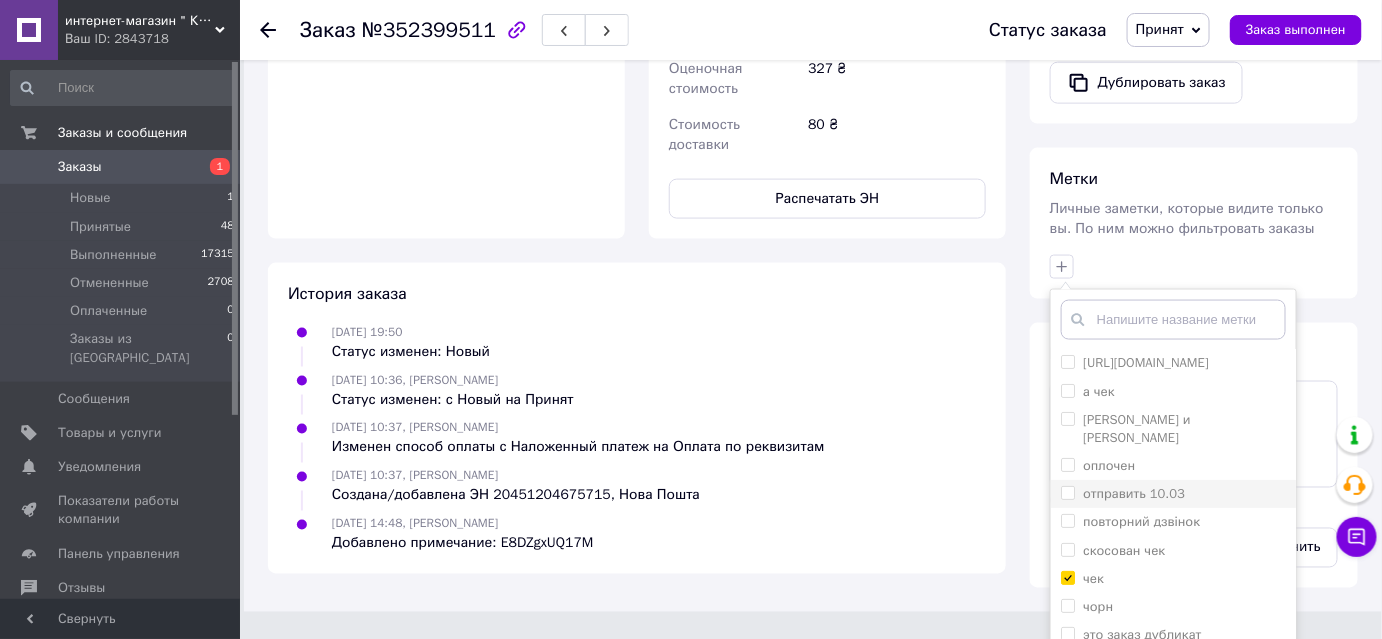 scroll, scrollTop: 894, scrollLeft: 0, axis: vertical 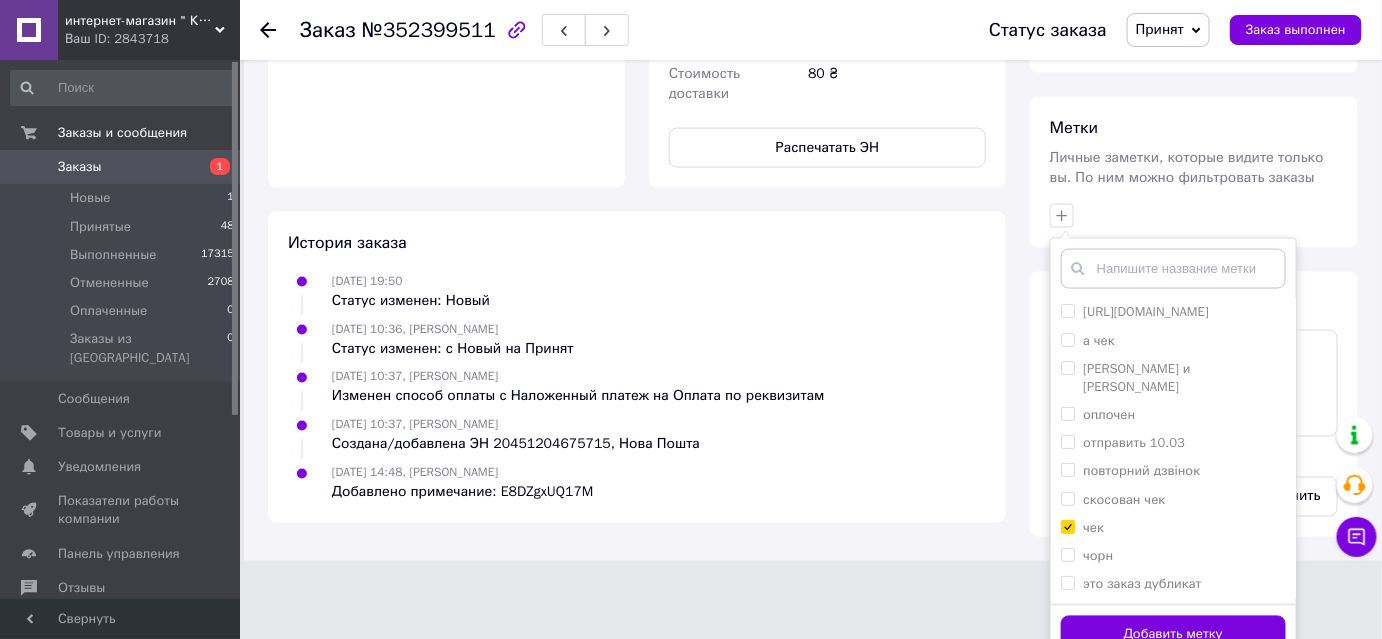 drag, startPoint x: 1160, startPoint y: 607, endPoint x: 1151, endPoint y: 602, distance: 10.29563 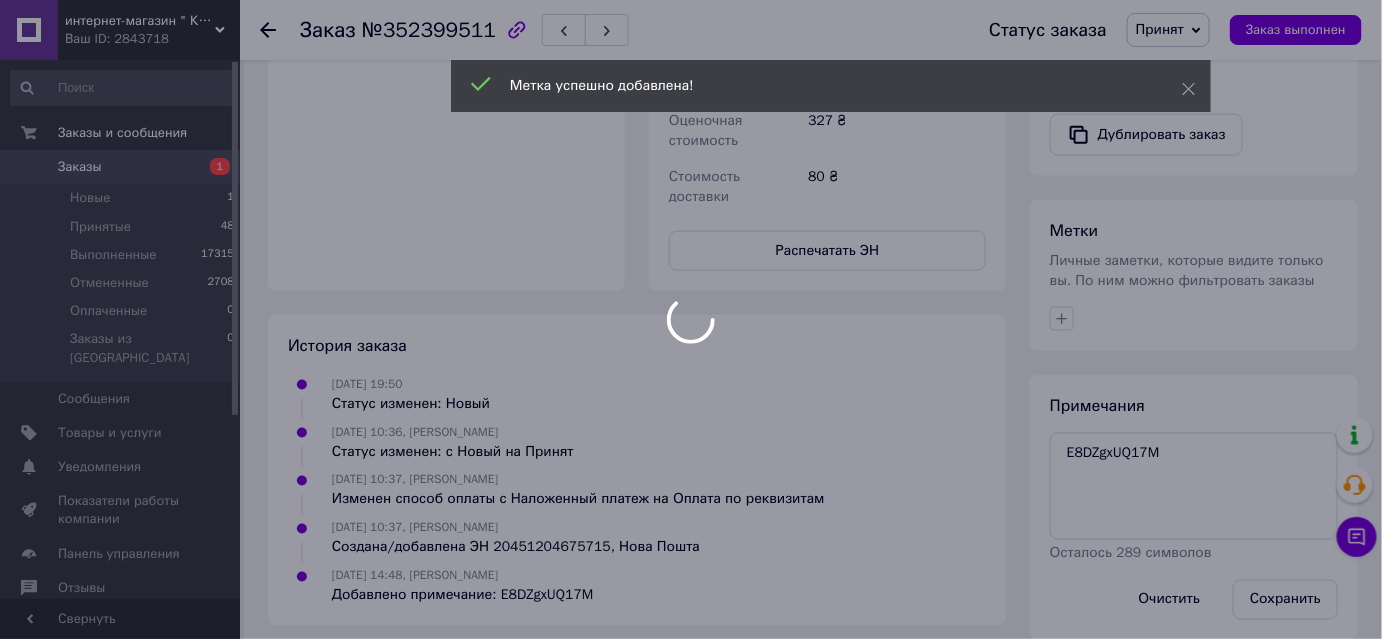 scroll, scrollTop: 823, scrollLeft: 0, axis: vertical 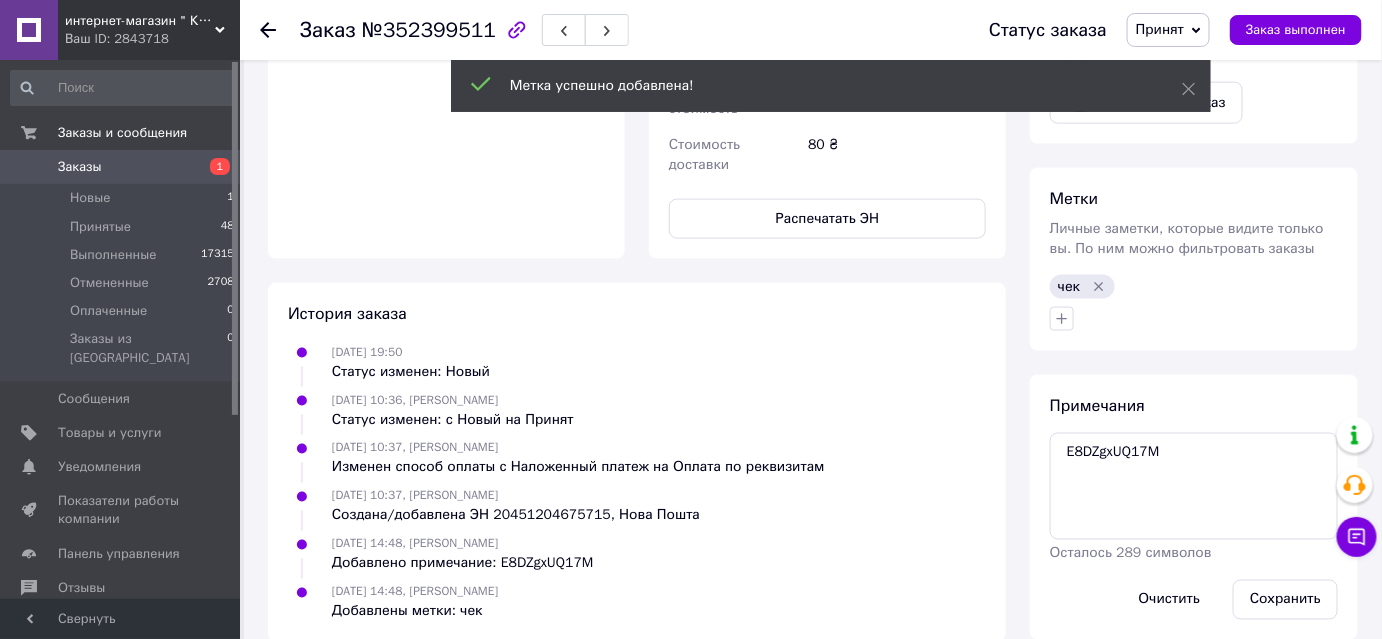 click 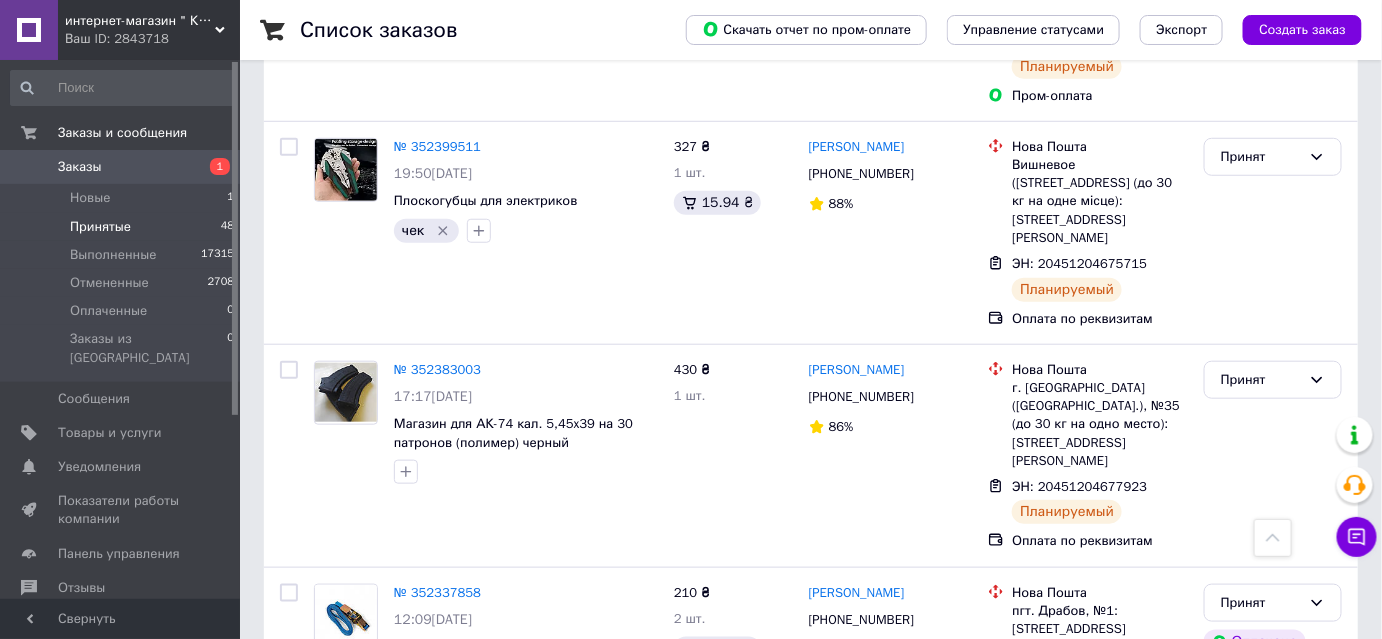 scroll, scrollTop: 454, scrollLeft: 0, axis: vertical 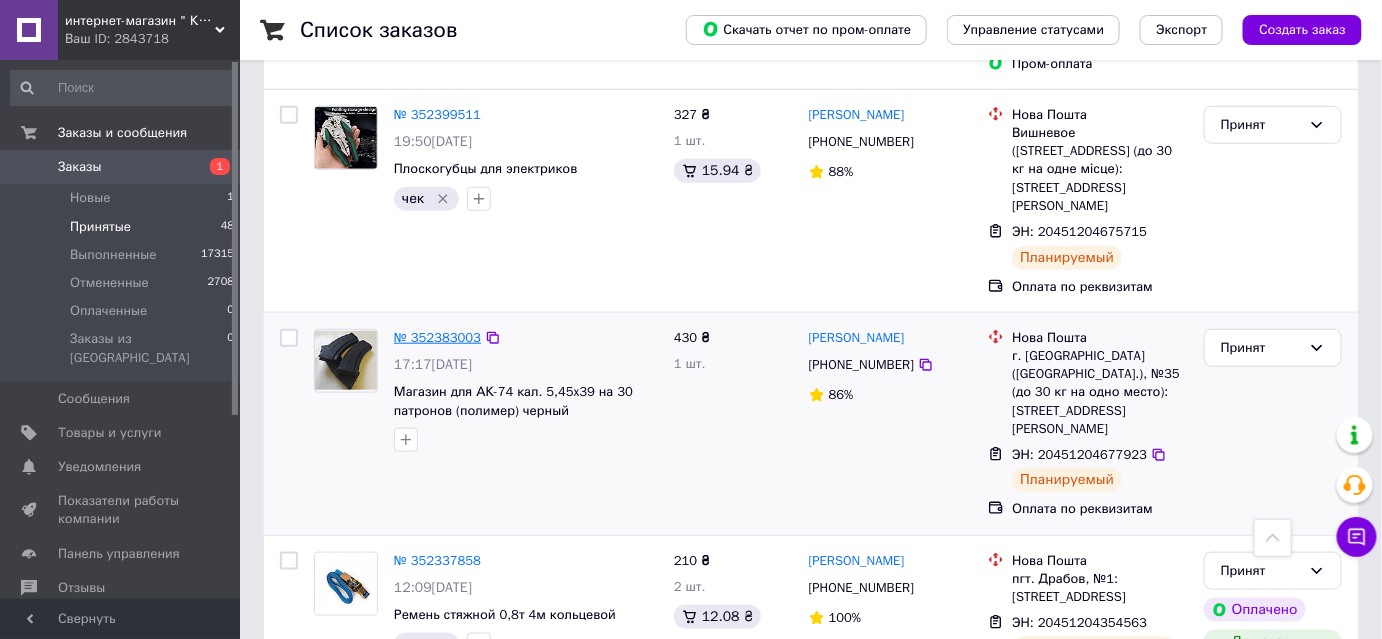click on "№ 352383003" at bounding box center [437, 337] 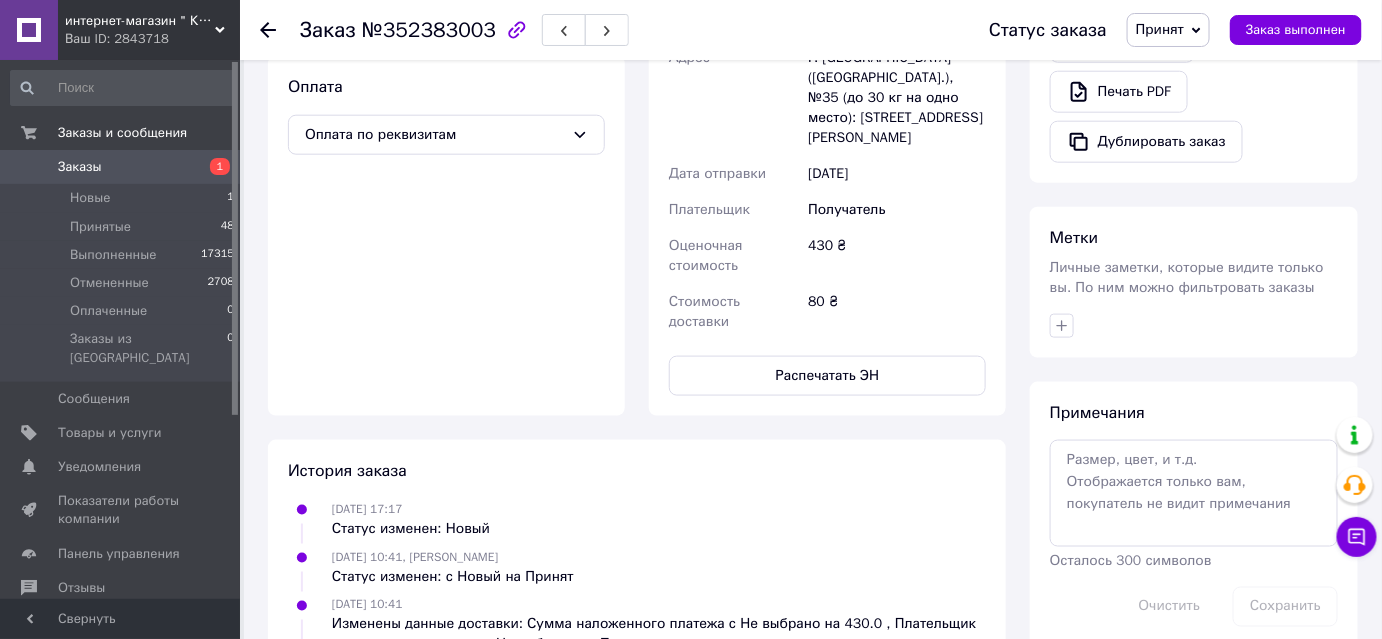 scroll, scrollTop: 909, scrollLeft: 0, axis: vertical 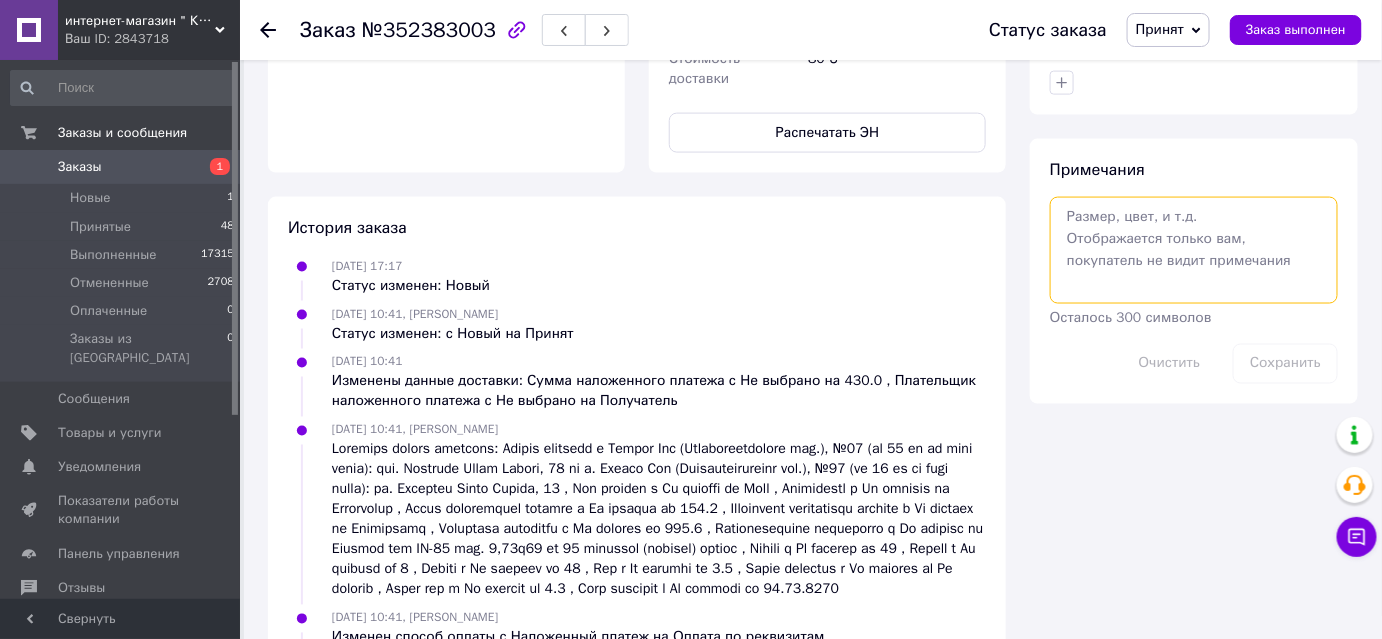 click at bounding box center [1194, 250] 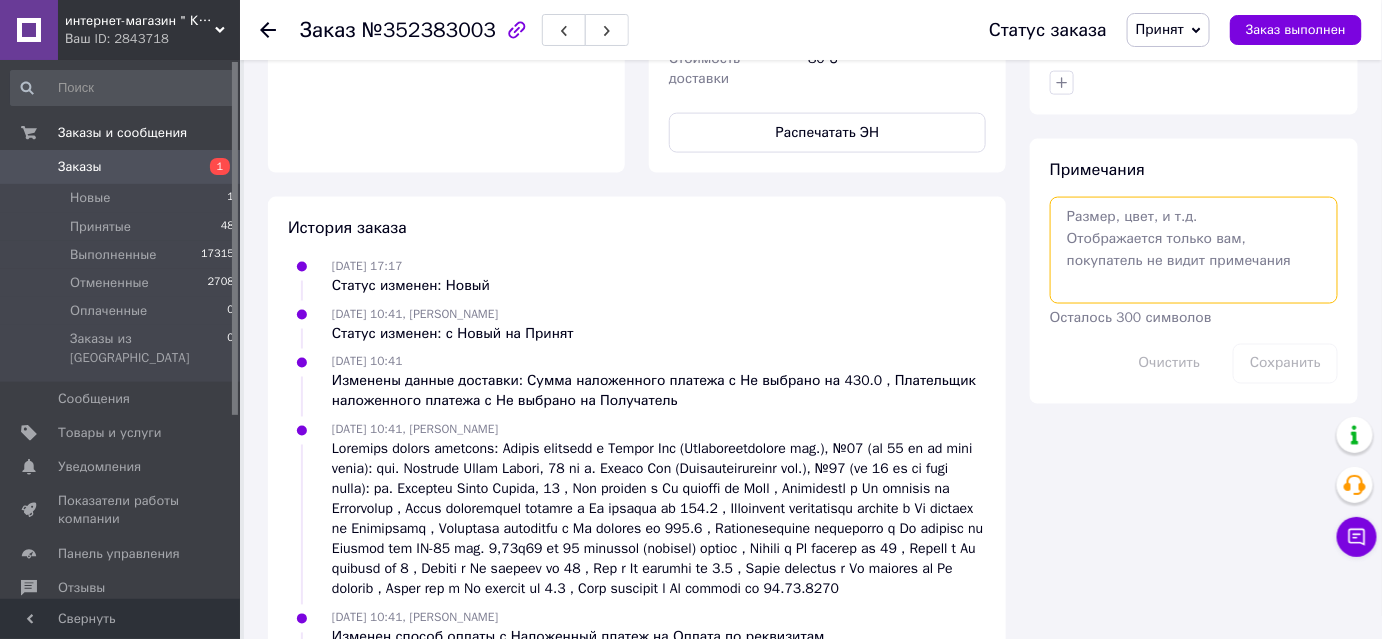 paste on "uHqqqLO37dg" 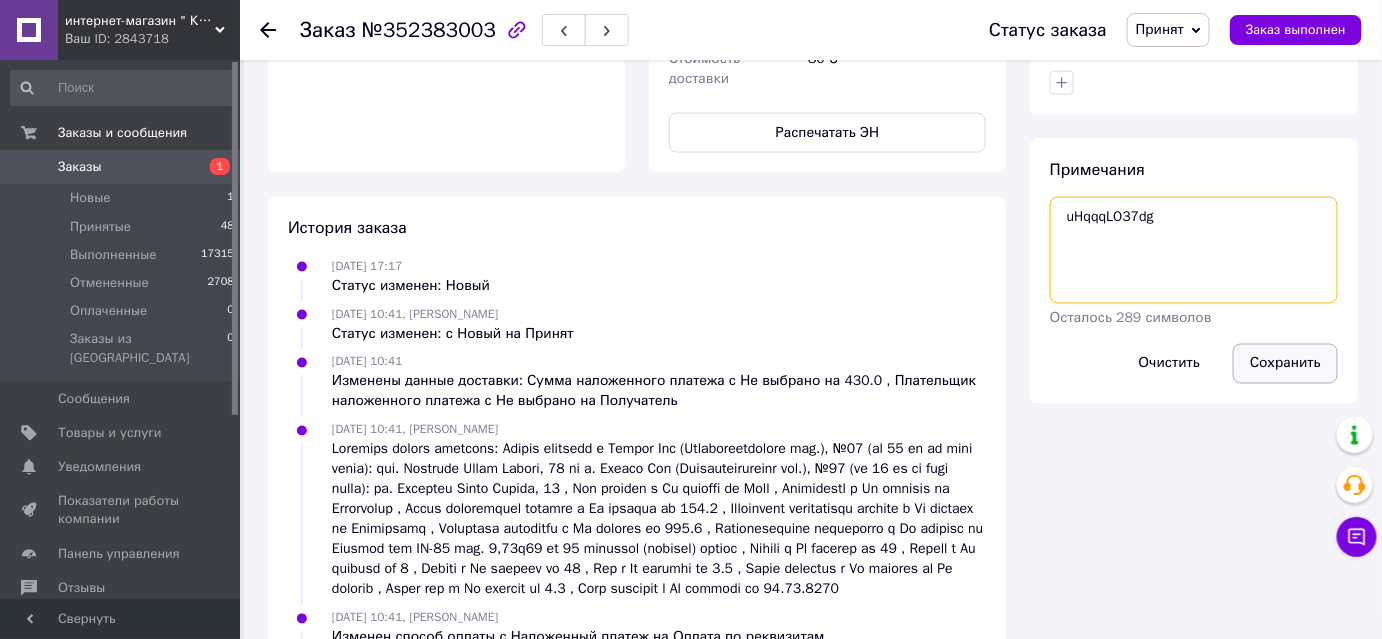 type on "uHqqqLO37dg" 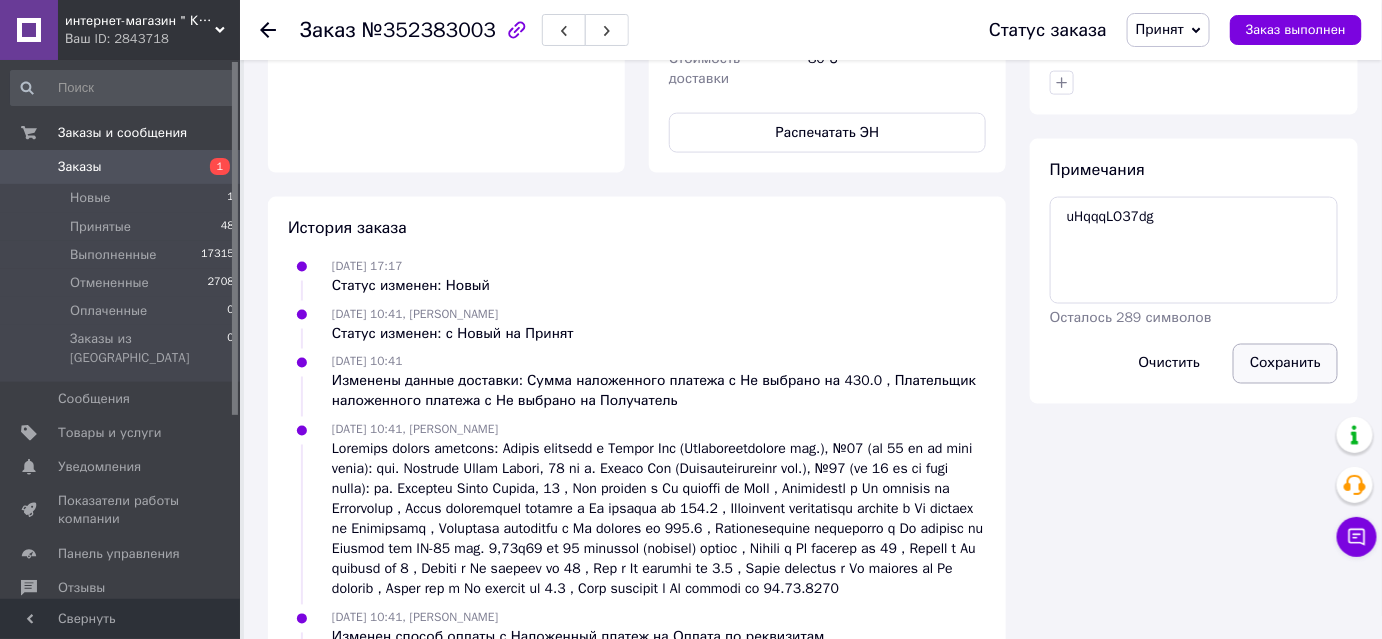 click on "Сохранить" at bounding box center (1285, 364) 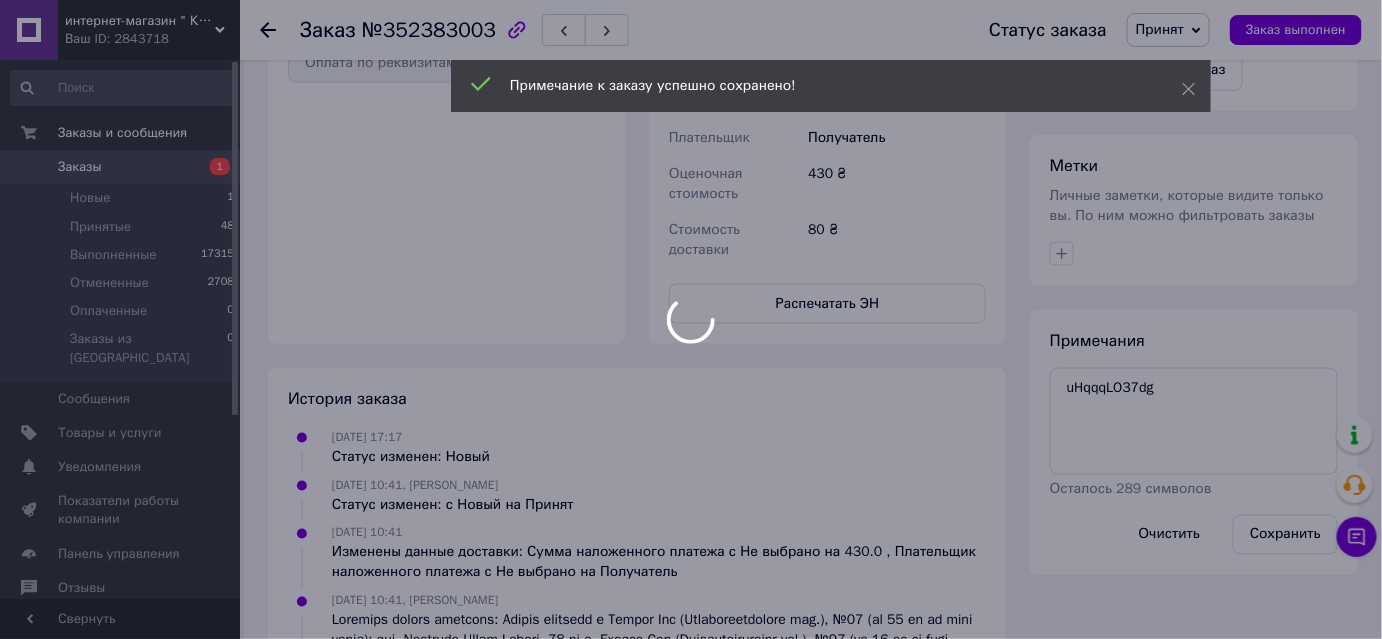 scroll, scrollTop: 727, scrollLeft: 0, axis: vertical 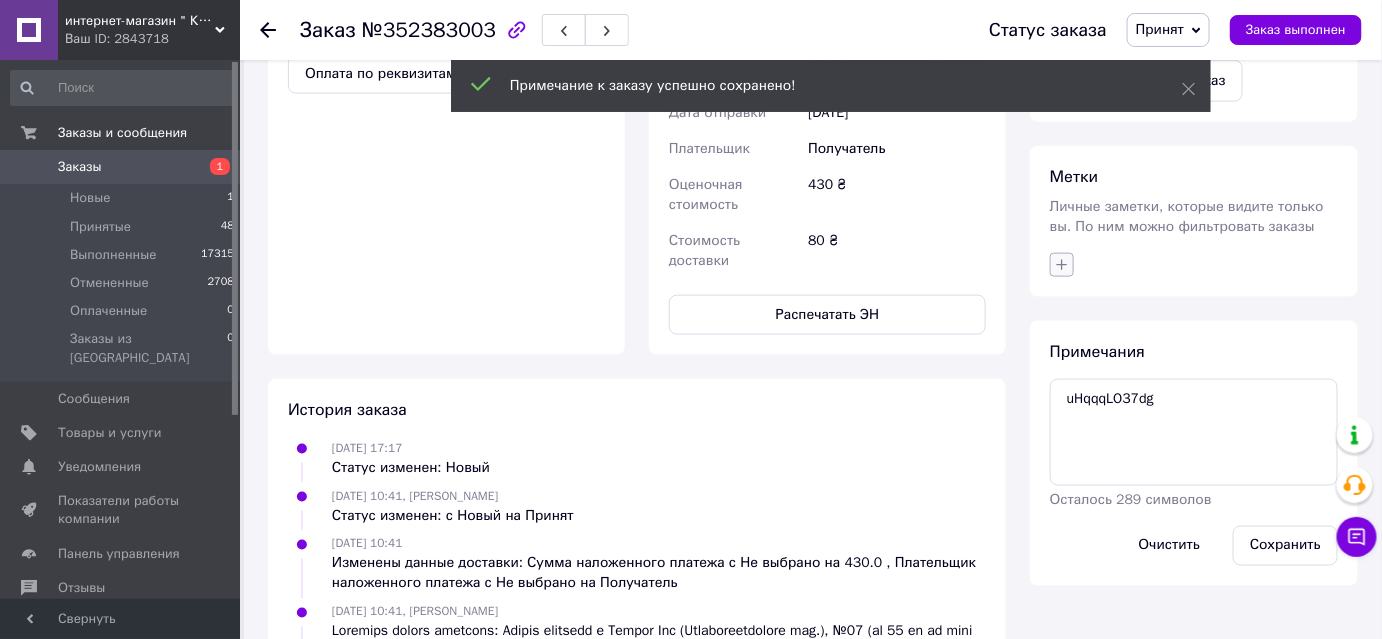 click 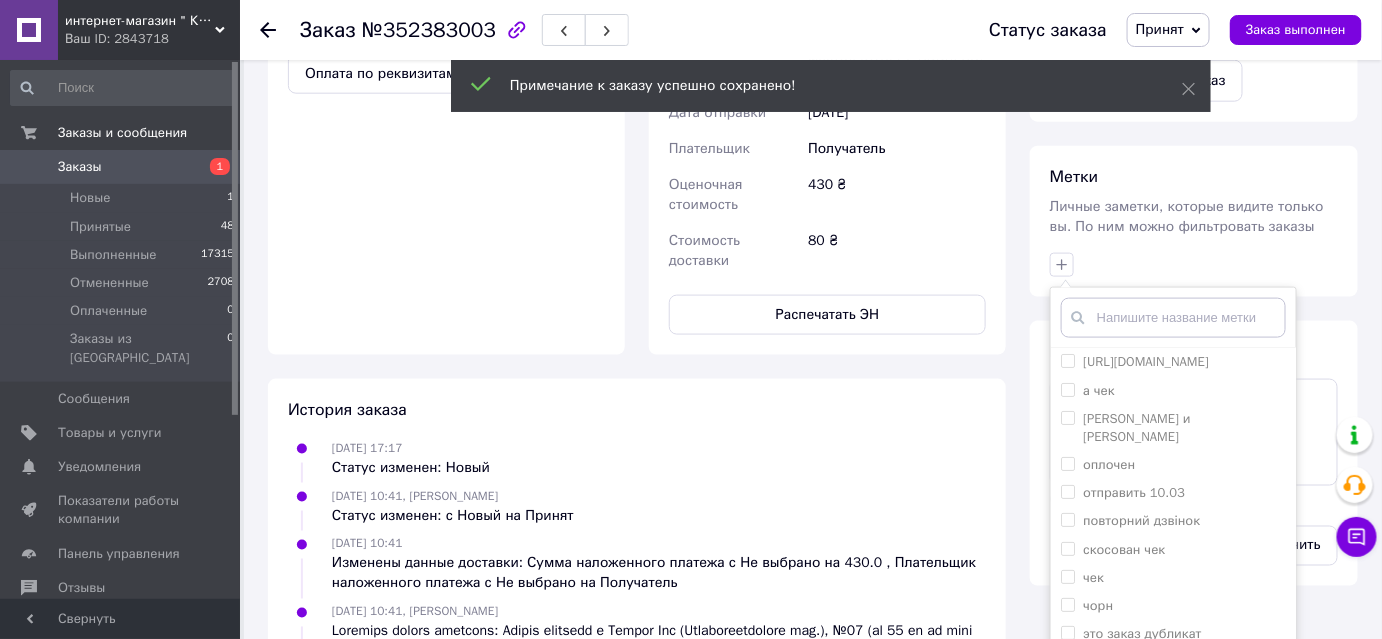 scroll, scrollTop: 167, scrollLeft: 0, axis: vertical 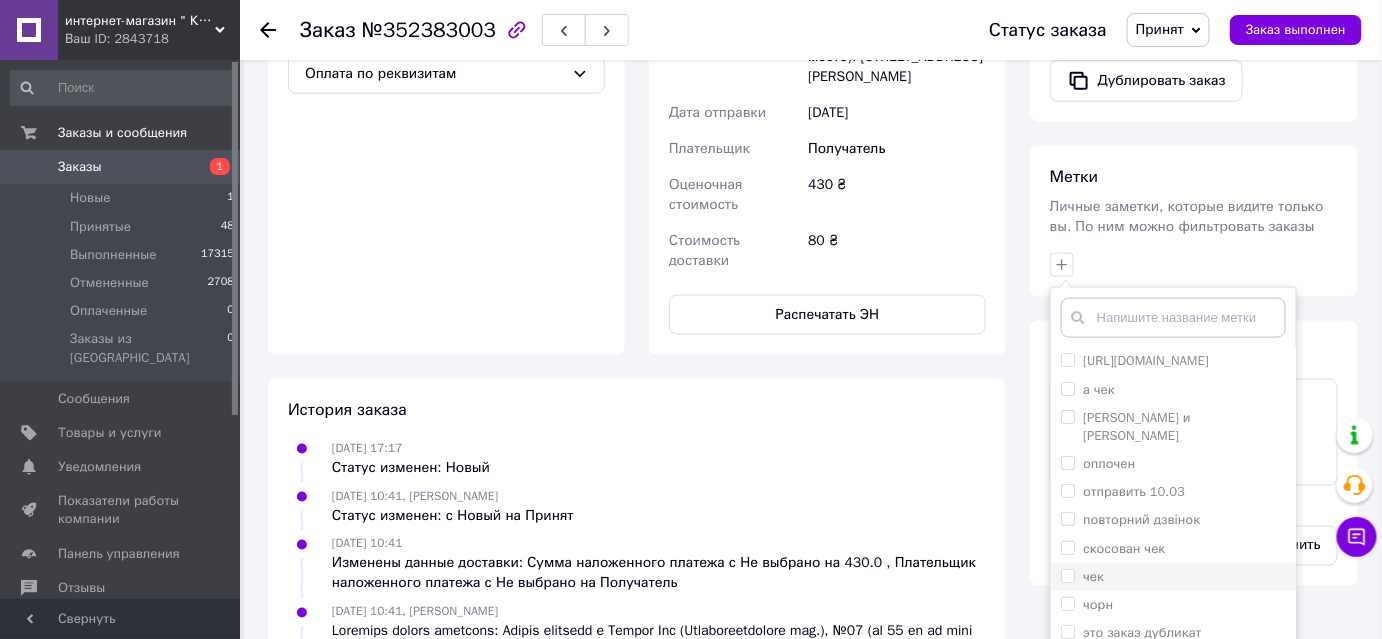 click on "чек" at bounding box center [1173, 577] 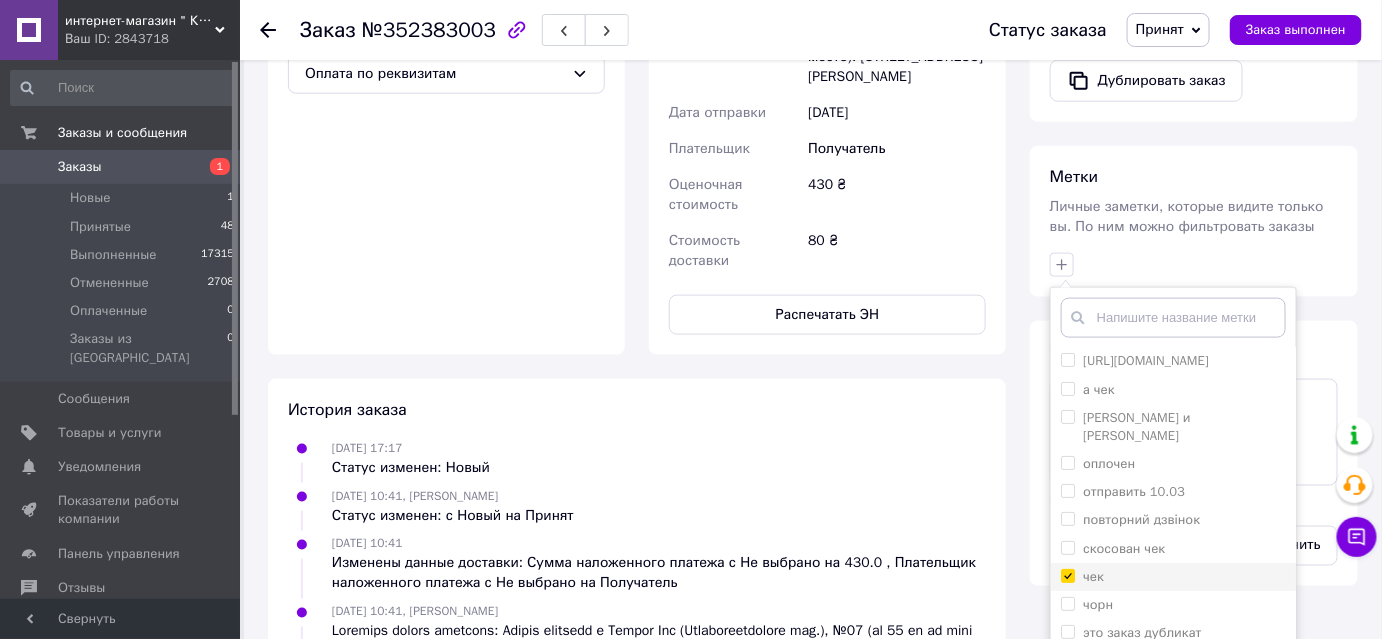 checkbox on "true" 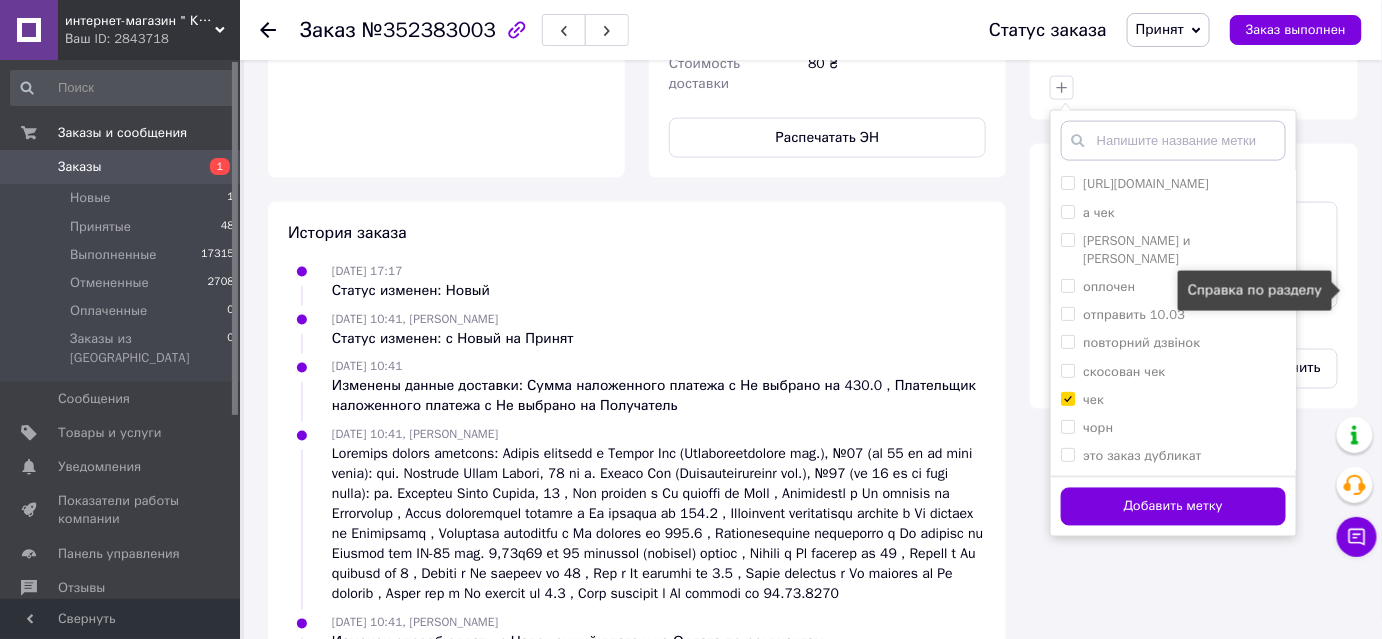 scroll, scrollTop: 1041, scrollLeft: 0, axis: vertical 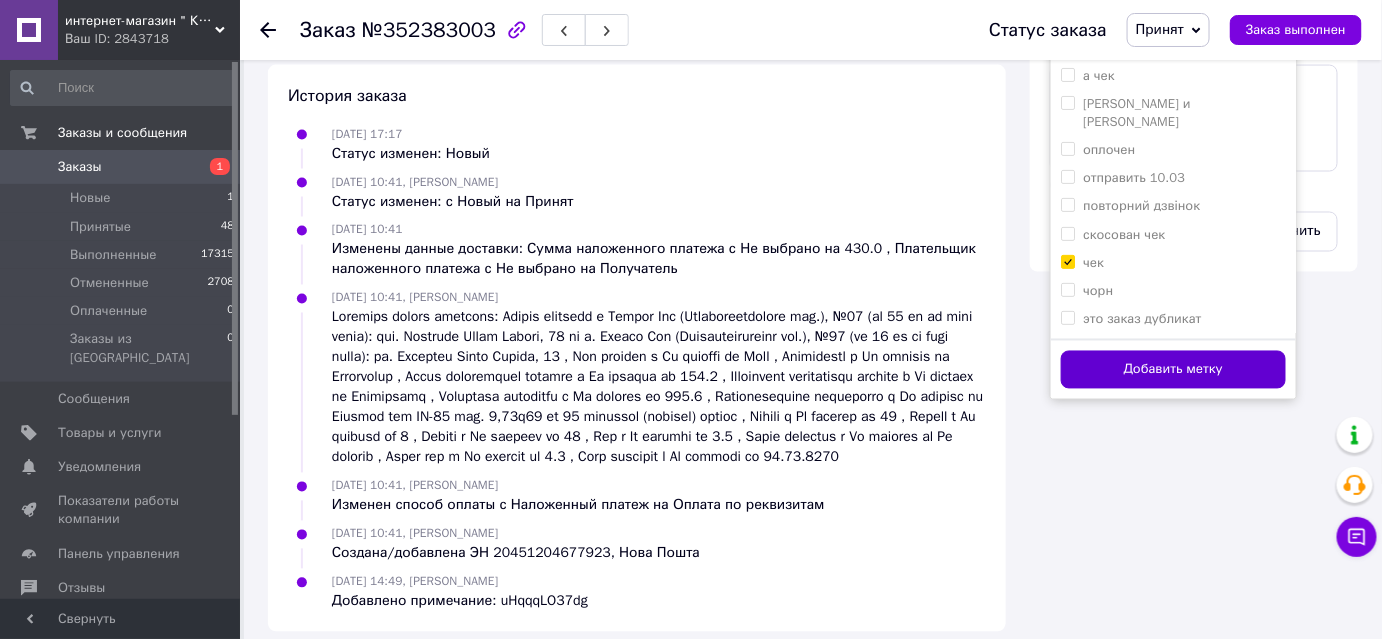 click on "Добавить метку" at bounding box center (1173, 370) 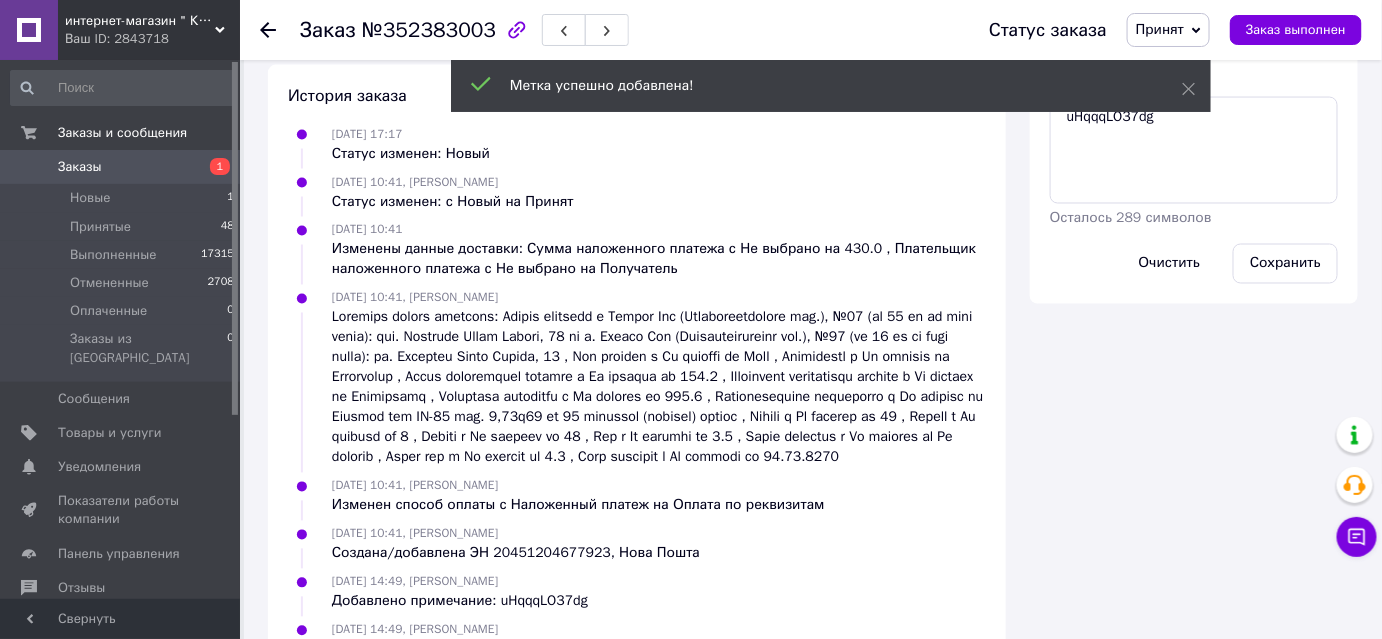 click 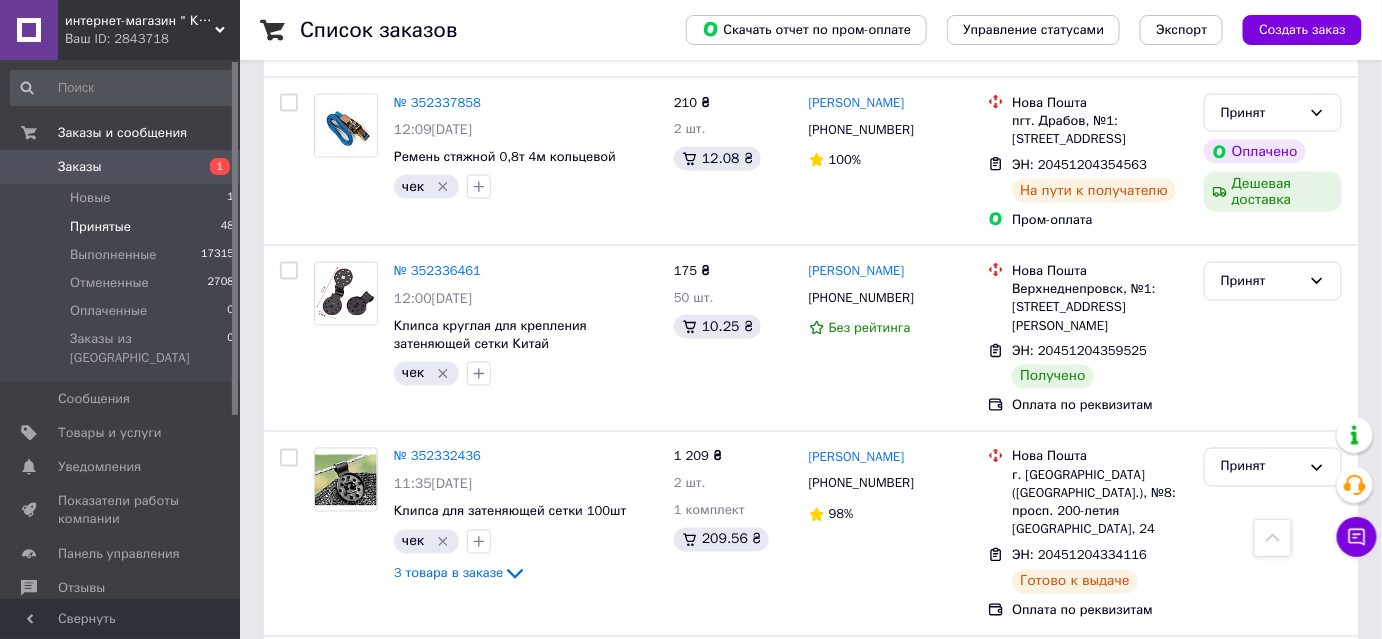 scroll, scrollTop: 909, scrollLeft: 0, axis: vertical 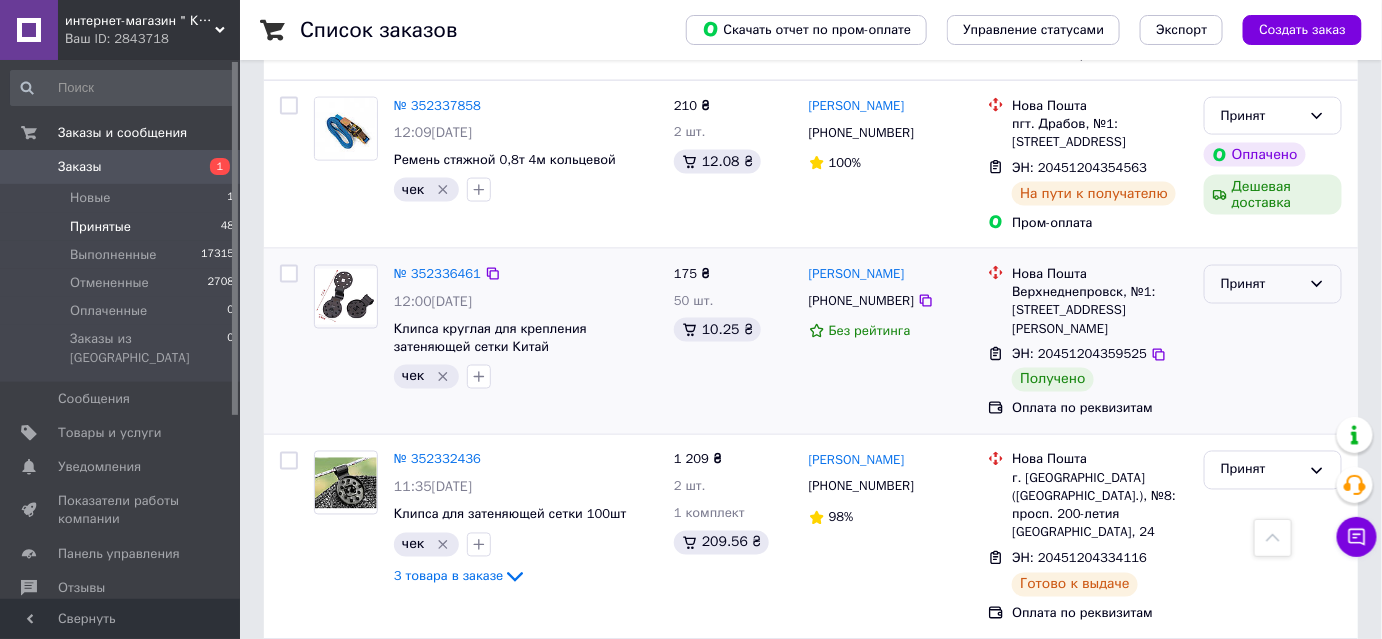 click on "Принят" at bounding box center [1261, 284] 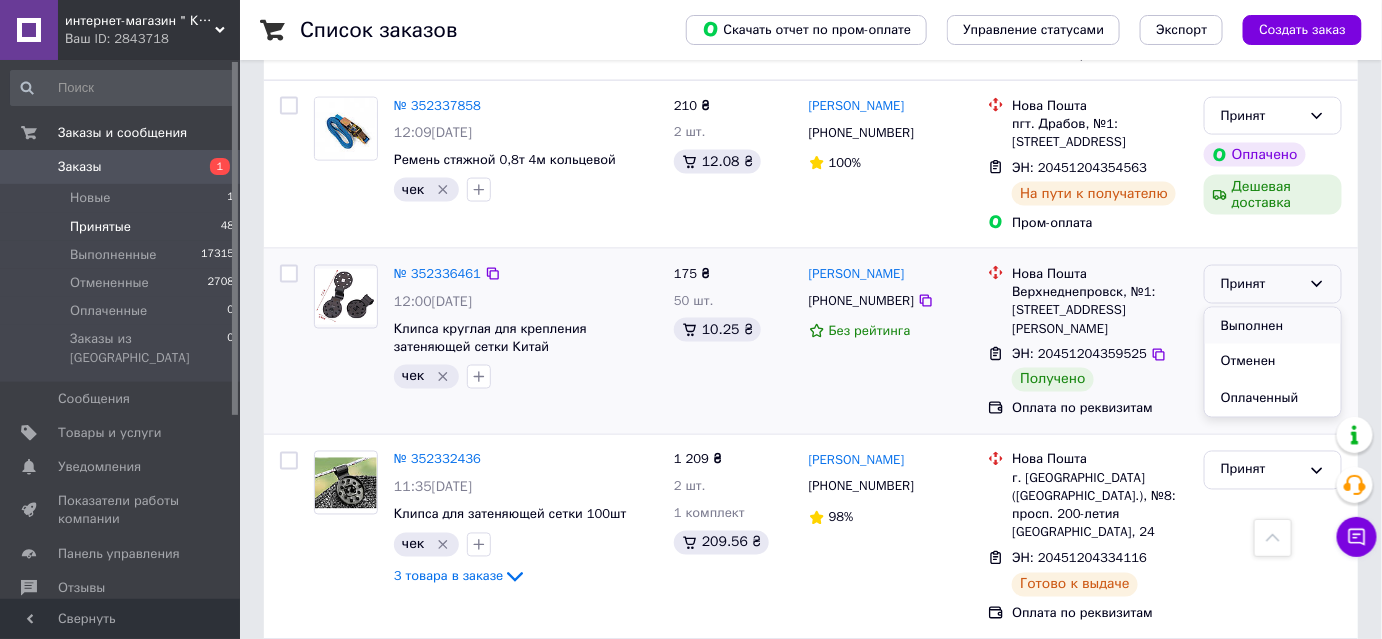 click on "Выполнен" at bounding box center (1273, 326) 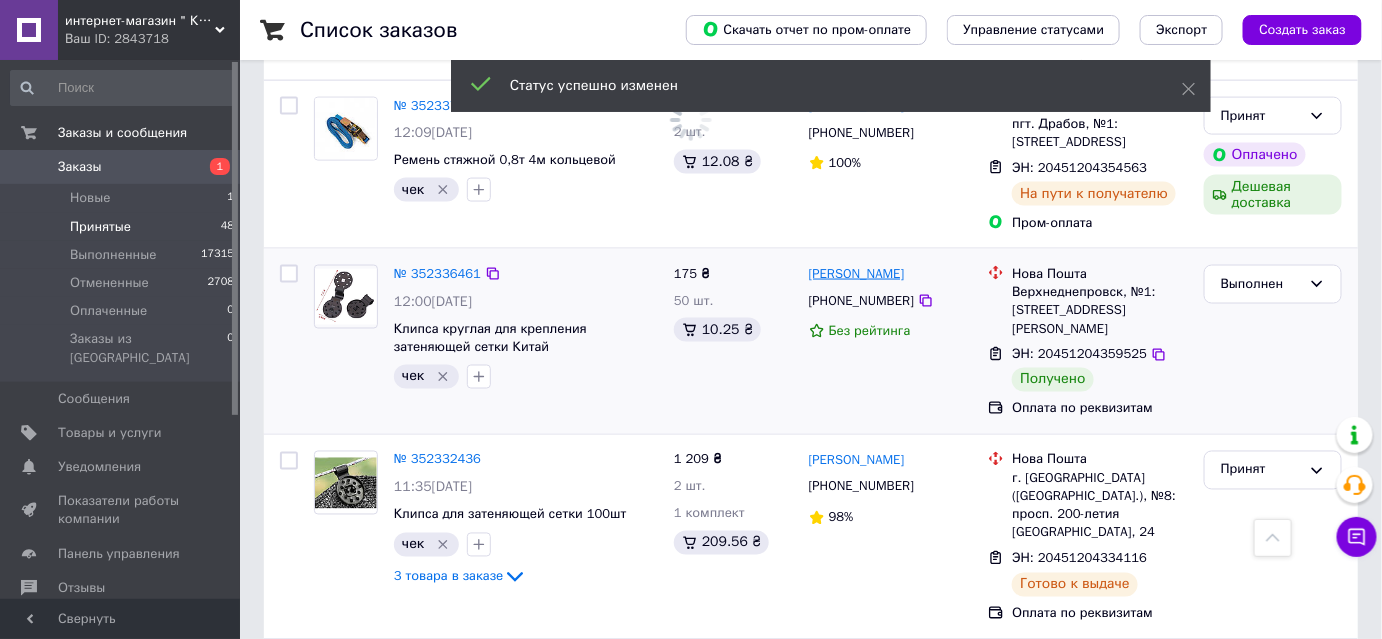 click on "Светлана Глоба" at bounding box center [857, 274] 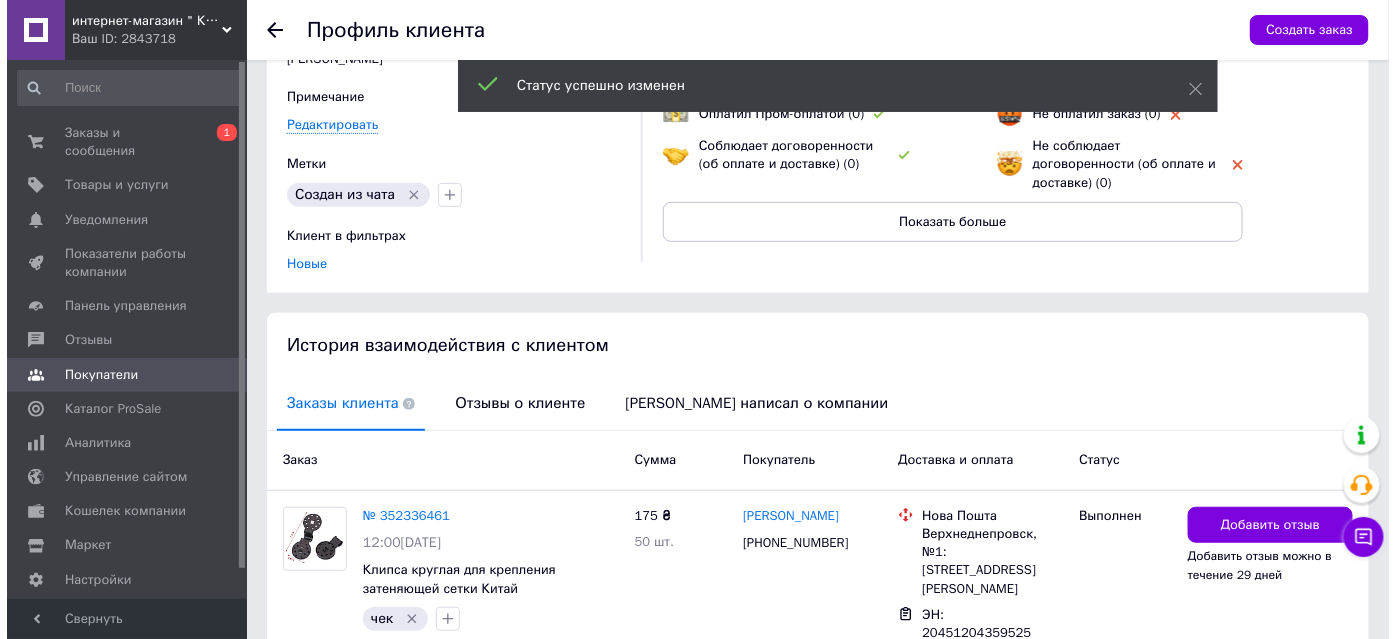 scroll, scrollTop: 253, scrollLeft: 0, axis: vertical 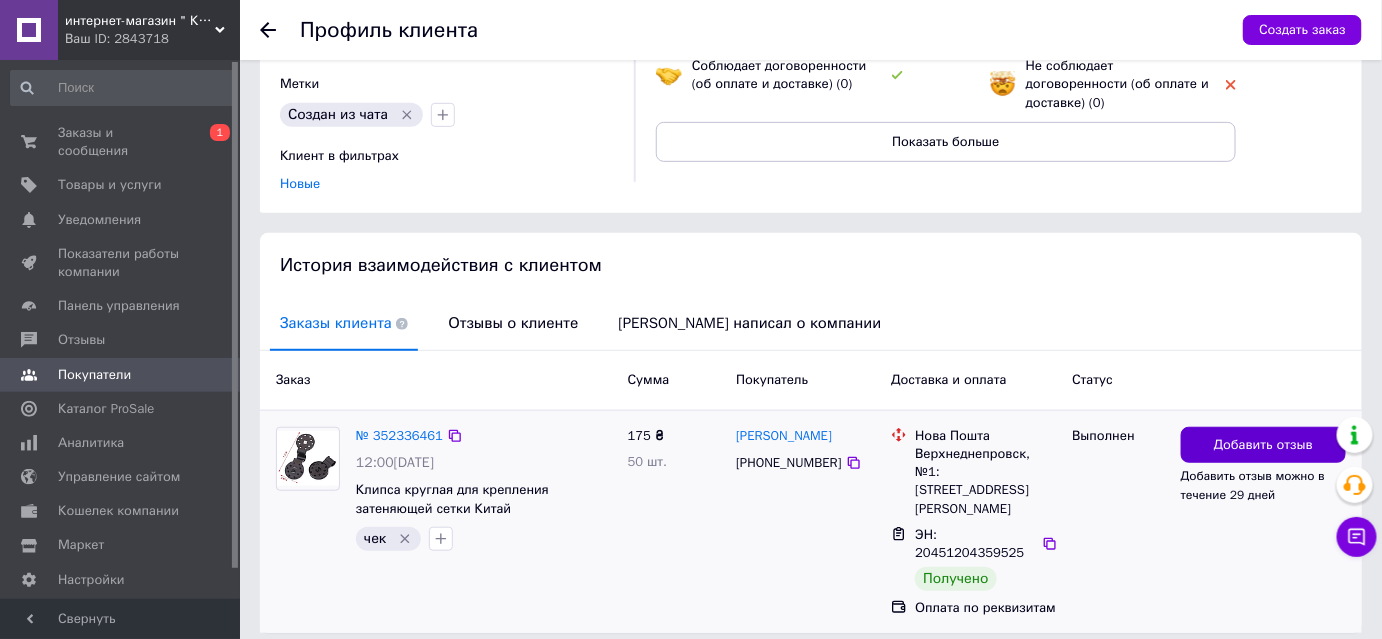 click on "Добавить отзыв" at bounding box center [1263, 445] 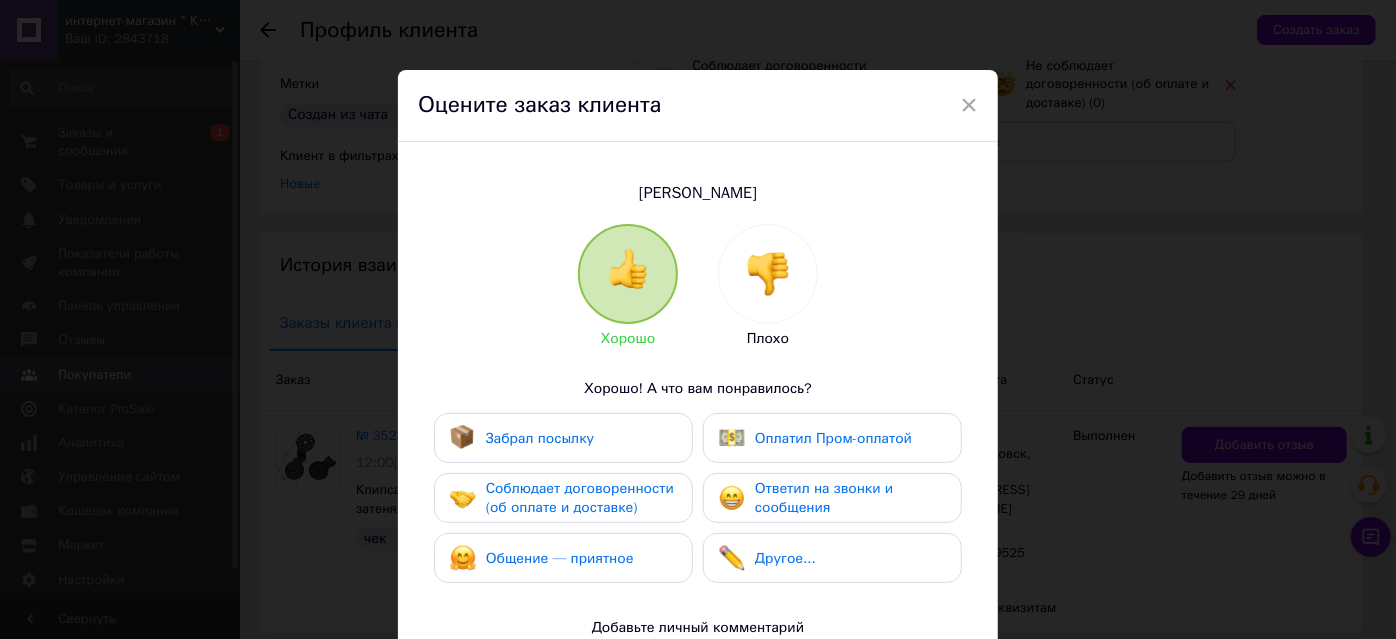 drag, startPoint x: 551, startPoint y: 427, endPoint x: 551, endPoint y: 458, distance: 31 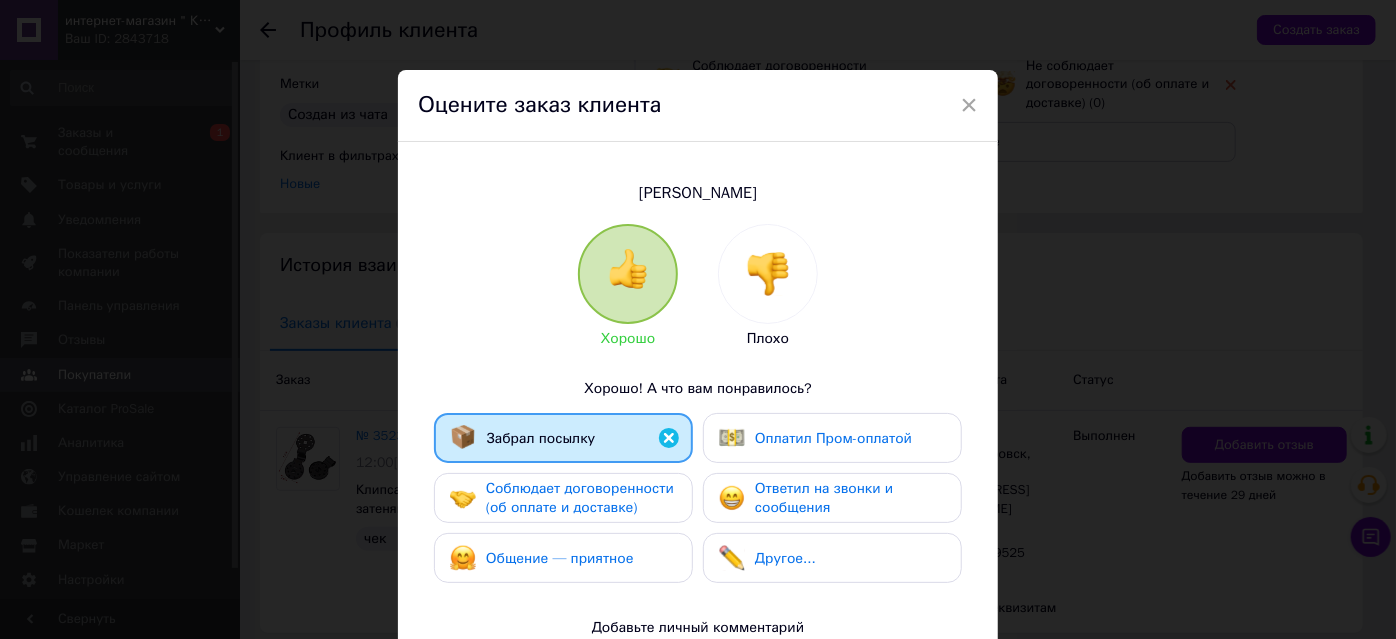 drag, startPoint x: 557, startPoint y: 494, endPoint x: 558, endPoint y: 504, distance: 10.049875 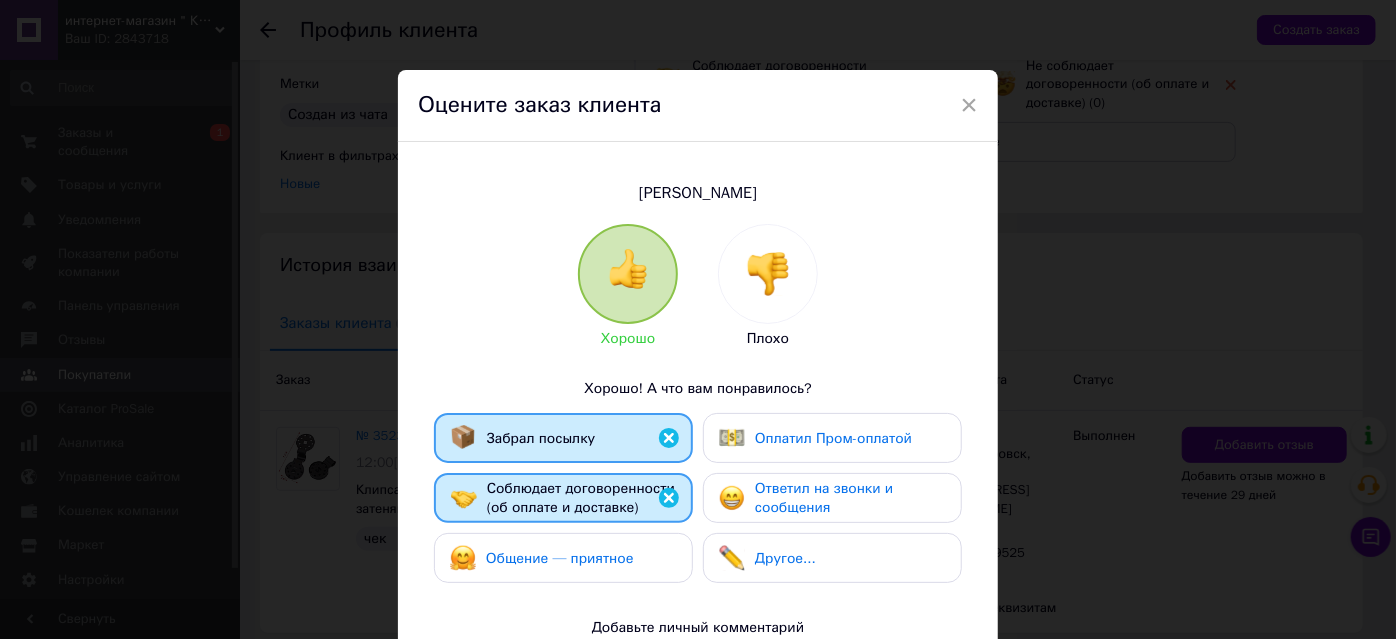 click on "Общение — приятное" at bounding box center (560, 558) 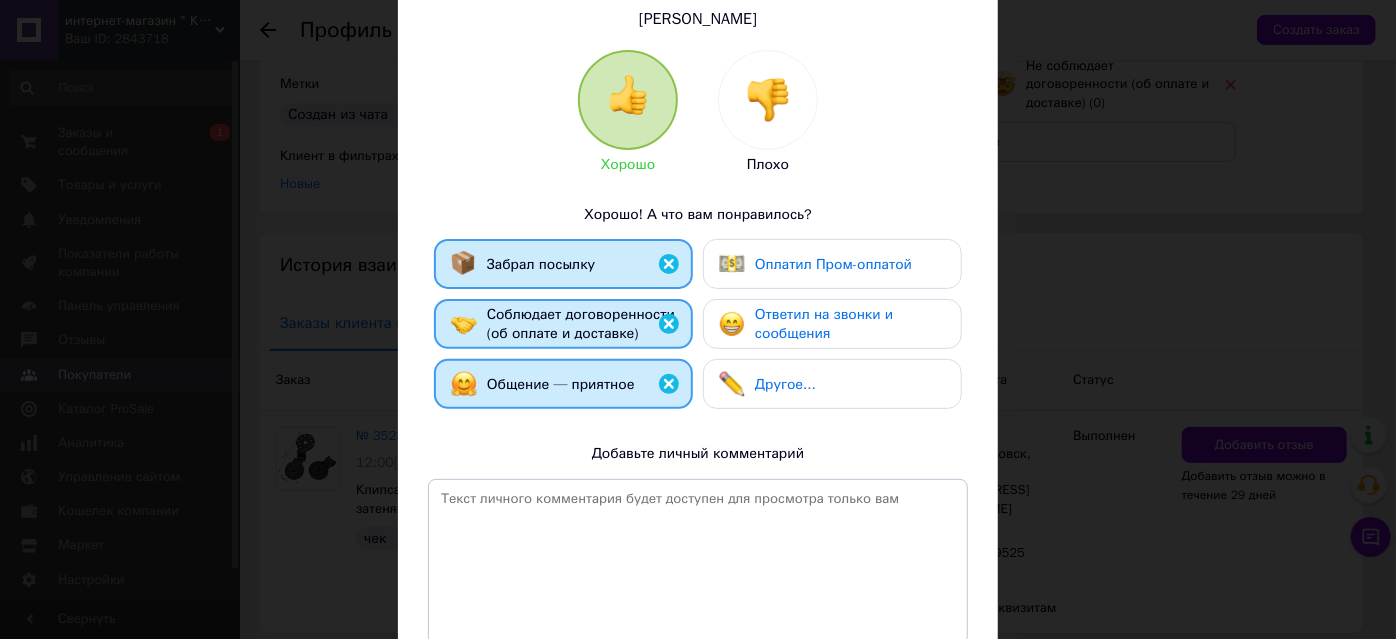 scroll, scrollTop: 349, scrollLeft: 0, axis: vertical 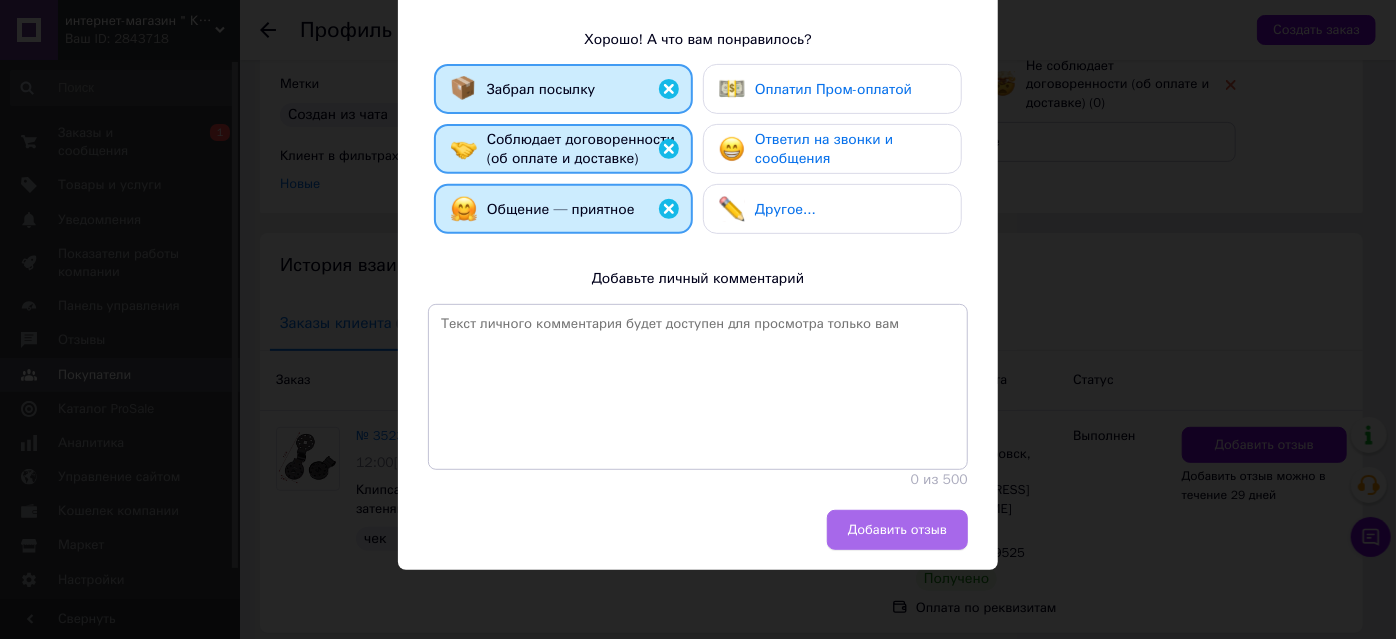 click on "Добавить отзыв" at bounding box center (897, 530) 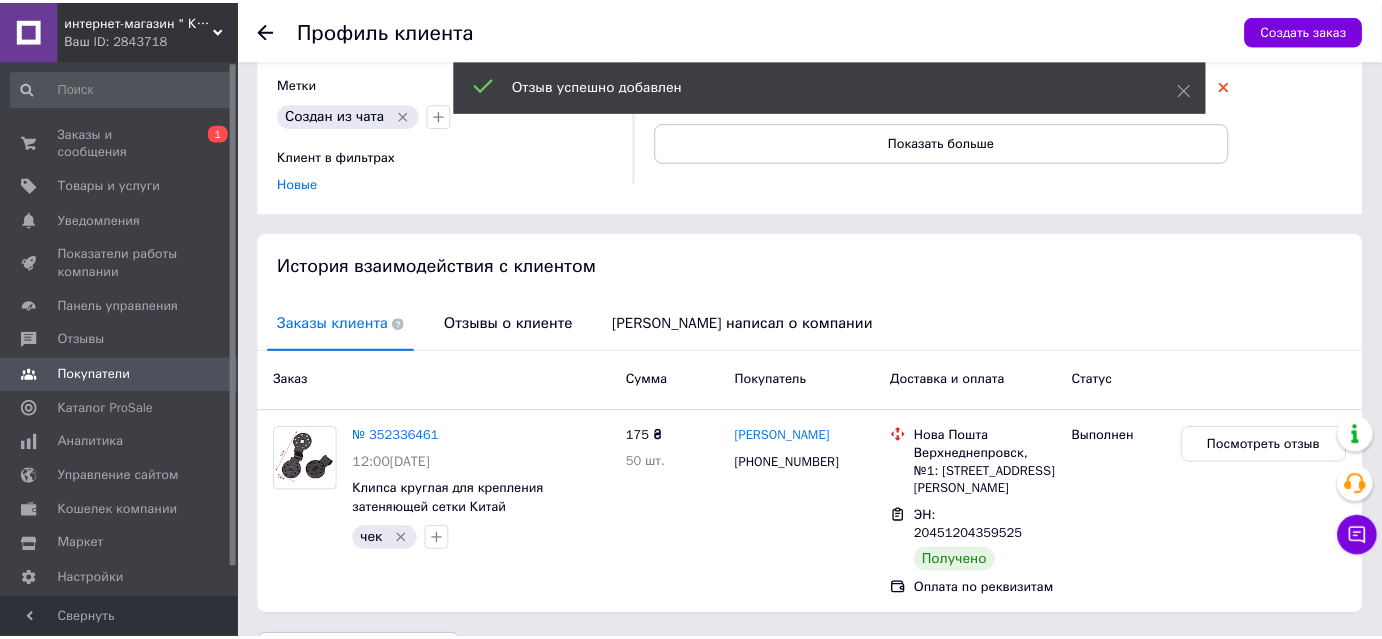 scroll, scrollTop: 234, scrollLeft: 0, axis: vertical 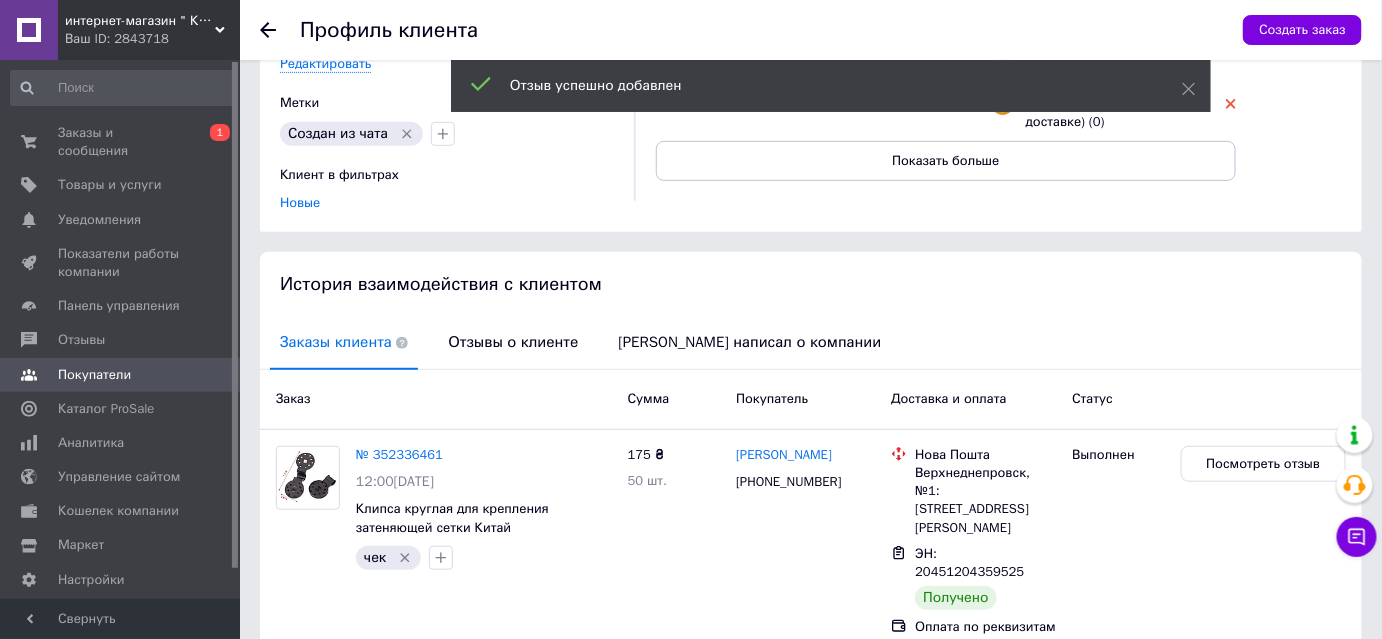 drag, startPoint x: 266, startPoint y: 30, endPoint x: 265, endPoint y: 49, distance: 19.026299 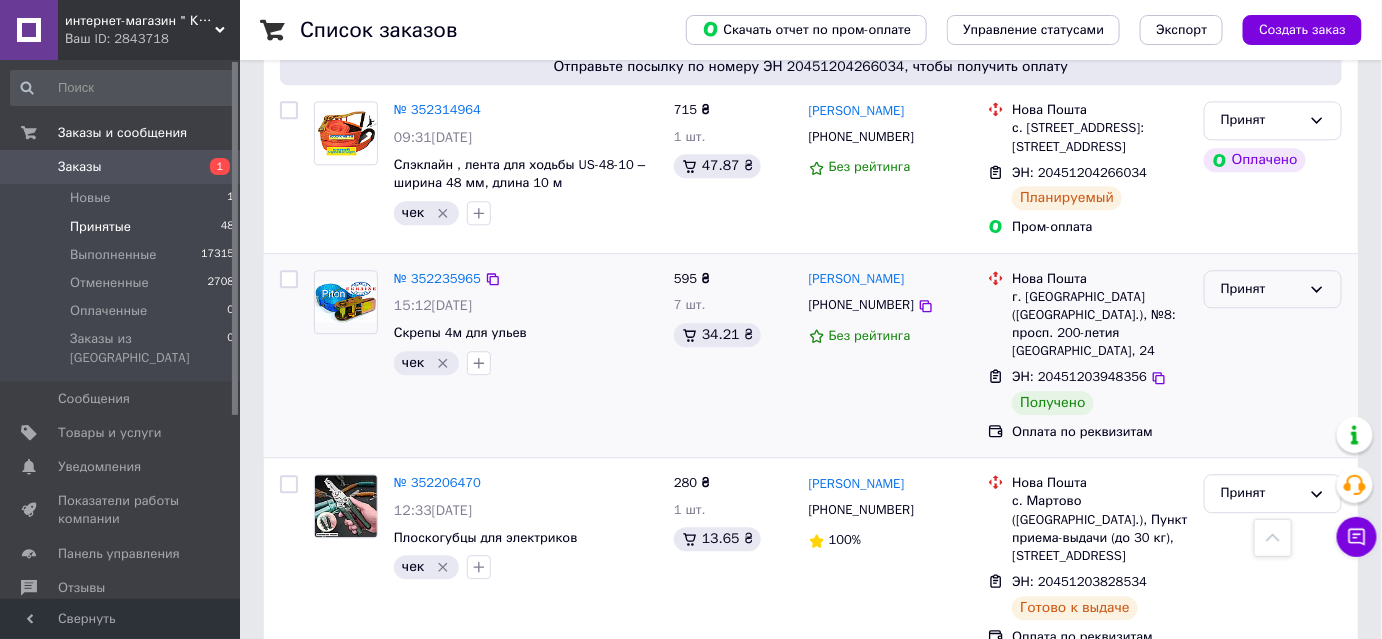 scroll, scrollTop: 1454, scrollLeft: 0, axis: vertical 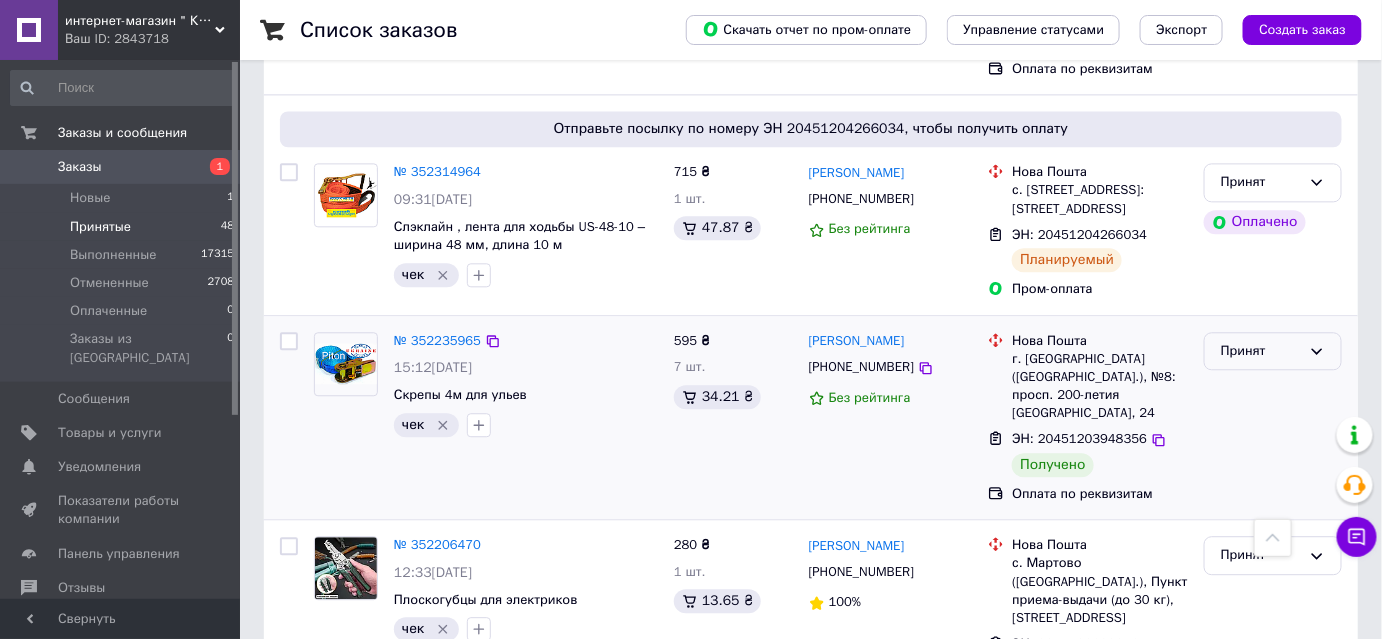 click on "Принят" at bounding box center (1261, 351) 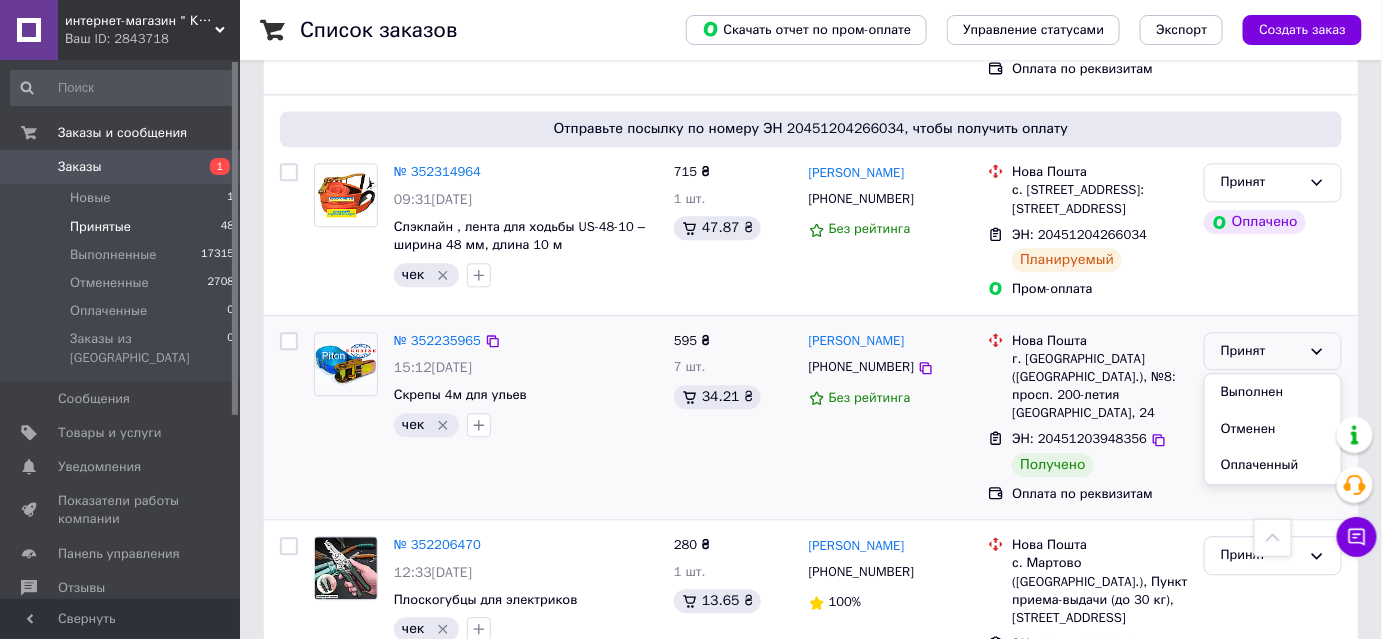 drag, startPoint x: 1244, startPoint y: 329, endPoint x: 1162, endPoint y: 354, distance: 85.72631 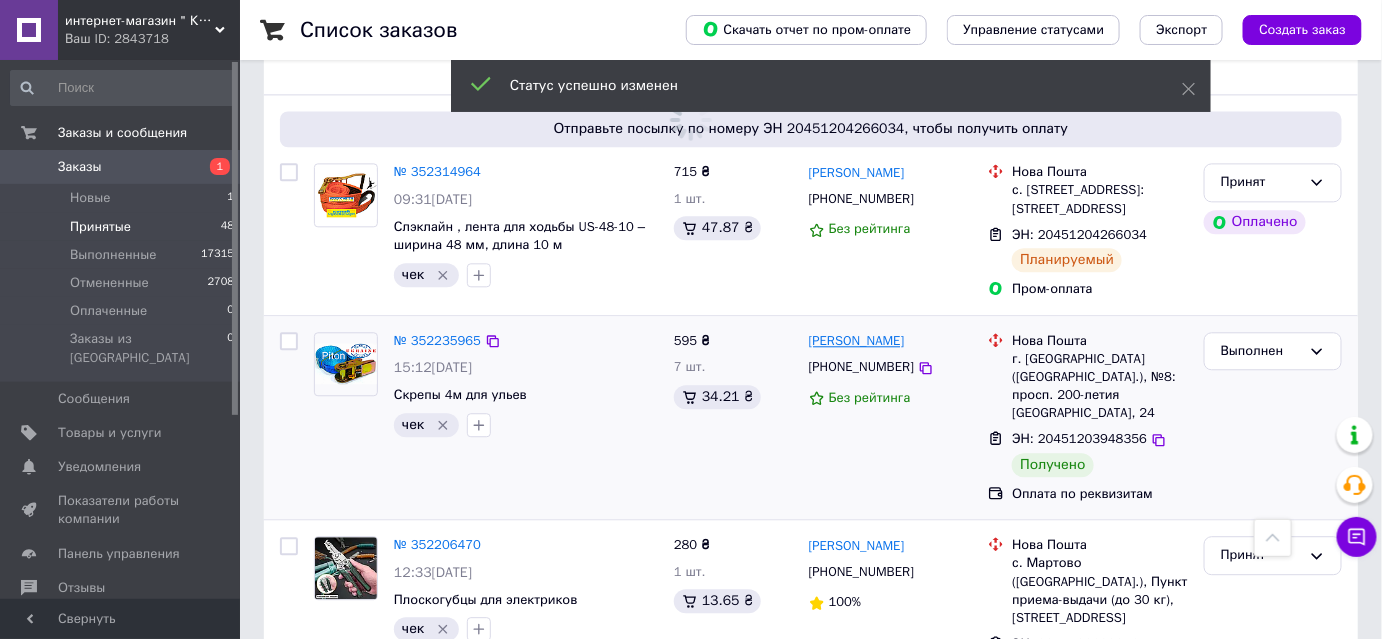 click on "Геннадий Залозный" at bounding box center (857, 341) 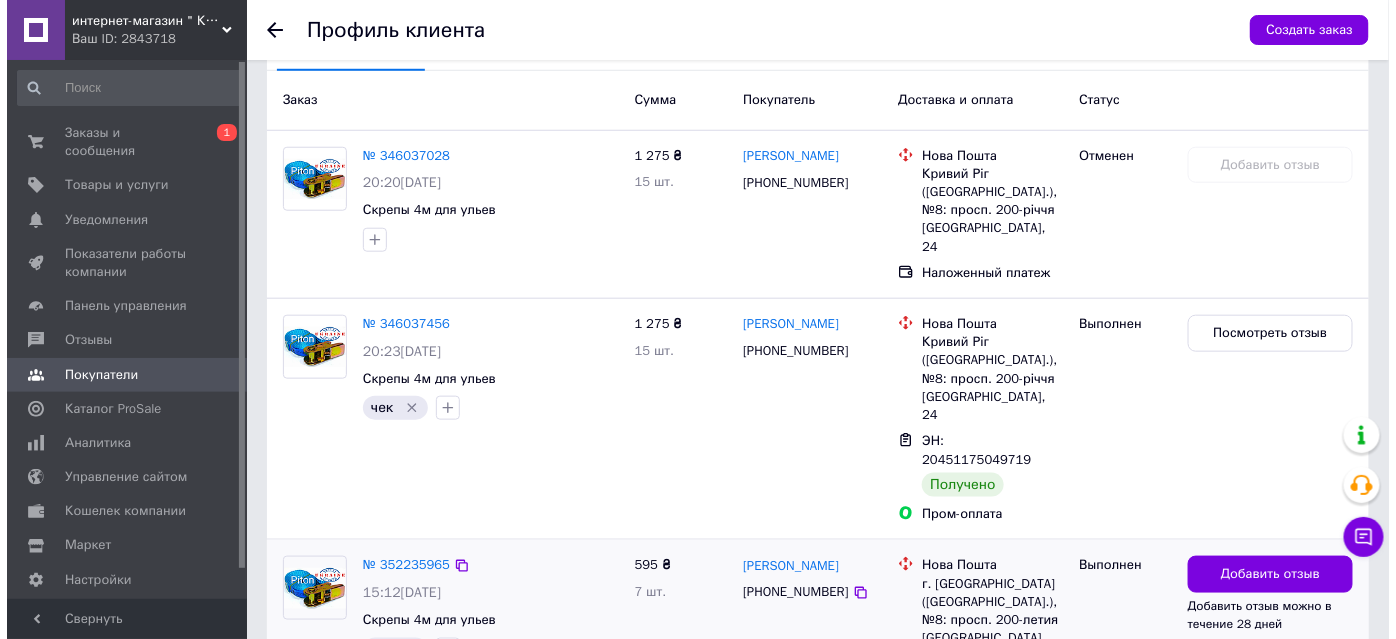 scroll, scrollTop: 675, scrollLeft: 0, axis: vertical 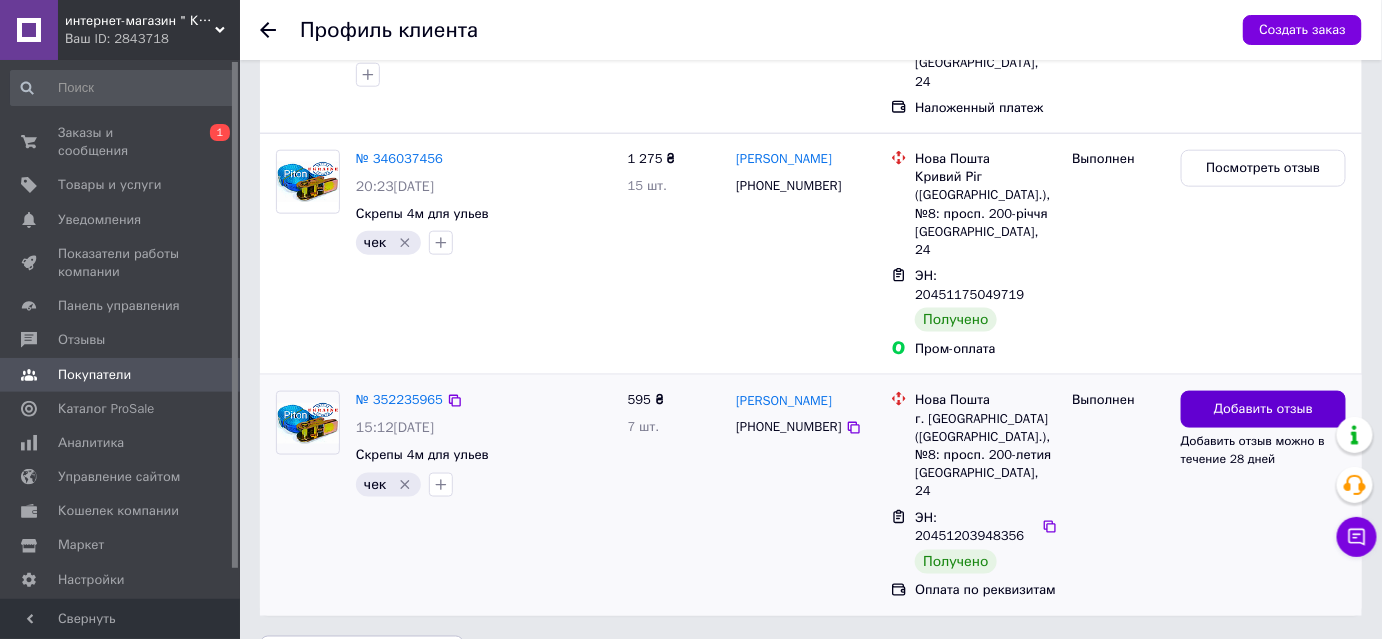click on "Добавить отзыв" at bounding box center [1263, 409] 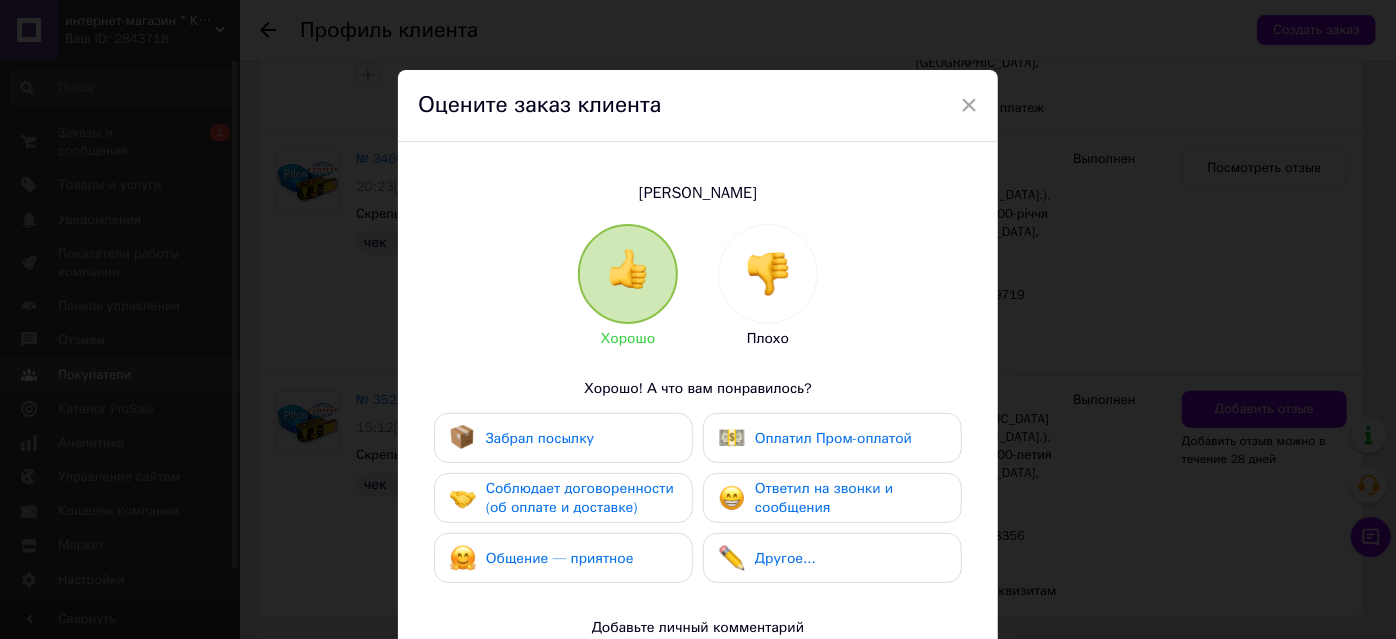 drag, startPoint x: 508, startPoint y: 431, endPoint x: 524, endPoint y: 458, distance: 31.38471 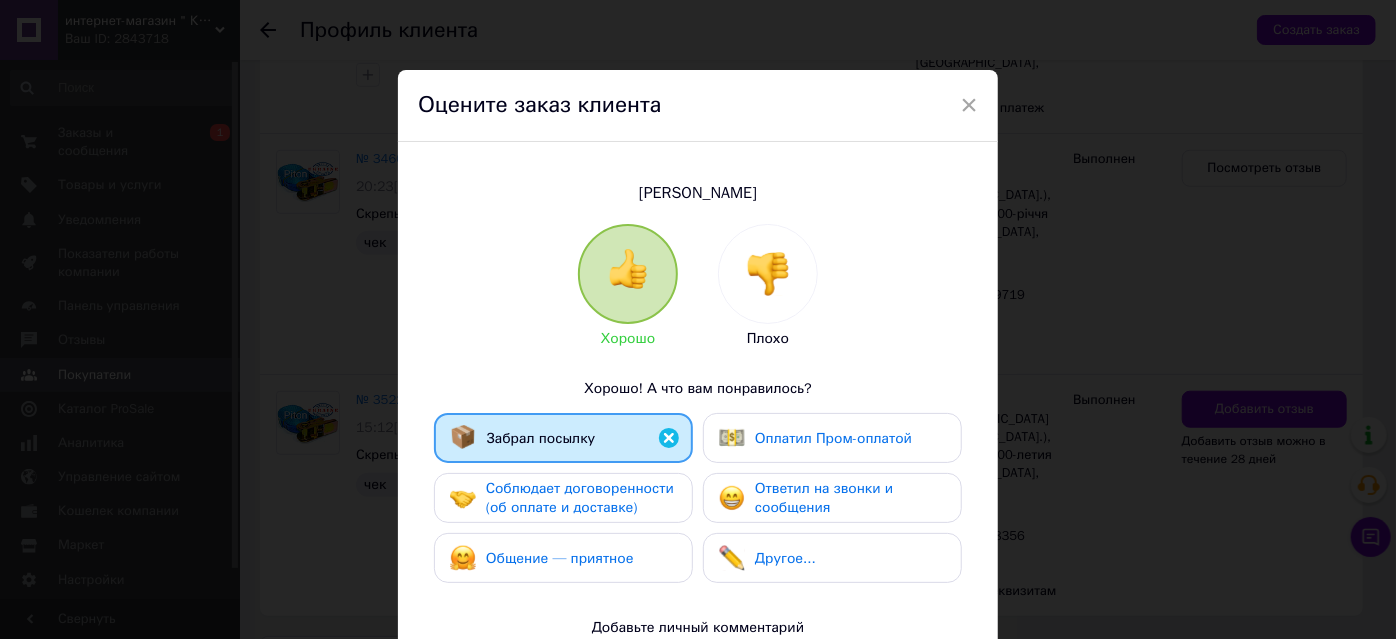 drag, startPoint x: 538, startPoint y: 497, endPoint x: 550, endPoint y: 535, distance: 39.849716 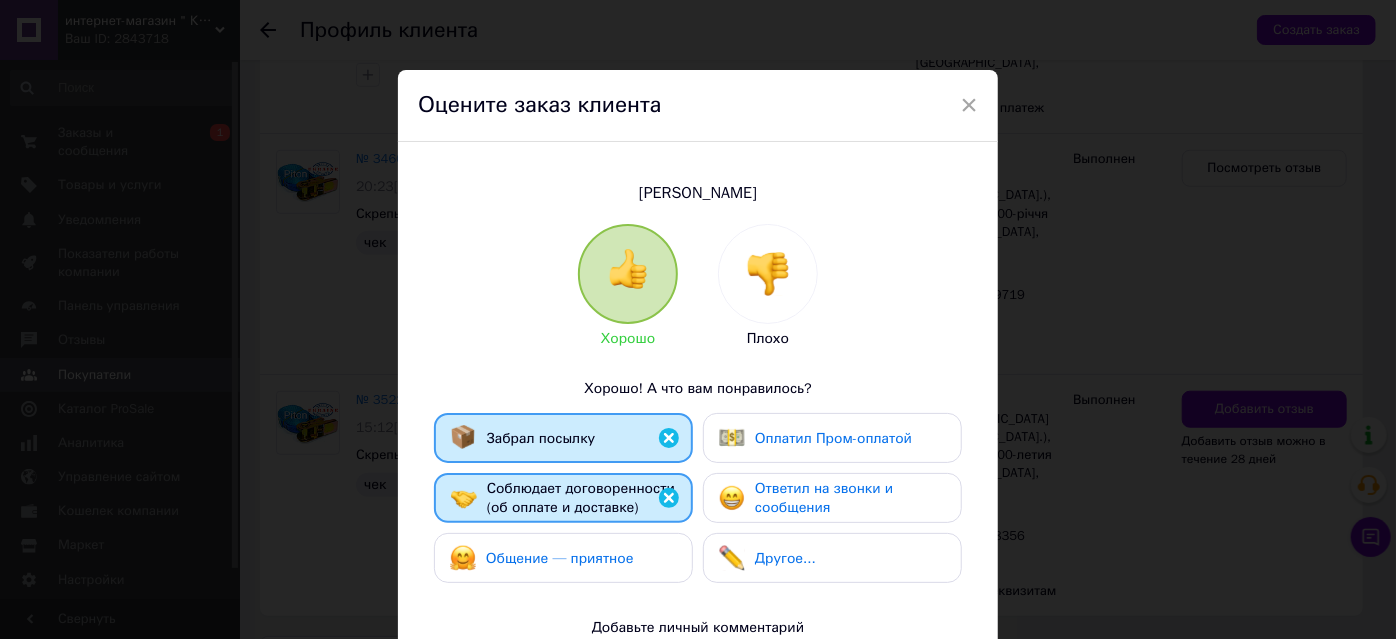 click on "Общение — приятное" at bounding box center (560, 558) 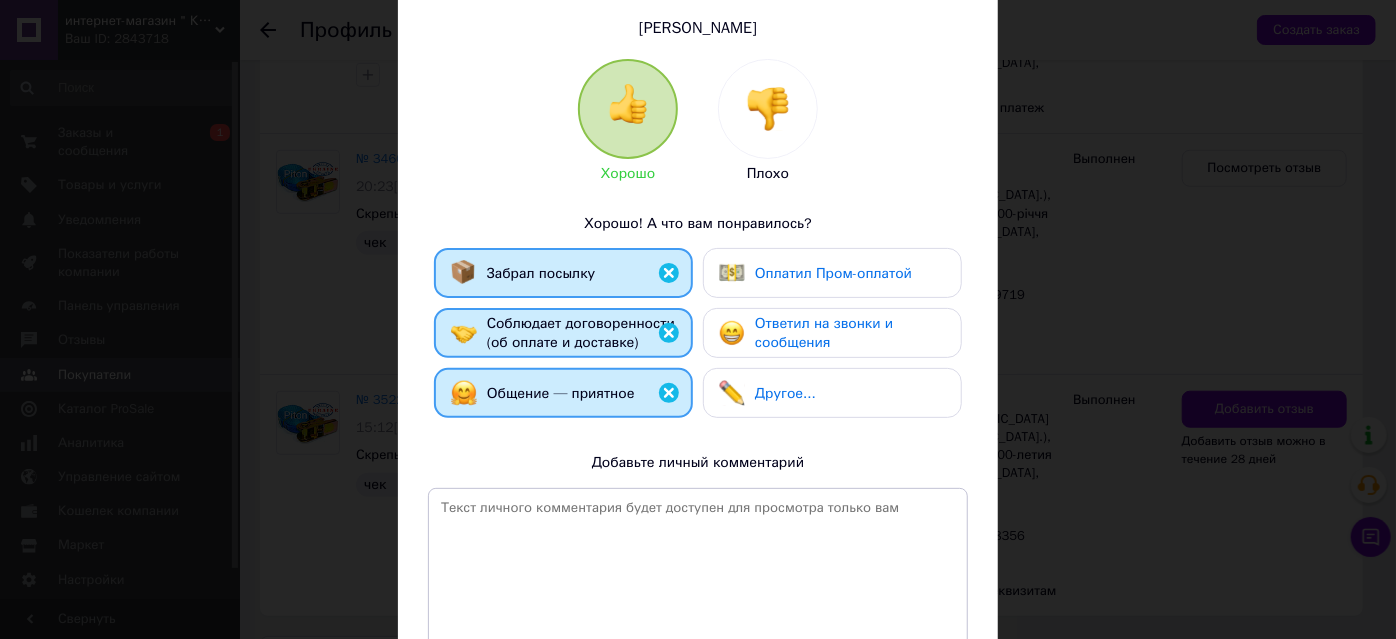 scroll, scrollTop: 349, scrollLeft: 0, axis: vertical 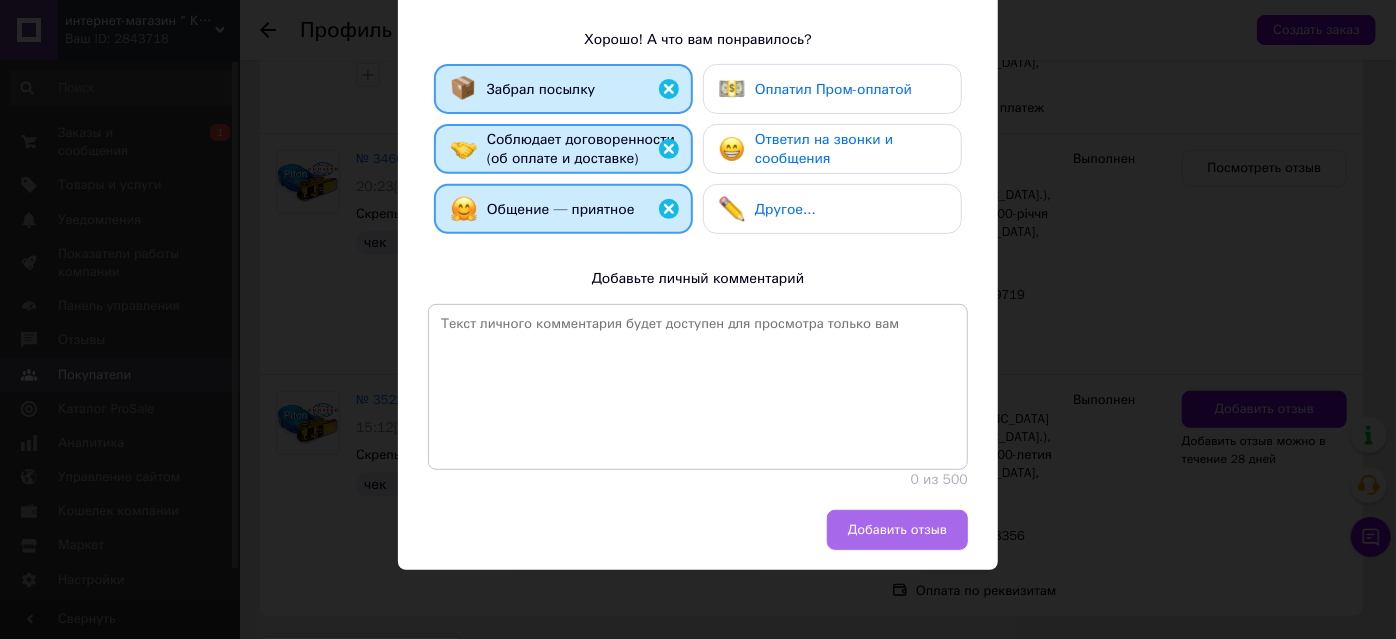 click on "Добавить отзыв" at bounding box center (897, 530) 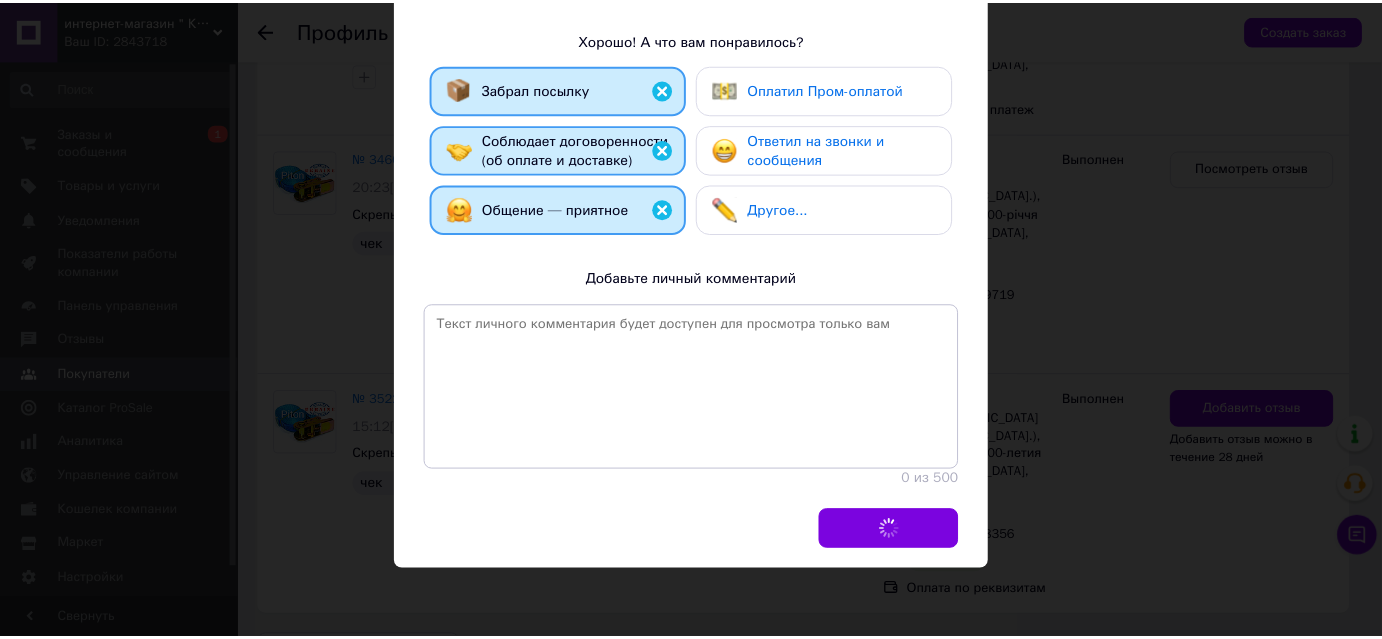 scroll, scrollTop: 638, scrollLeft: 0, axis: vertical 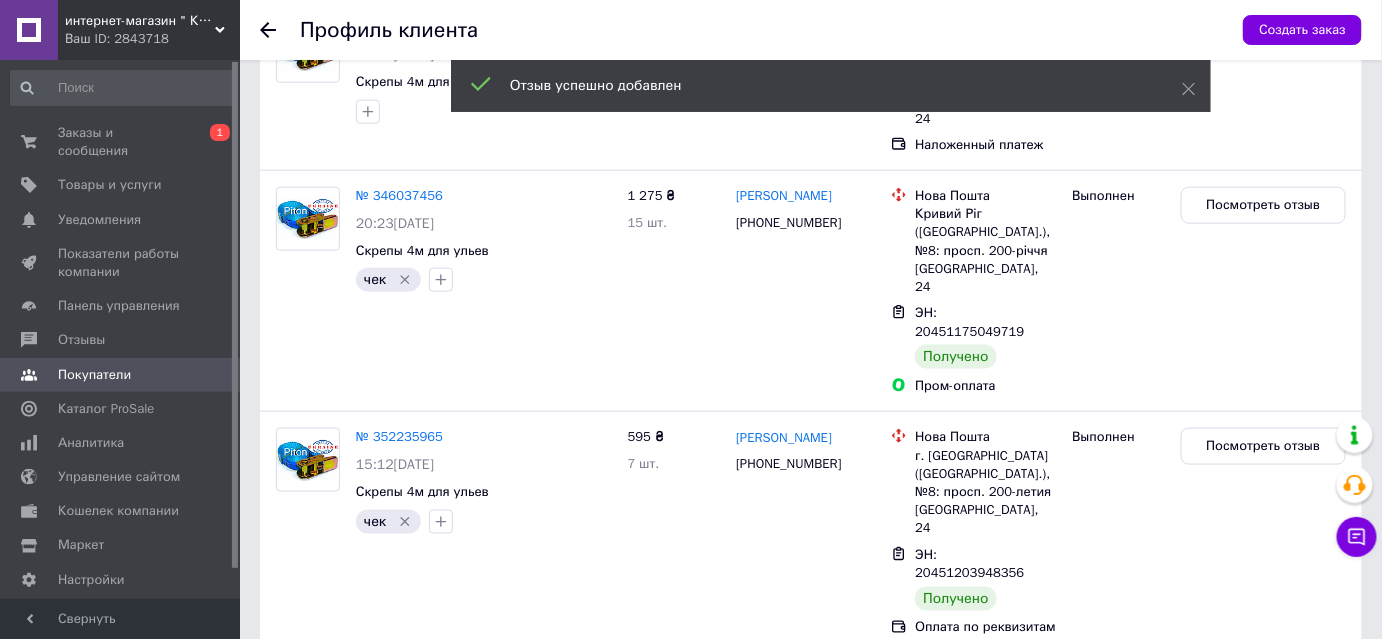 click 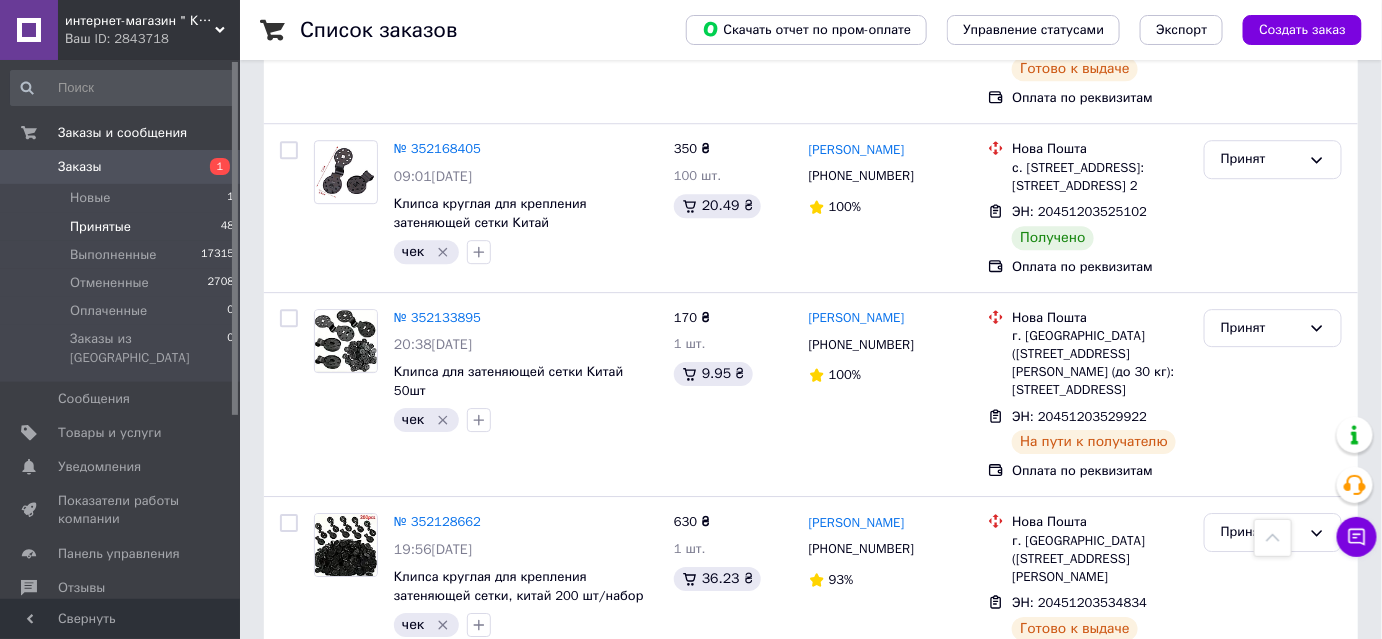 scroll, scrollTop: 1869, scrollLeft: 0, axis: vertical 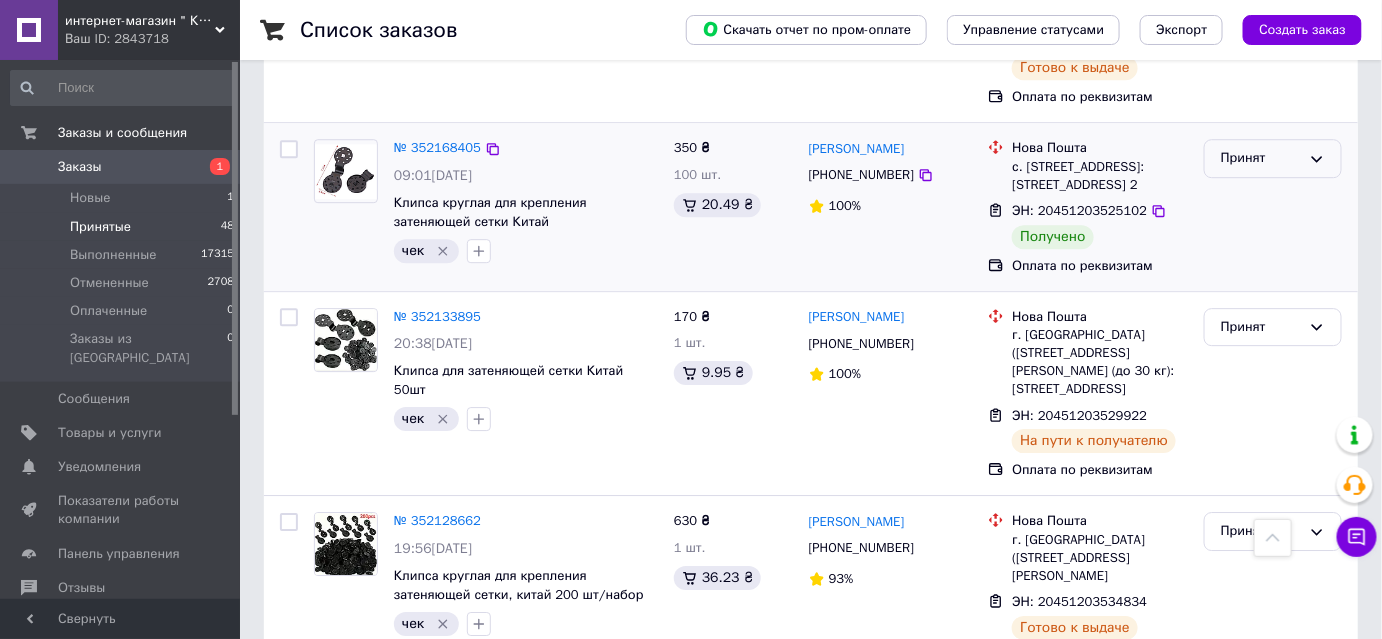 drag, startPoint x: 1255, startPoint y: 122, endPoint x: 1250, endPoint y: 133, distance: 12.083046 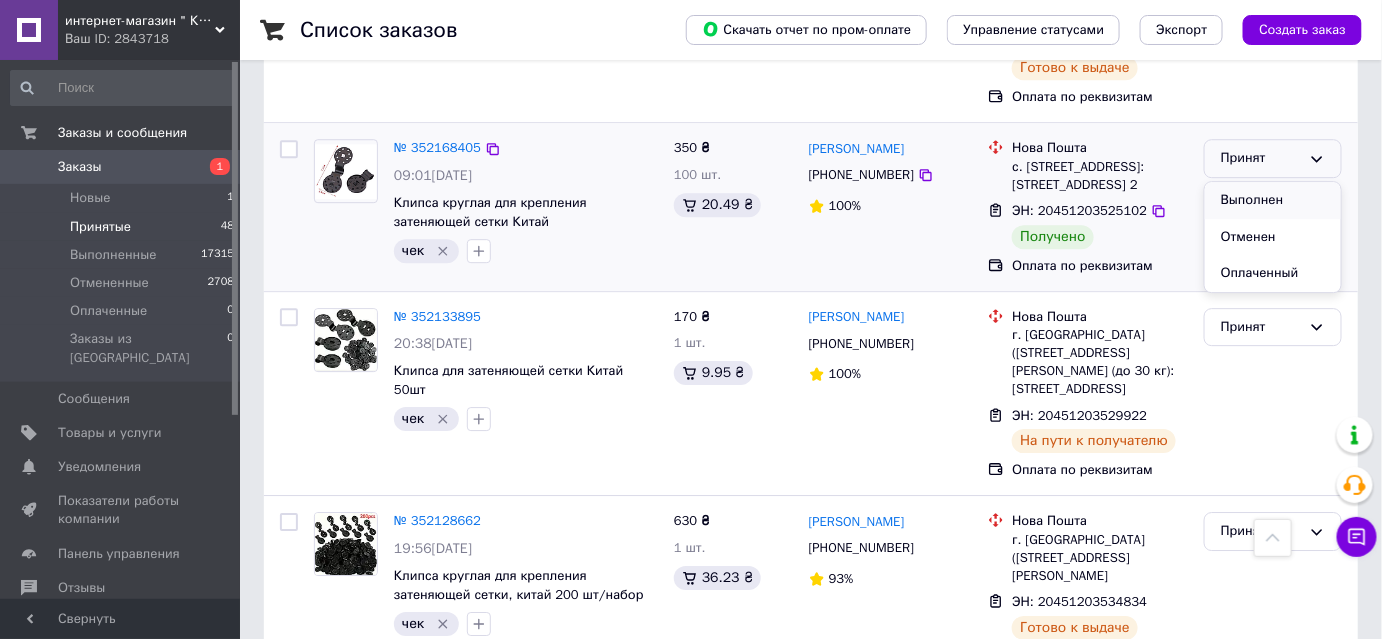 click on "Выполнен" at bounding box center (1273, 200) 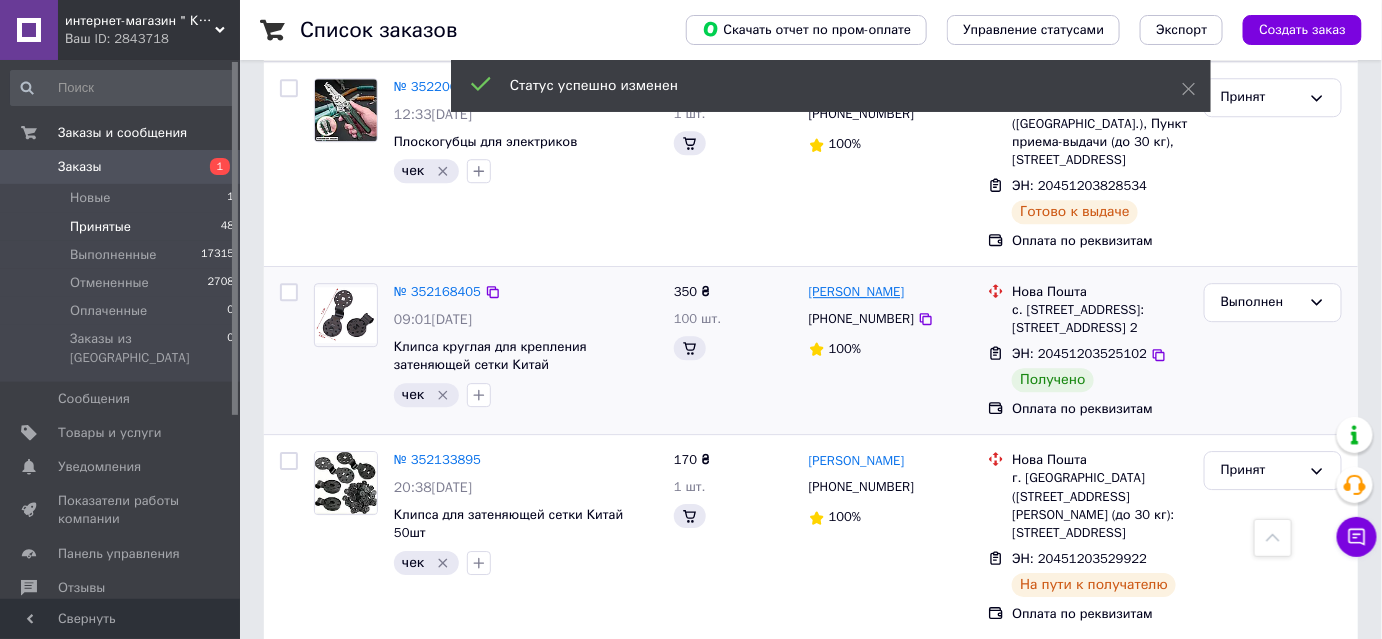 scroll, scrollTop: 1856, scrollLeft: 0, axis: vertical 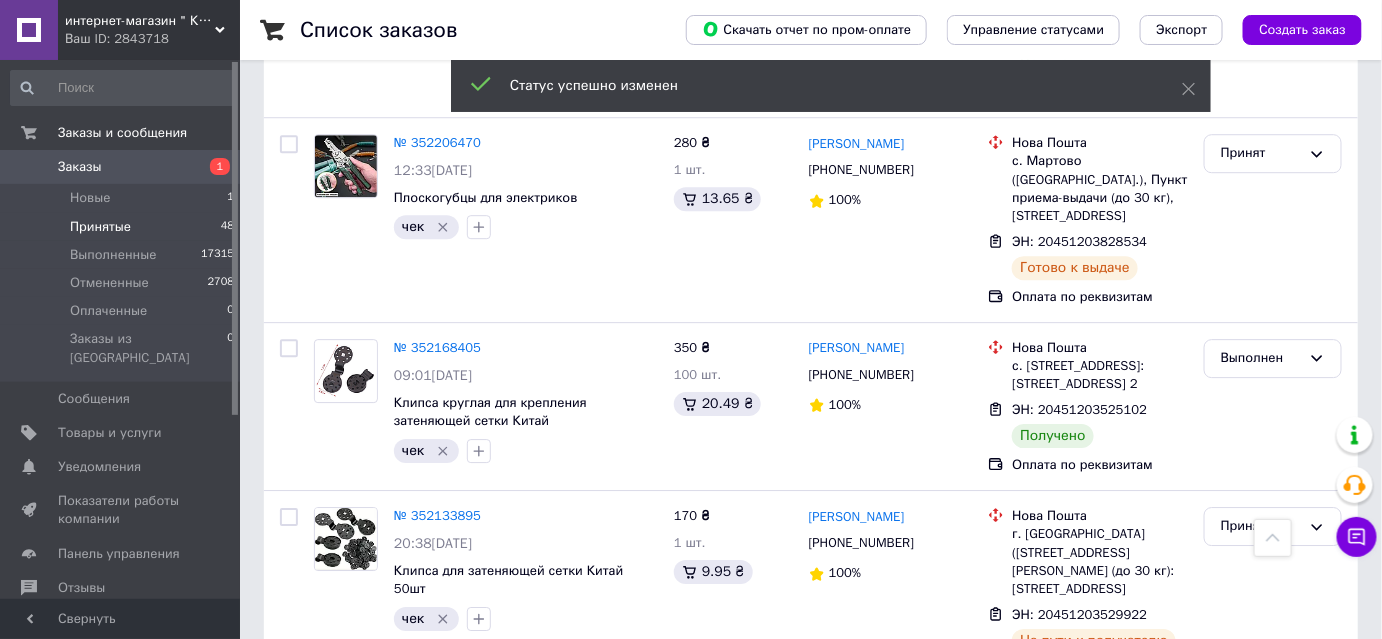 click on "Станіслав Пискір" at bounding box center (857, 348) 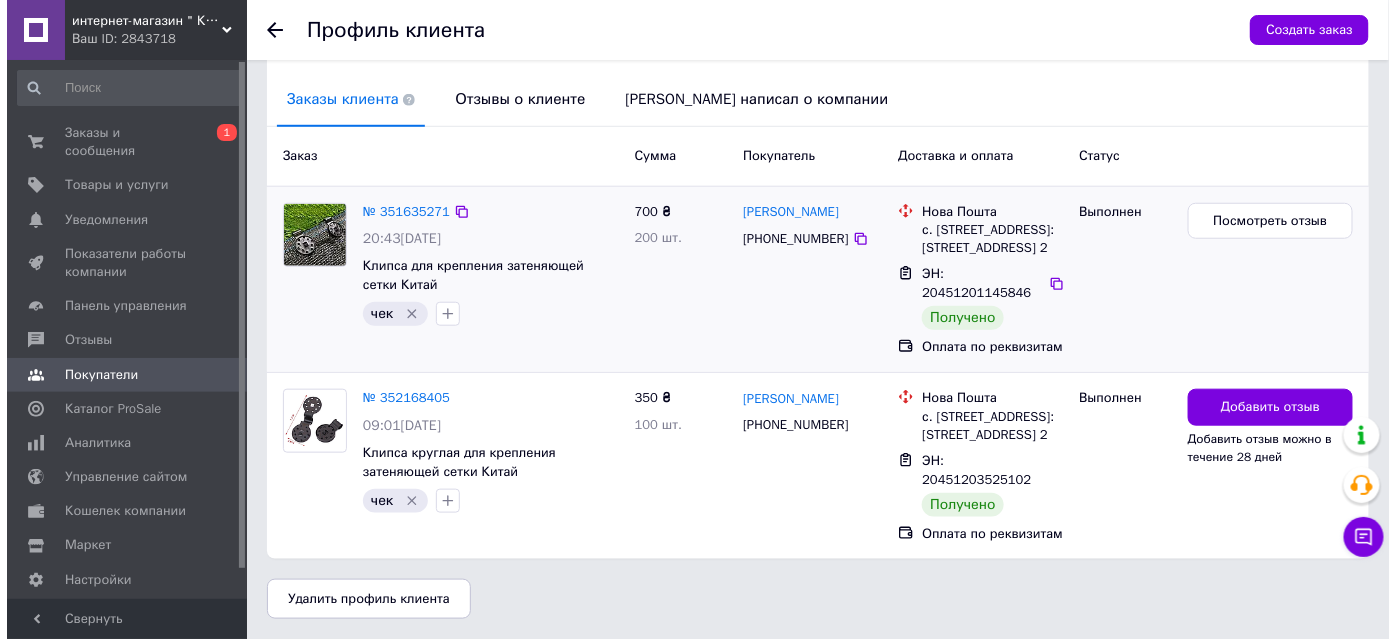 scroll, scrollTop: 585, scrollLeft: 0, axis: vertical 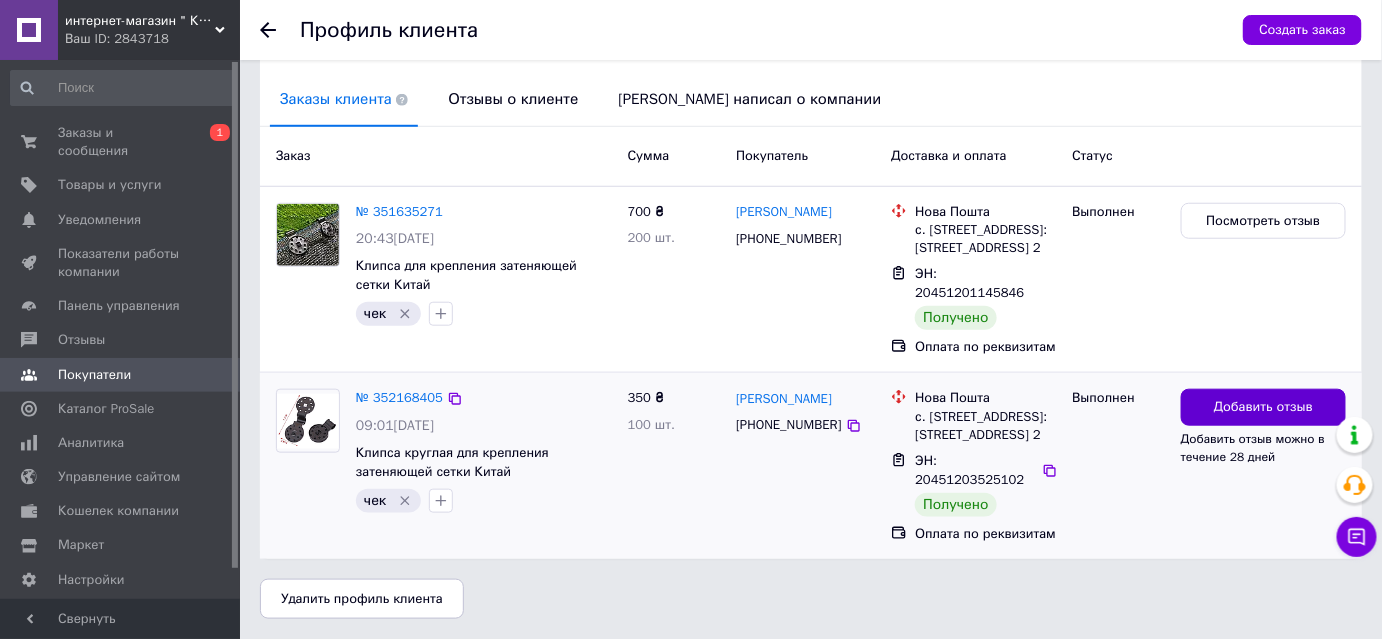 click on "Добавить отзыв" at bounding box center (1263, 407) 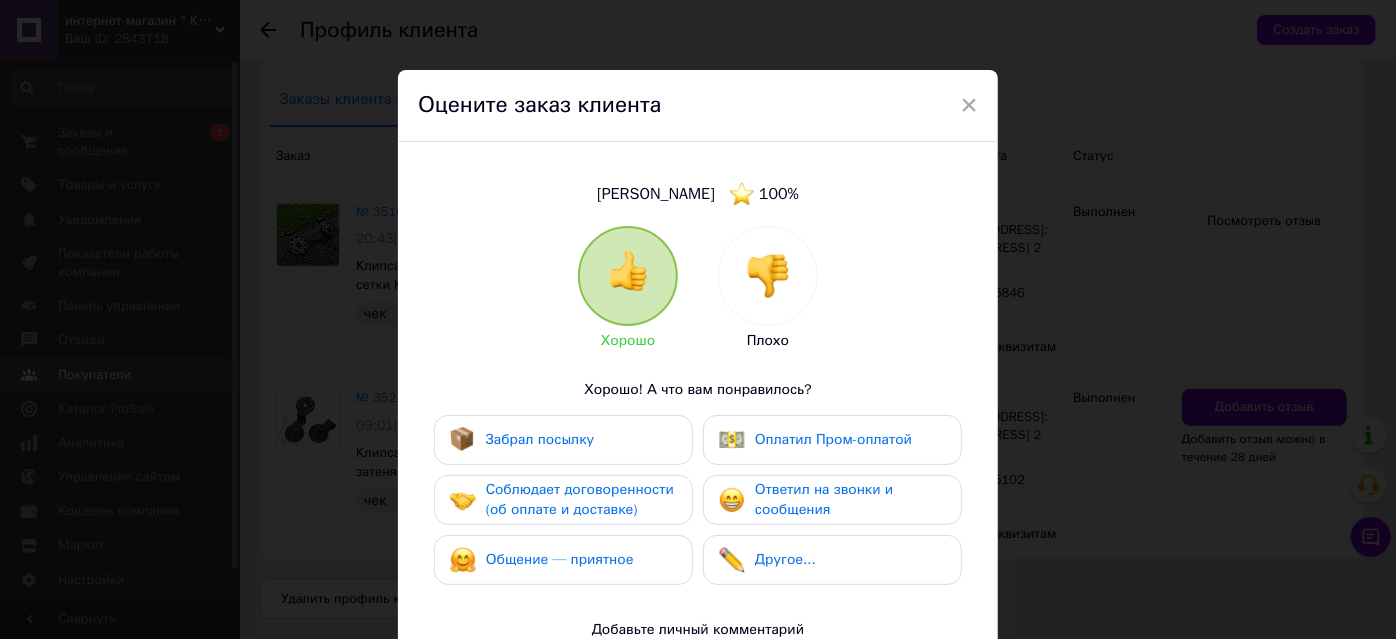 drag, startPoint x: 562, startPoint y: 434, endPoint x: 562, endPoint y: 475, distance: 41 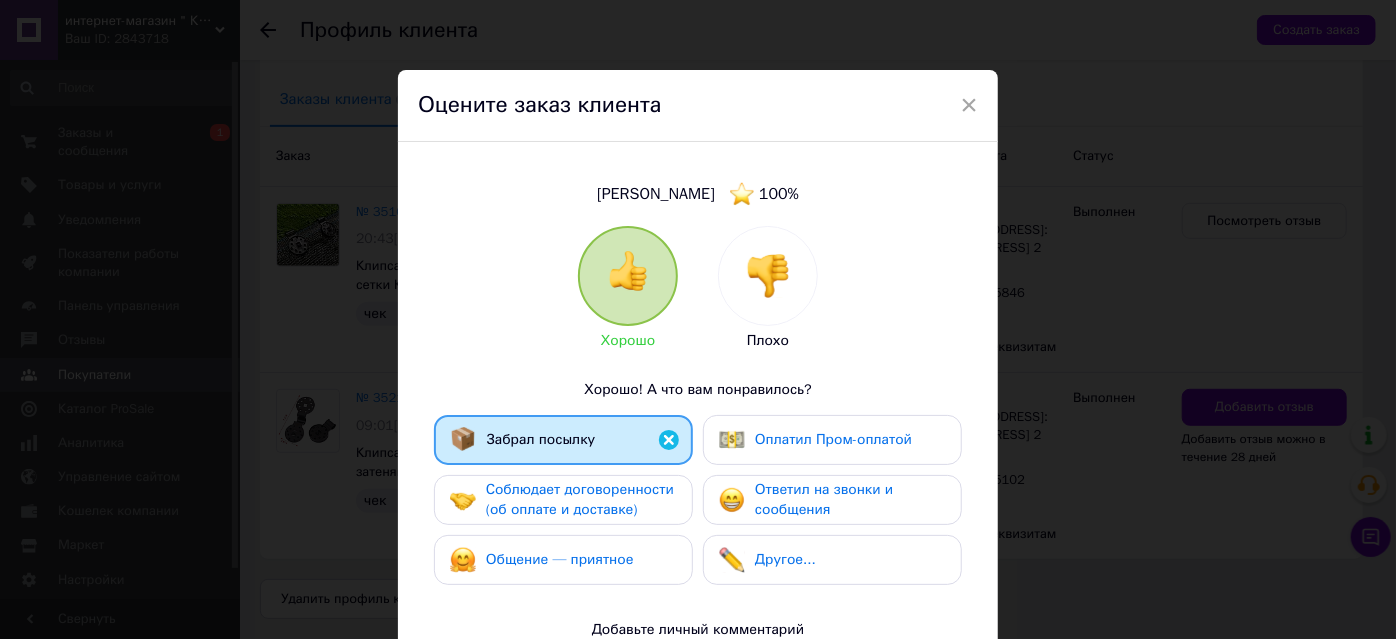 drag, startPoint x: 568, startPoint y: 489, endPoint x: 580, endPoint y: 544, distance: 56.293873 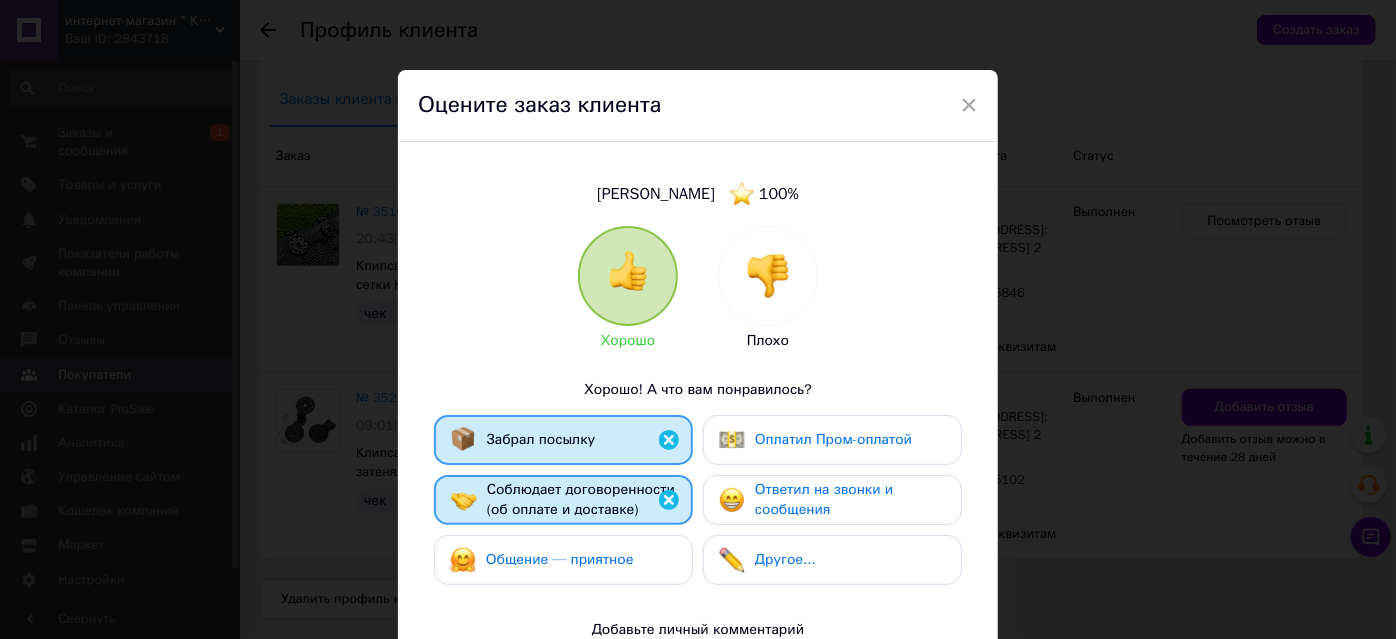 click on "Общение — приятное" at bounding box center (560, 559) 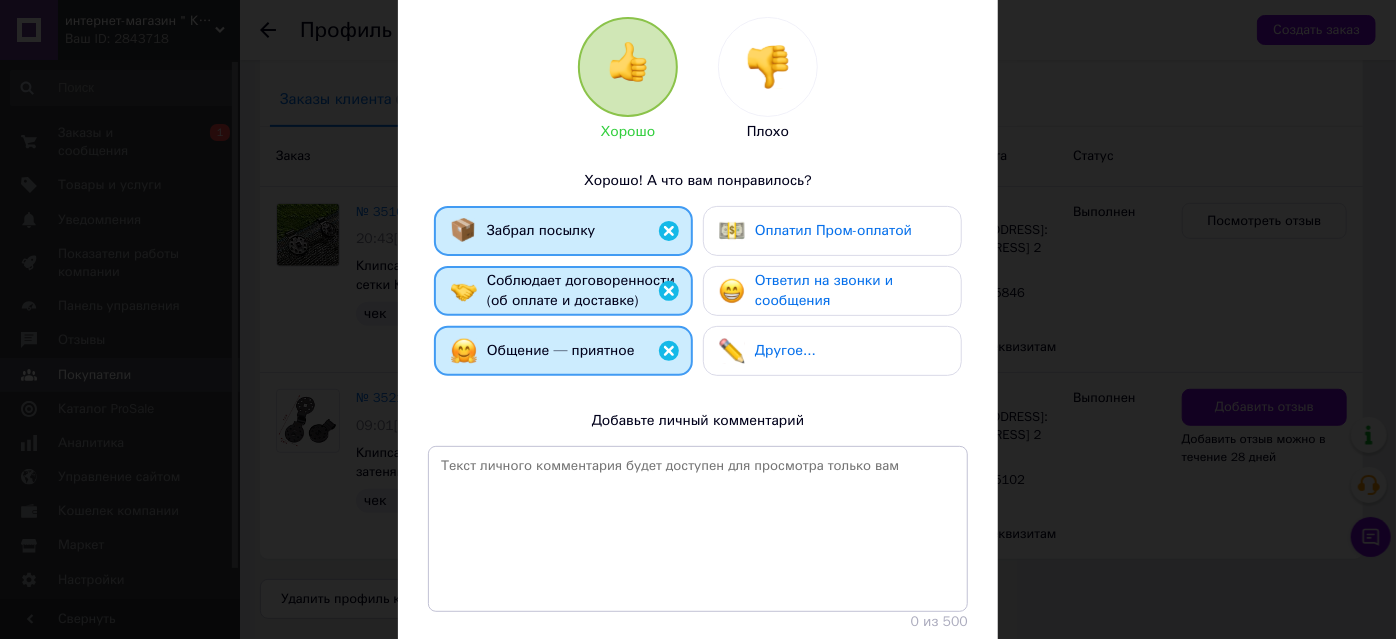 scroll, scrollTop: 272, scrollLeft: 0, axis: vertical 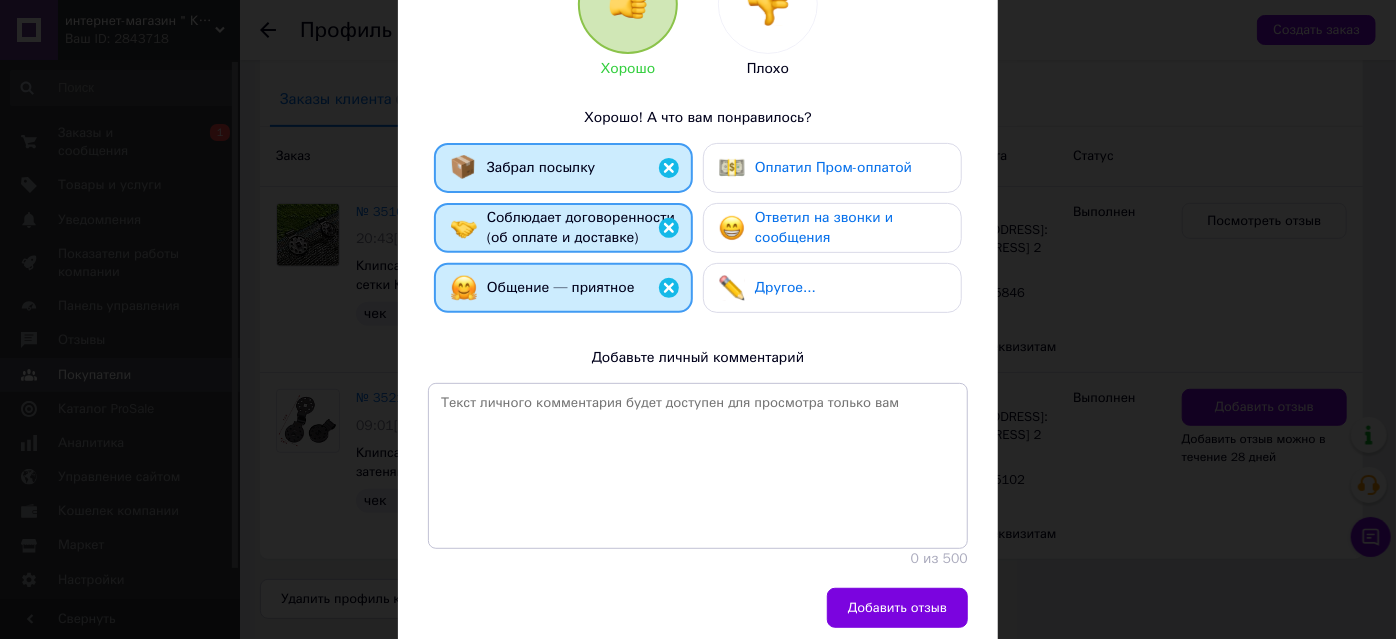 drag, startPoint x: 898, startPoint y: 602, endPoint x: 867, endPoint y: 584, distance: 35.846897 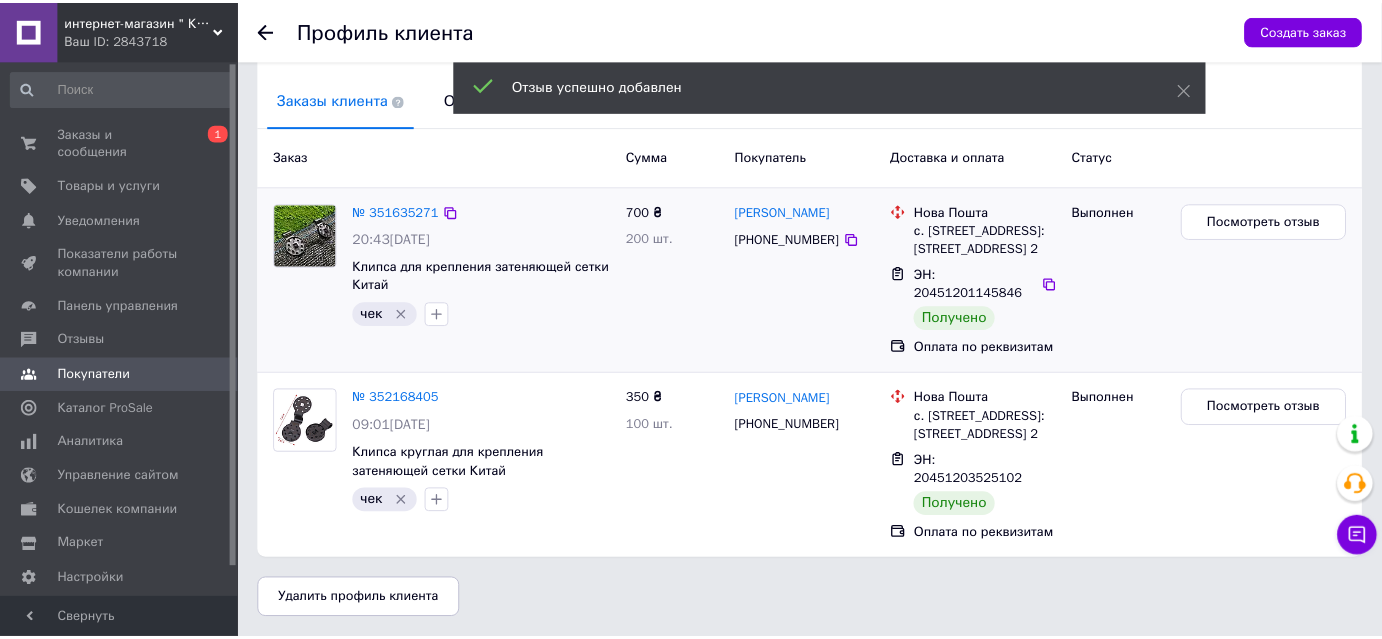 scroll, scrollTop: 548, scrollLeft: 0, axis: vertical 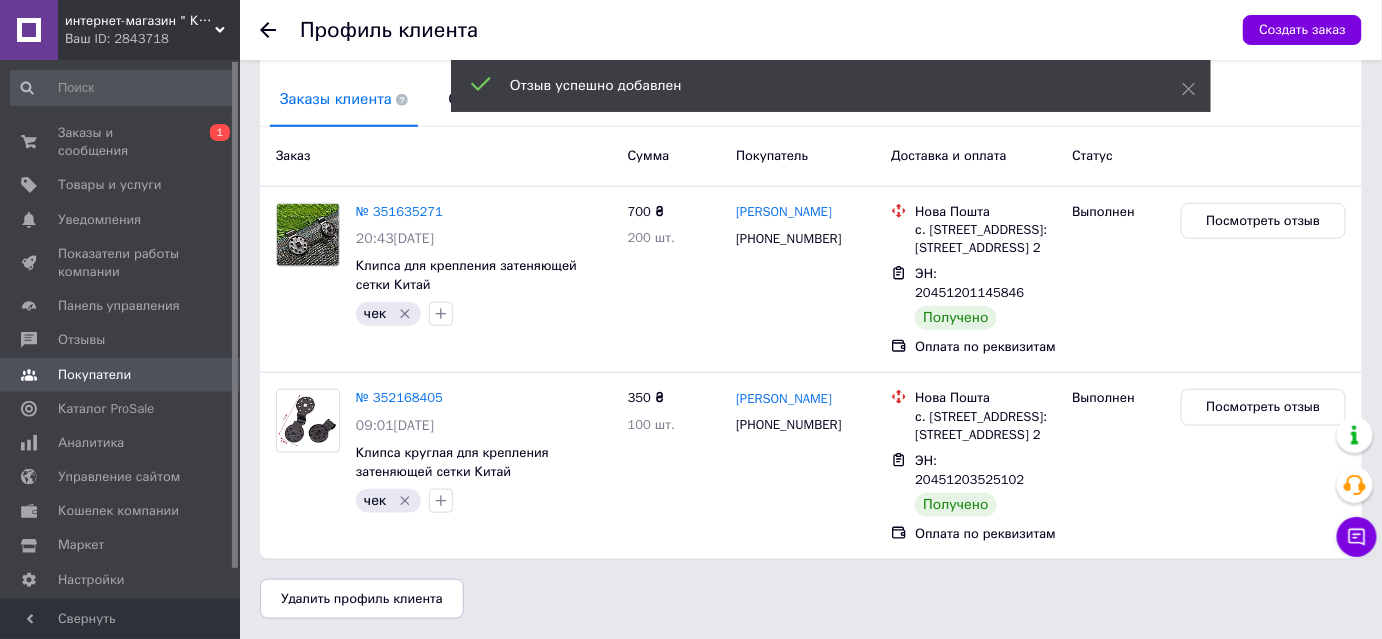 click 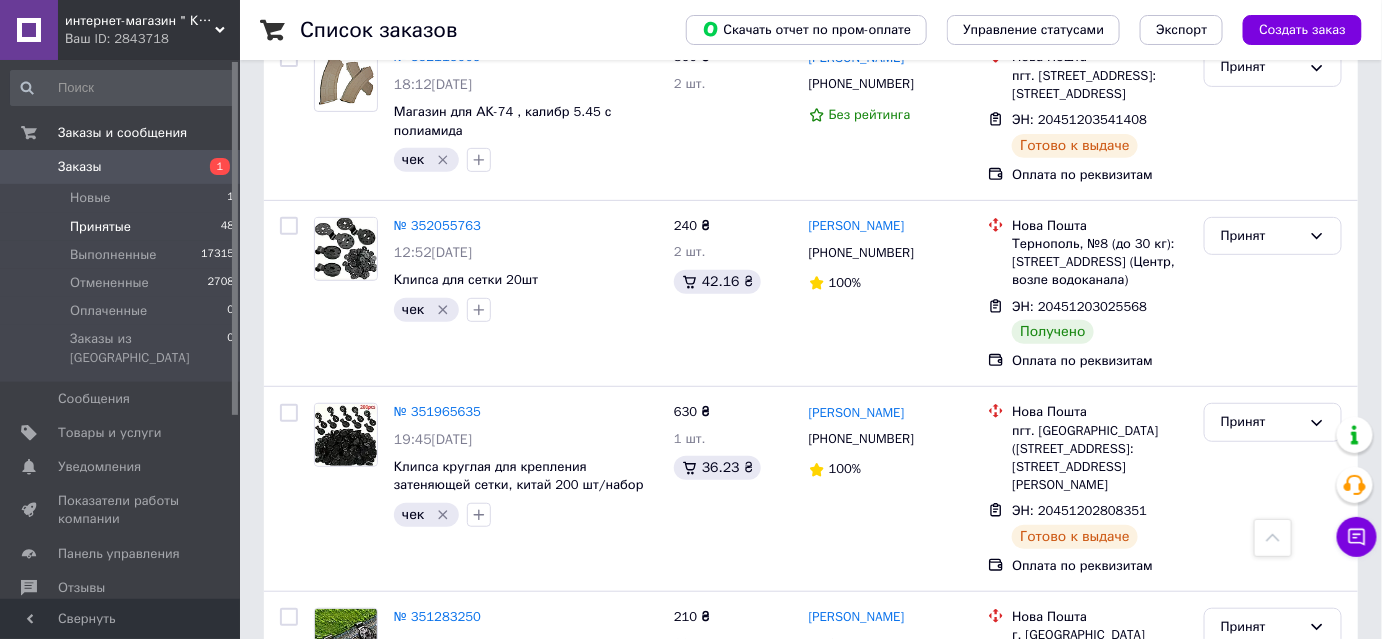 scroll, scrollTop: 2727, scrollLeft: 0, axis: vertical 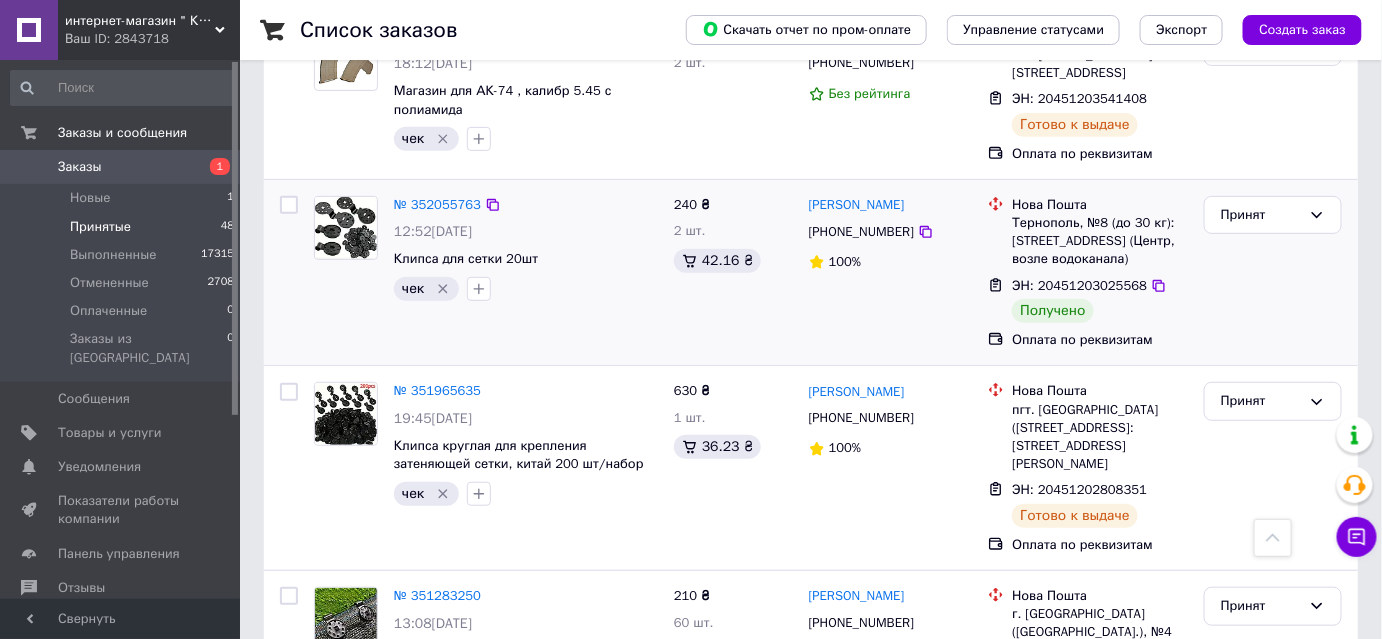 drag, startPoint x: 1262, startPoint y: 192, endPoint x: 1260, endPoint y: 210, distance: 18.110771 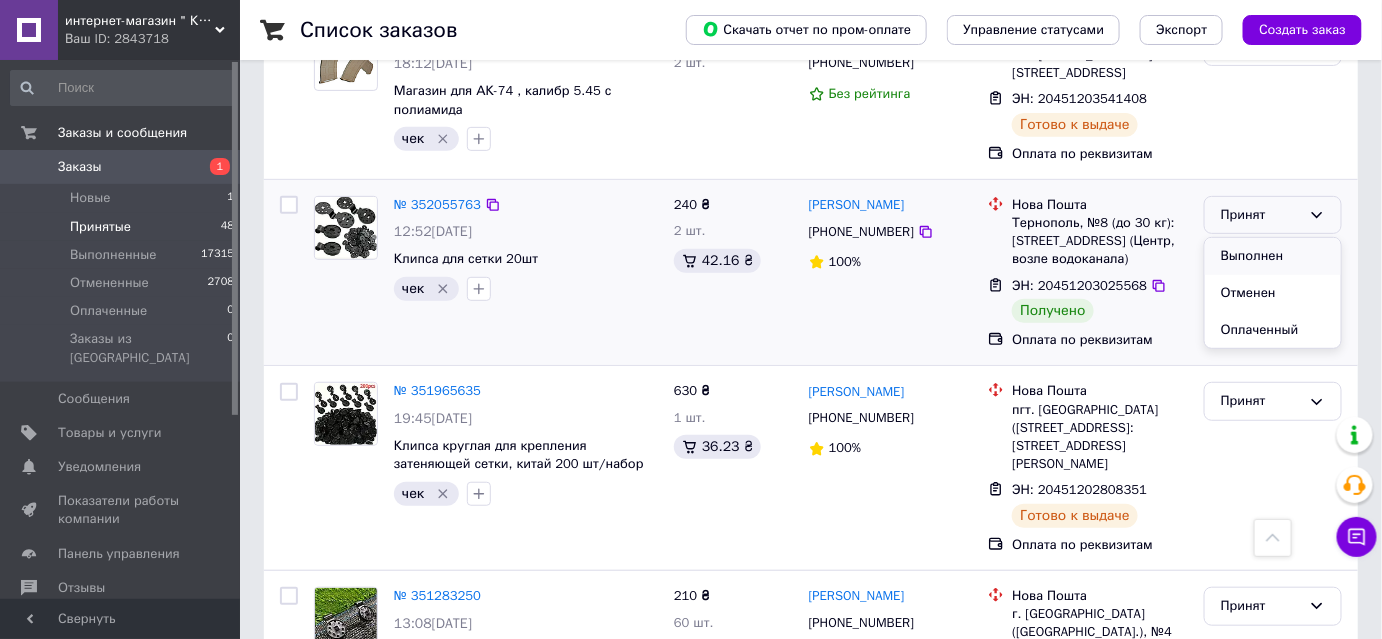 click on "Выполнен" at bounding box center [1273, 256] 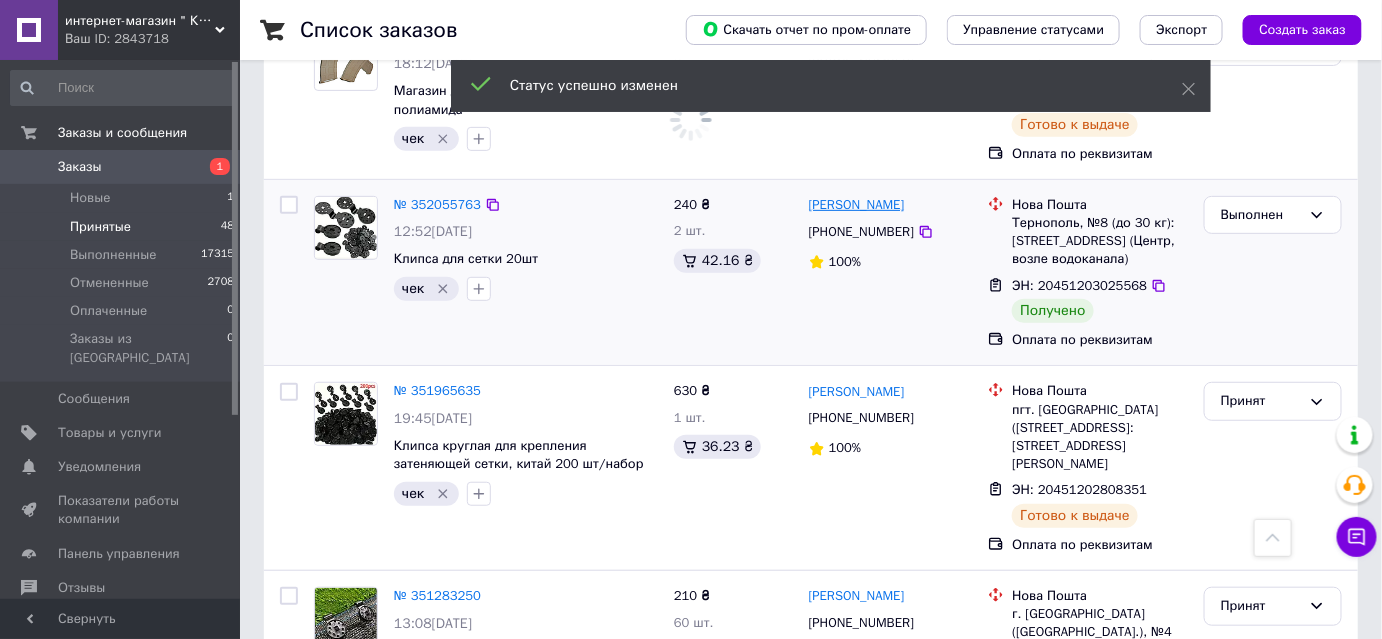 click on "Андрій Онуферко" at bounding box center [857, 205] 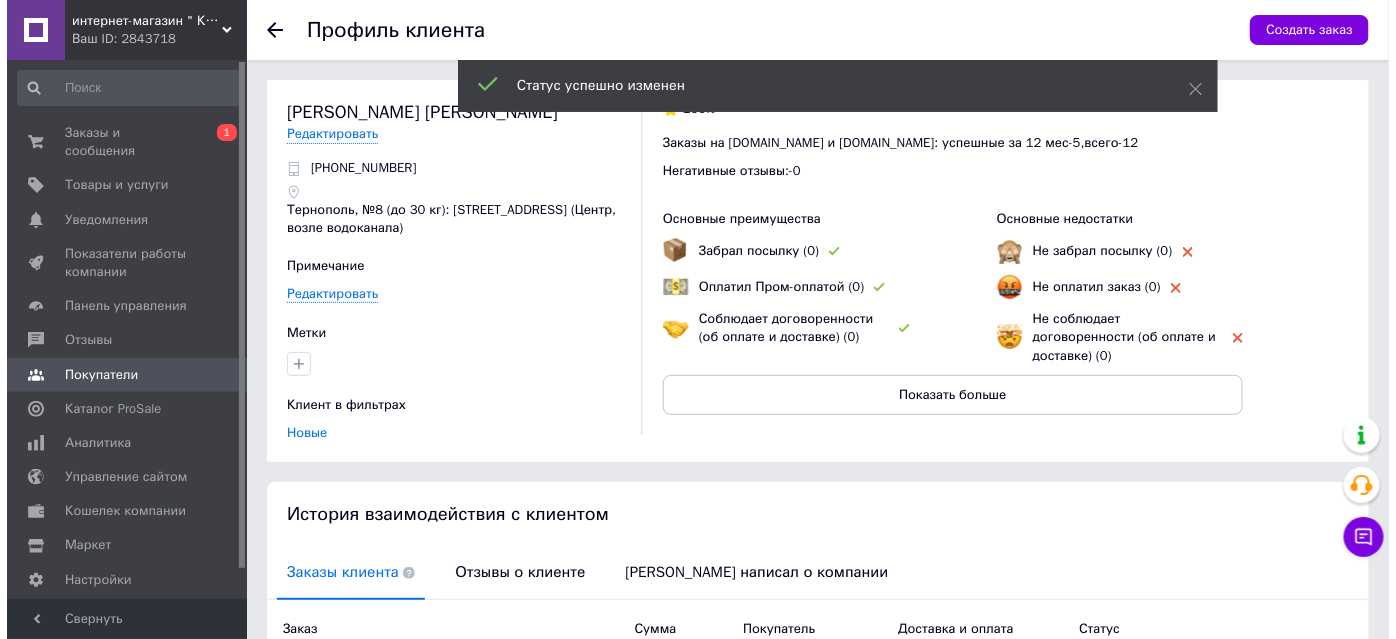 scroll, scrollTop: 302, scrollLeft: 0, axis: vertical 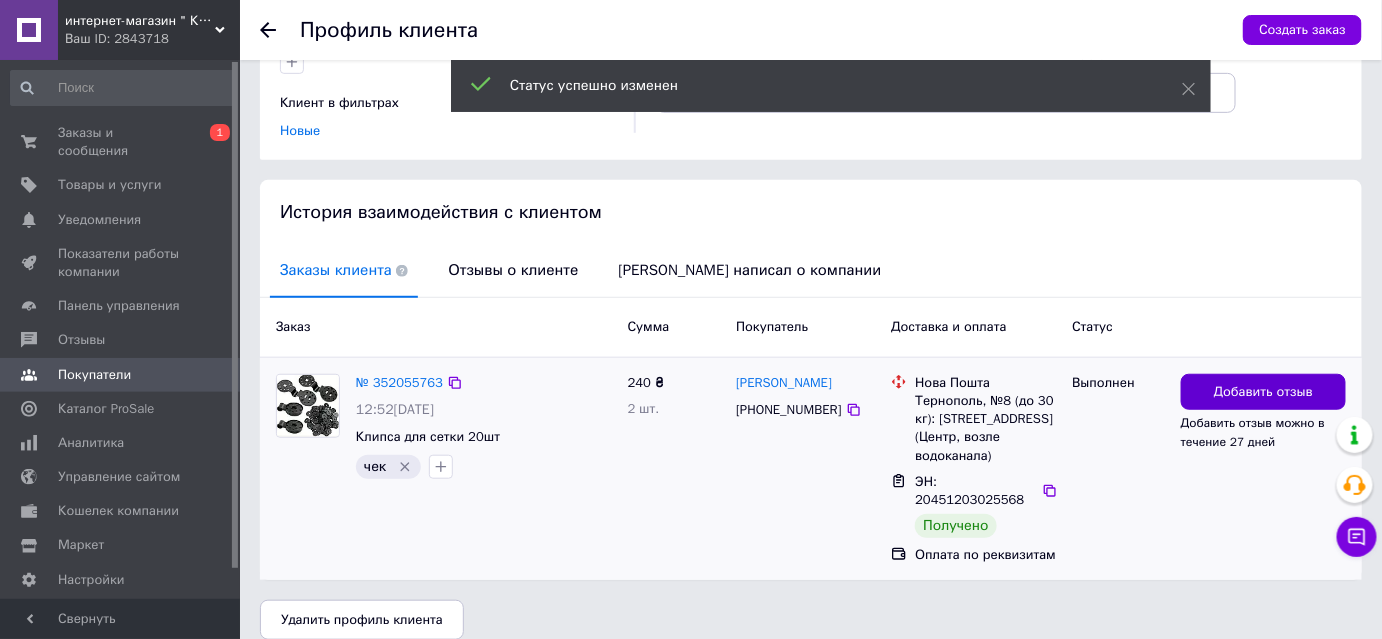 click on "Добавить отзыв" at bounding box center [1263, 392] 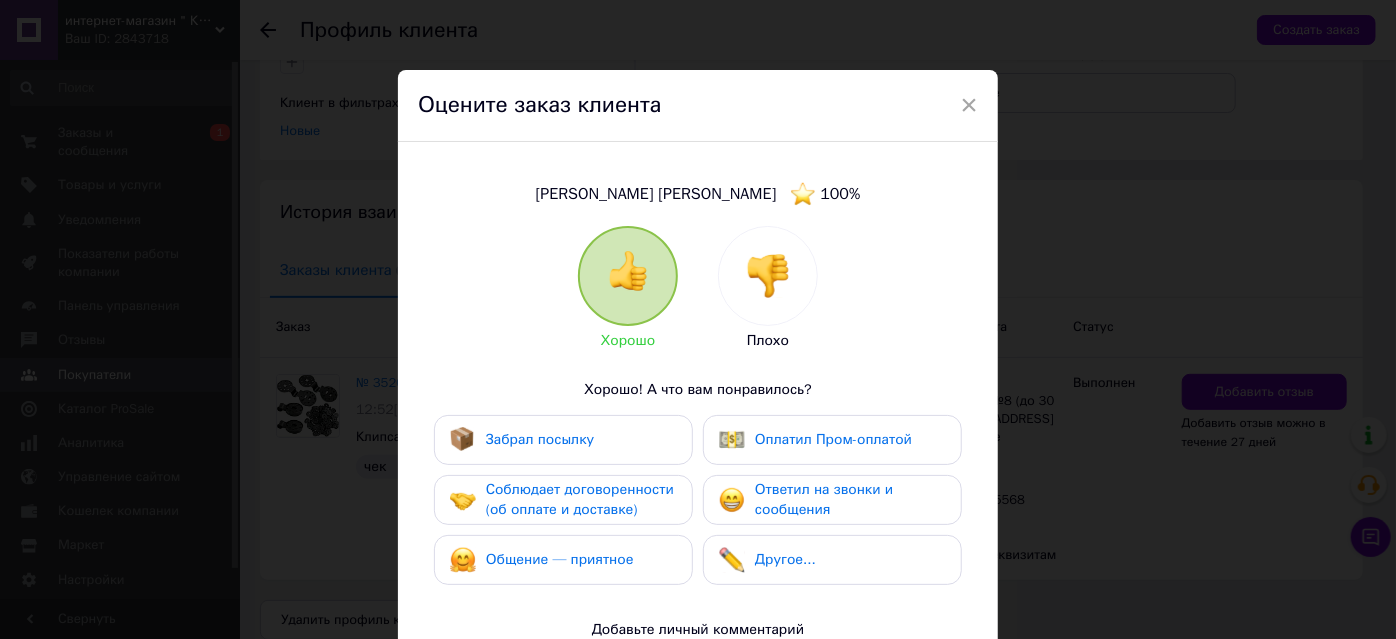 drag, startPoint x: 531, startPoint y: 441, endPoint x: 544, endPoint y: 488, distance: 48.76474 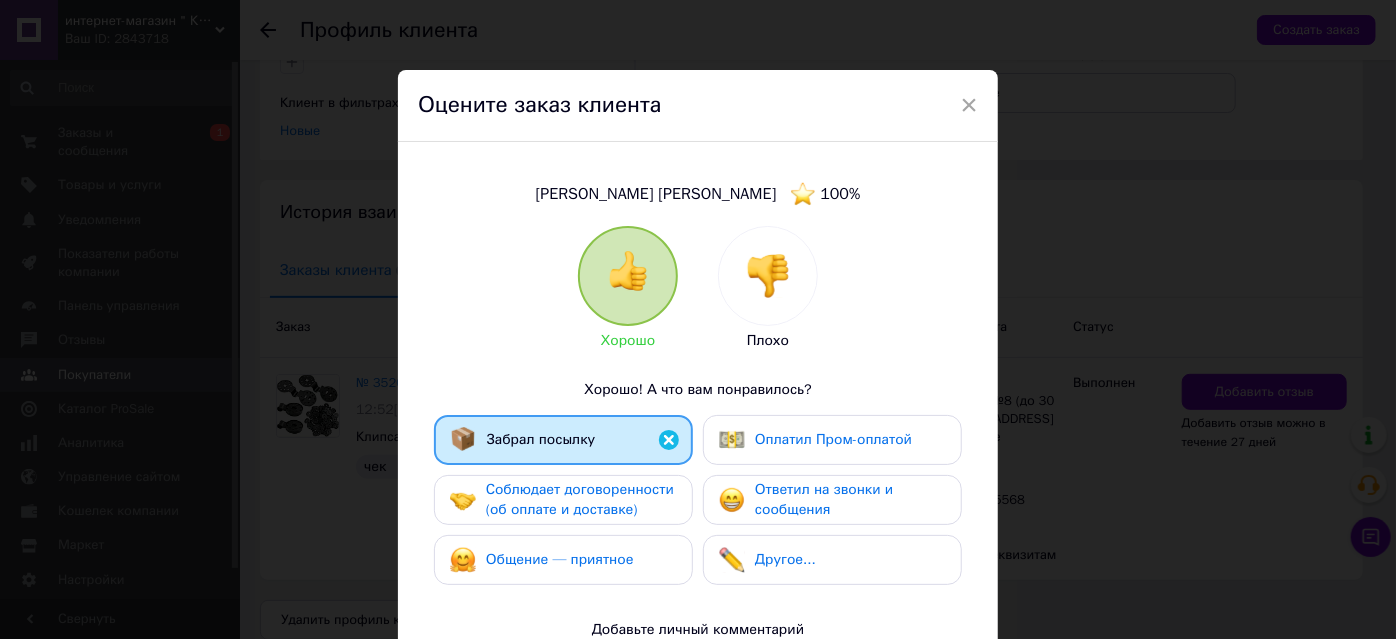 drag, startPoint x: 545, startPoint y: 495, endPoint x: 554, endPoint y: 551, distance: 56.718605 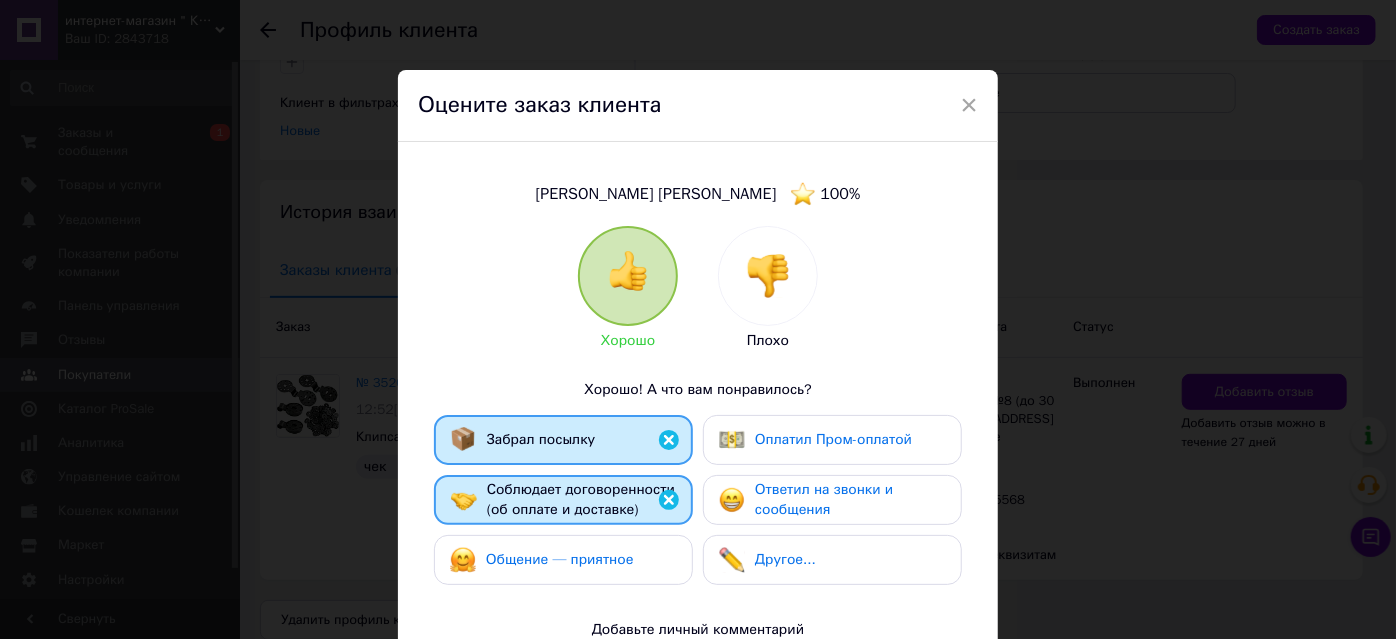 click on "Общение — приятное" at bounding box center [560, 559] 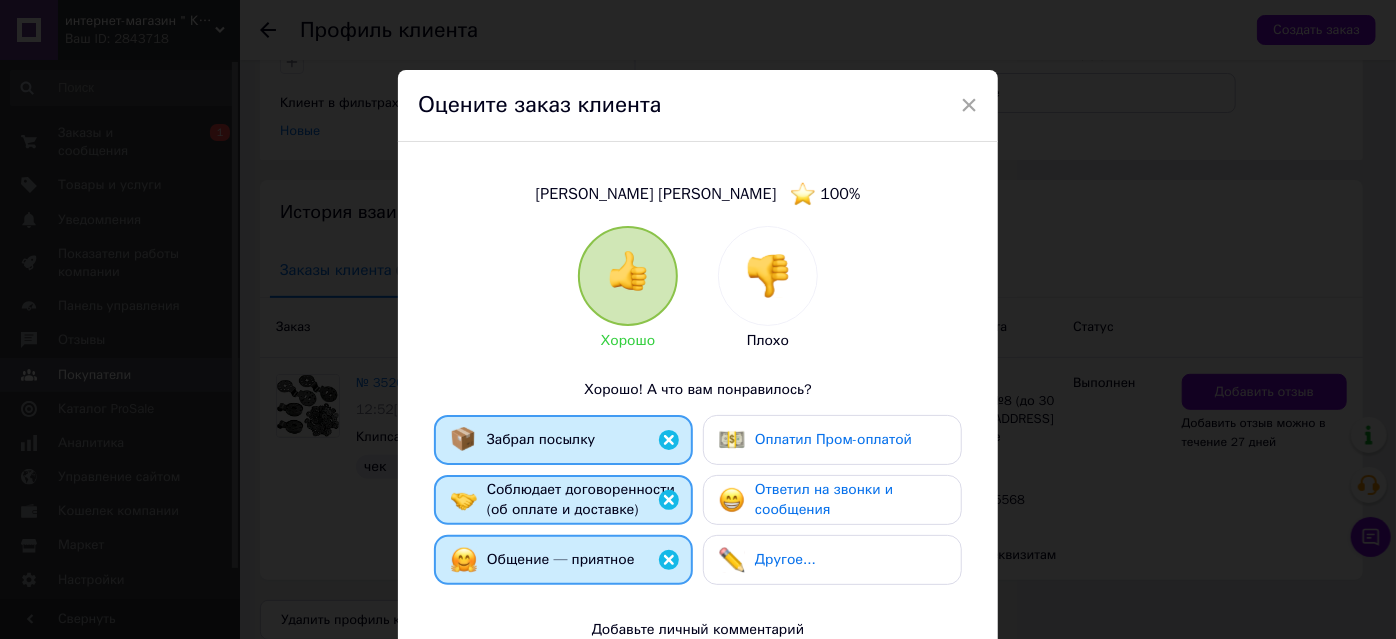 scroll, scrollTop: 272, scrollLeft: 0, axis: vertical 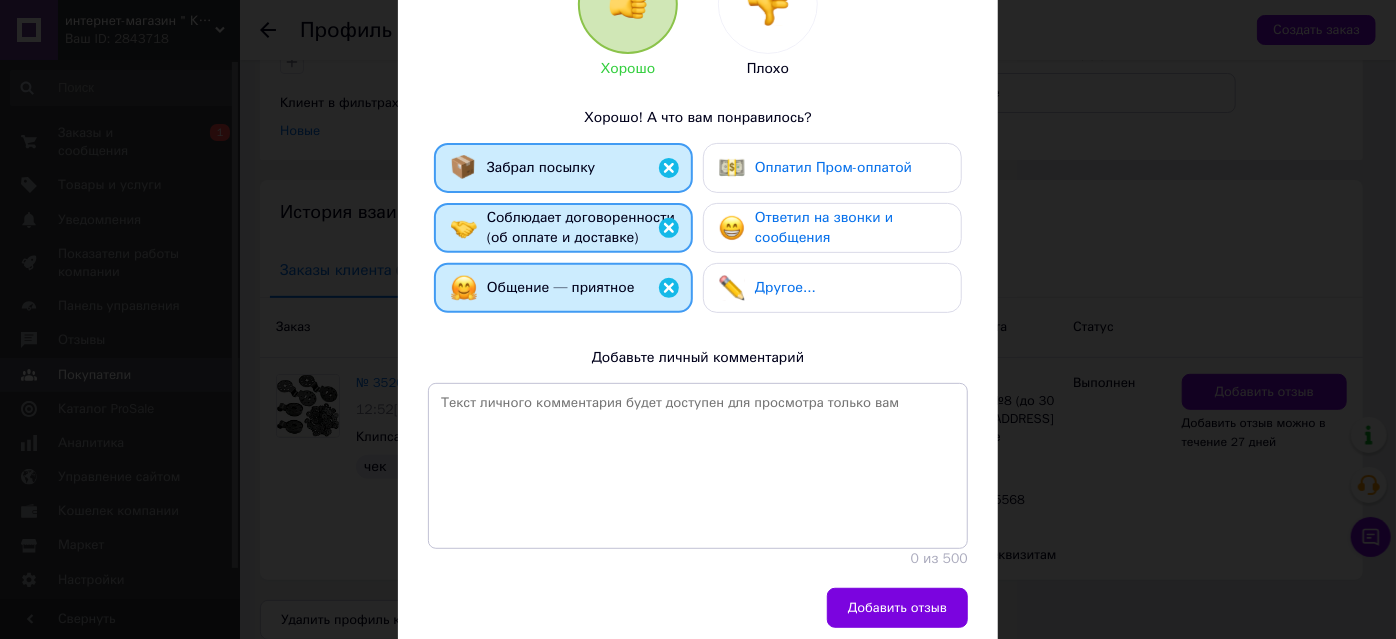 drag, startPoint x: 911, startPoint y: 610, endPoint x: 895, endPoint y: 593, distance: 23.345236 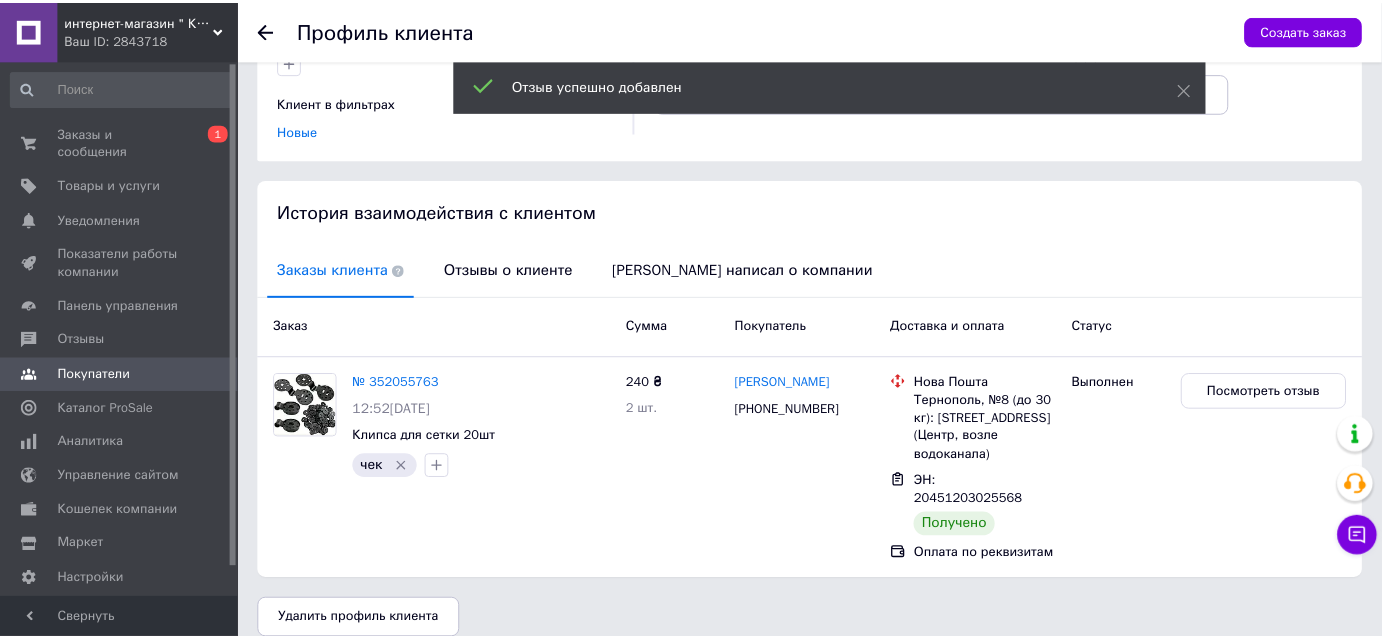 scroll, scrollTop: 284, scrollLeft: 0, axis: vertical 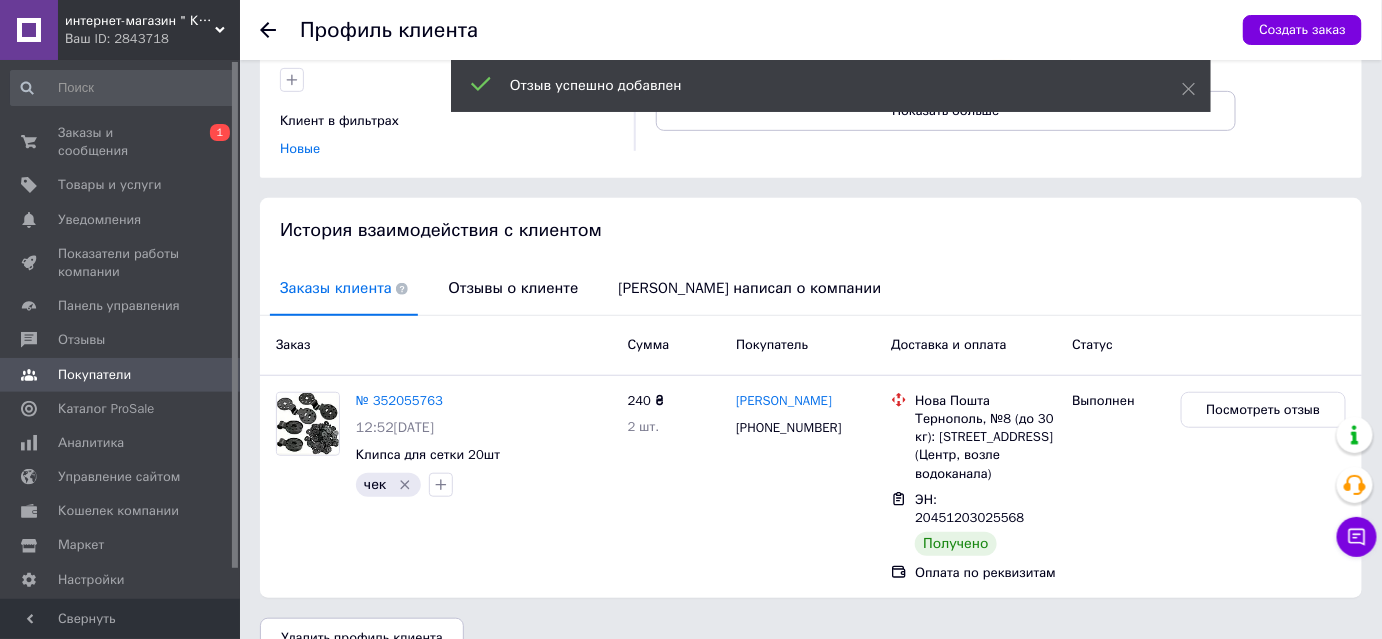 click 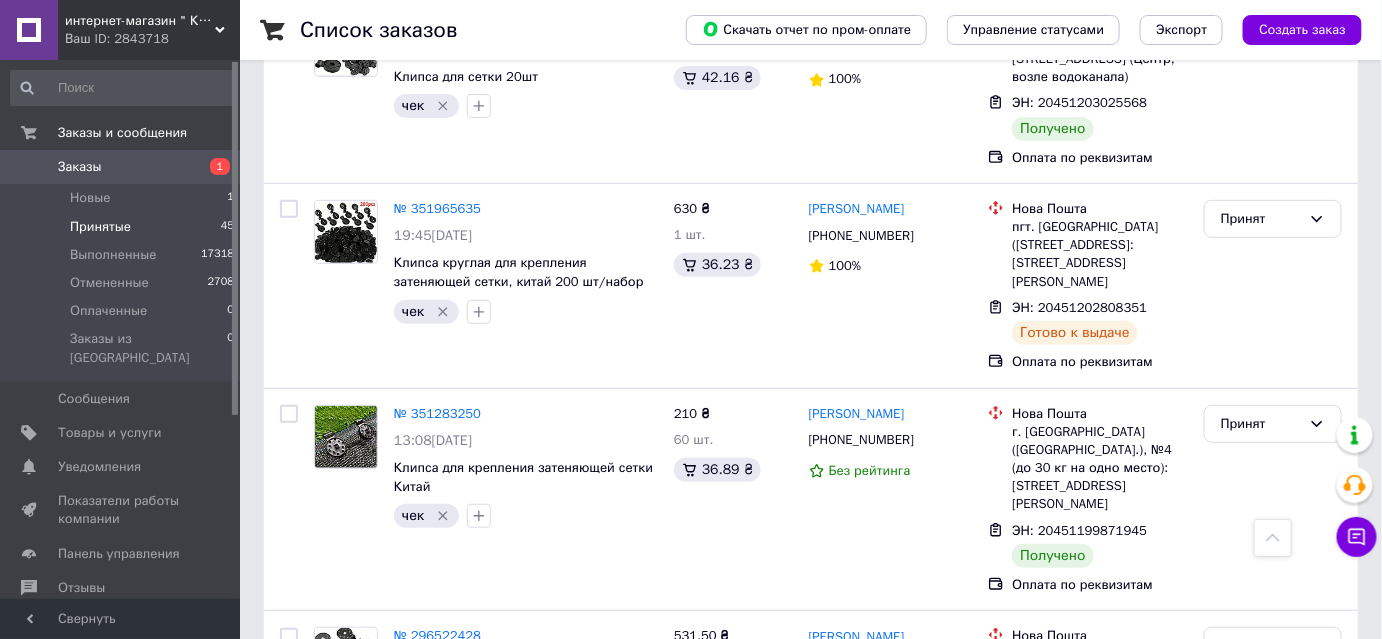 scroll, scrollTop: 2727, scrollLeft: 0, axis: vertical 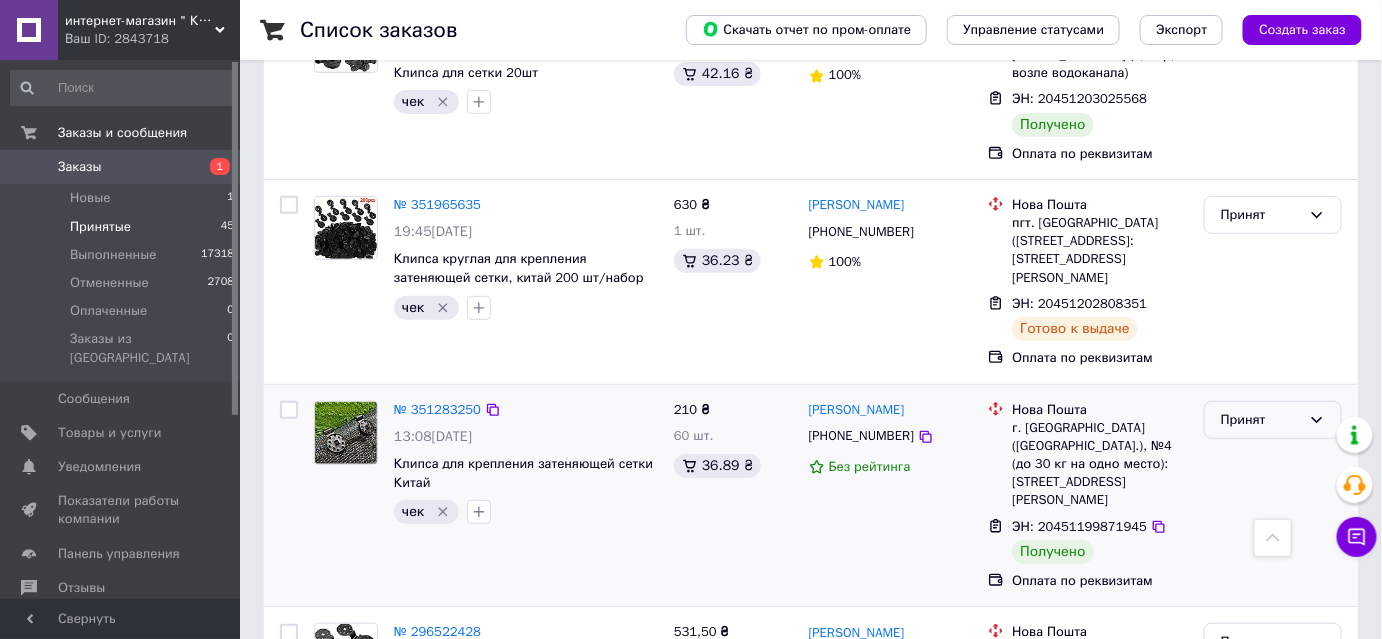 click on "Принят" at bounding box center [1261, 420] 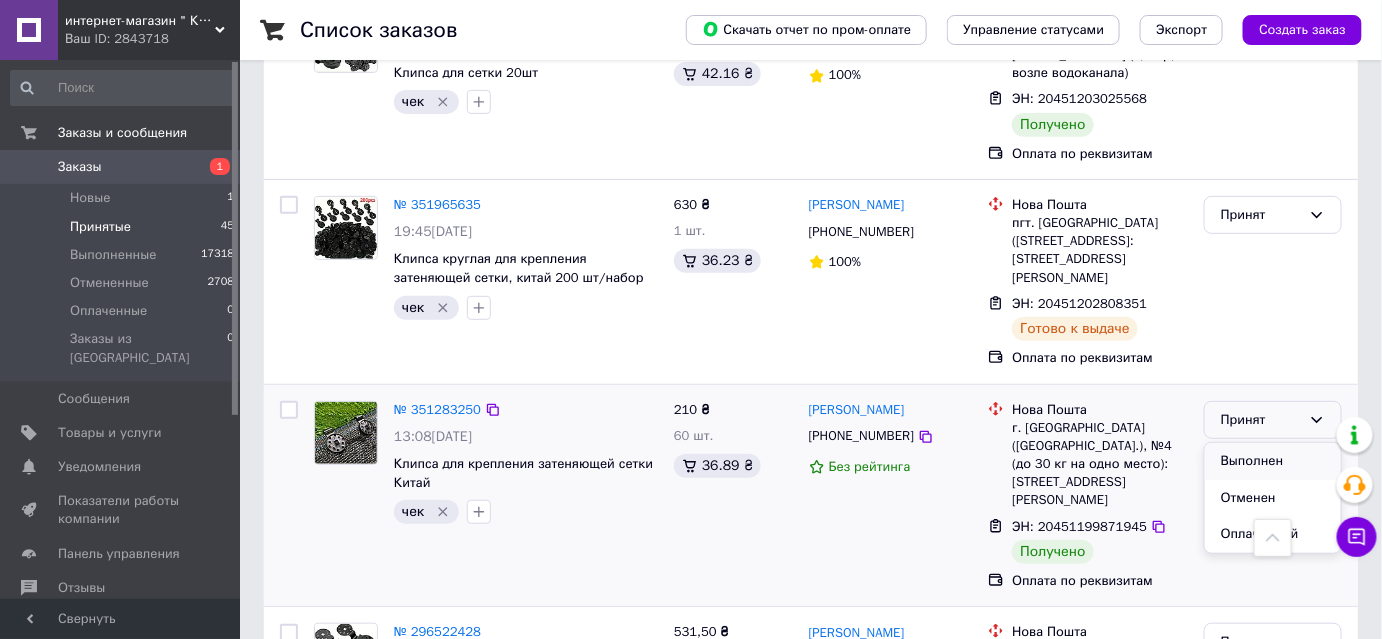 click on "Выполнен" at bounding box center (1273, 461) 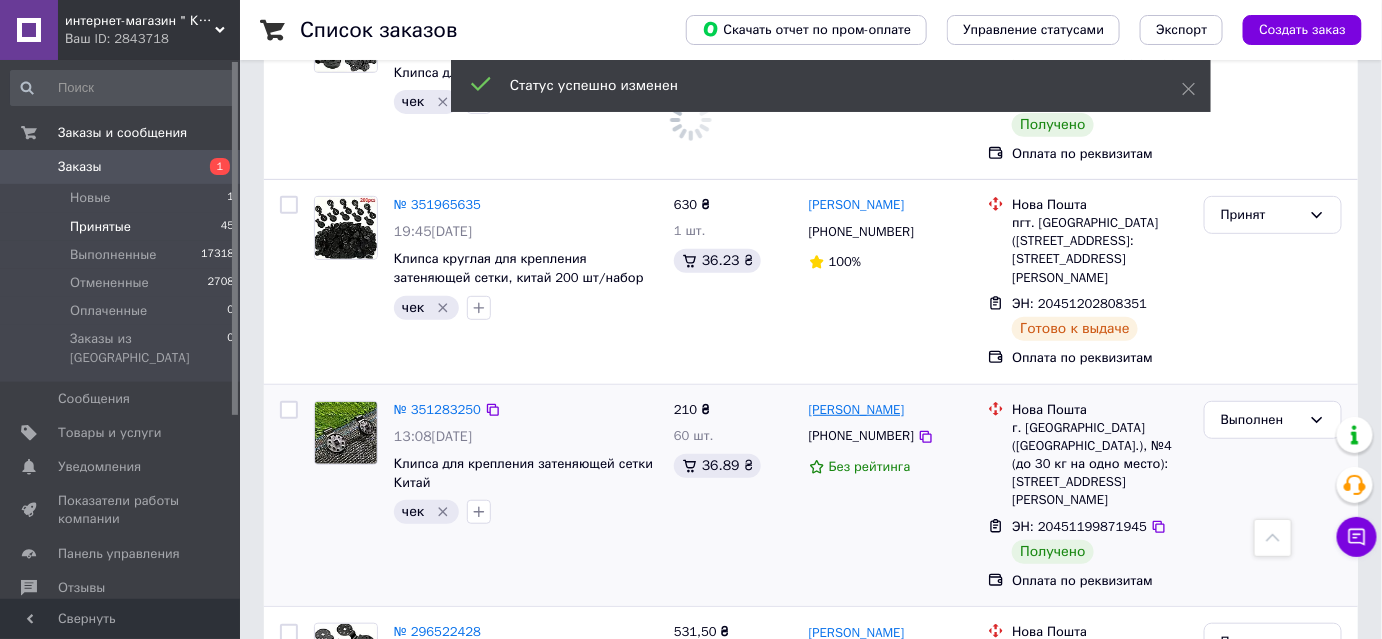 click on "Назар Ліхновський" at bounding box center (857, 410) 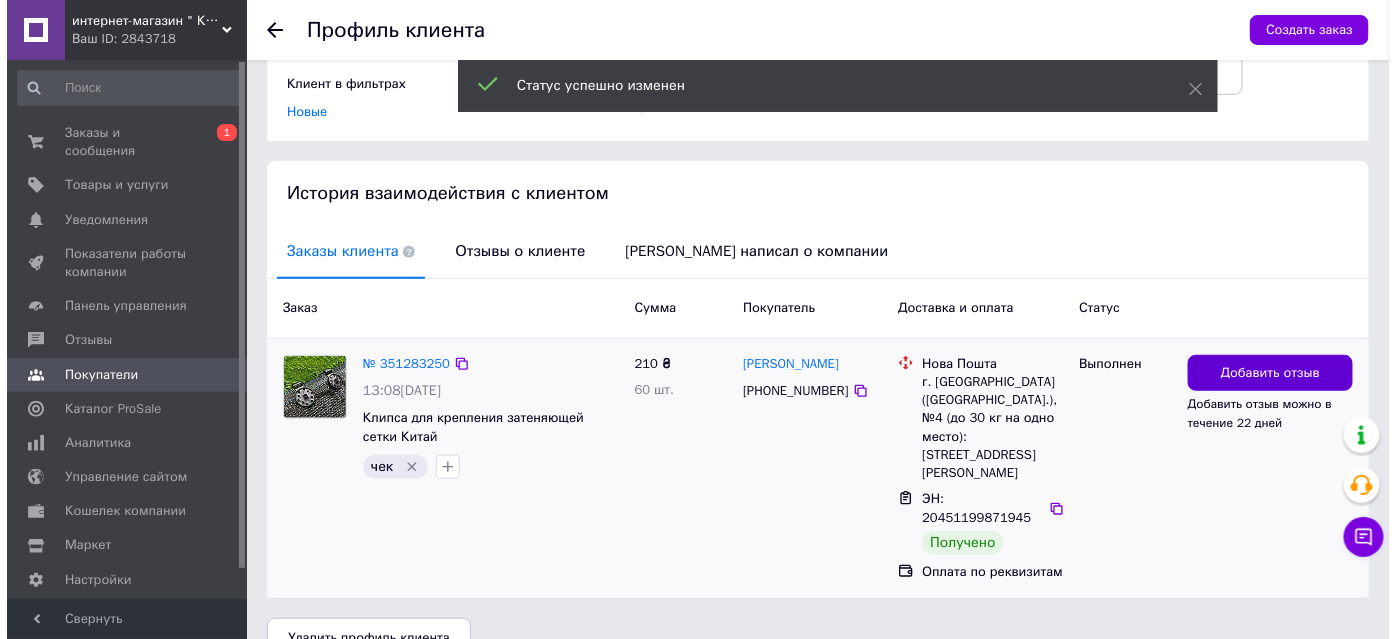 scroll, scrollTop: 321, scrollLeft: 0, axis: vertical 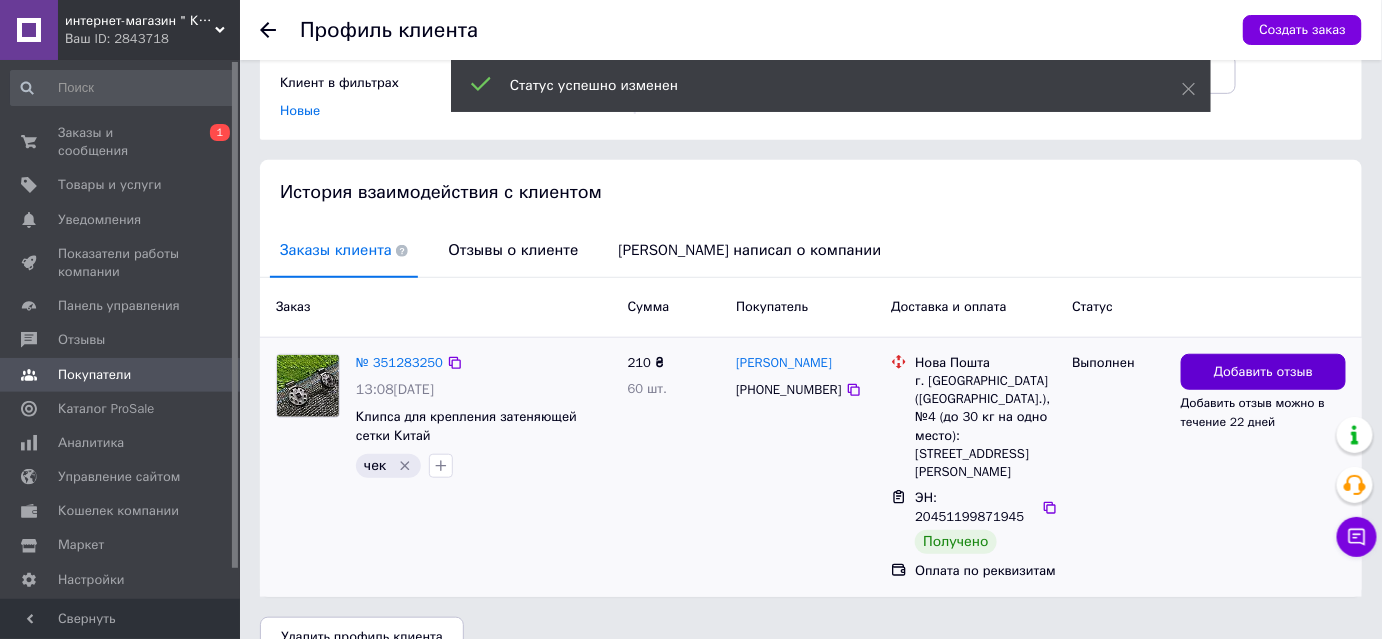 click on "Добавить отзыв" at bounding box center (1263, 372) 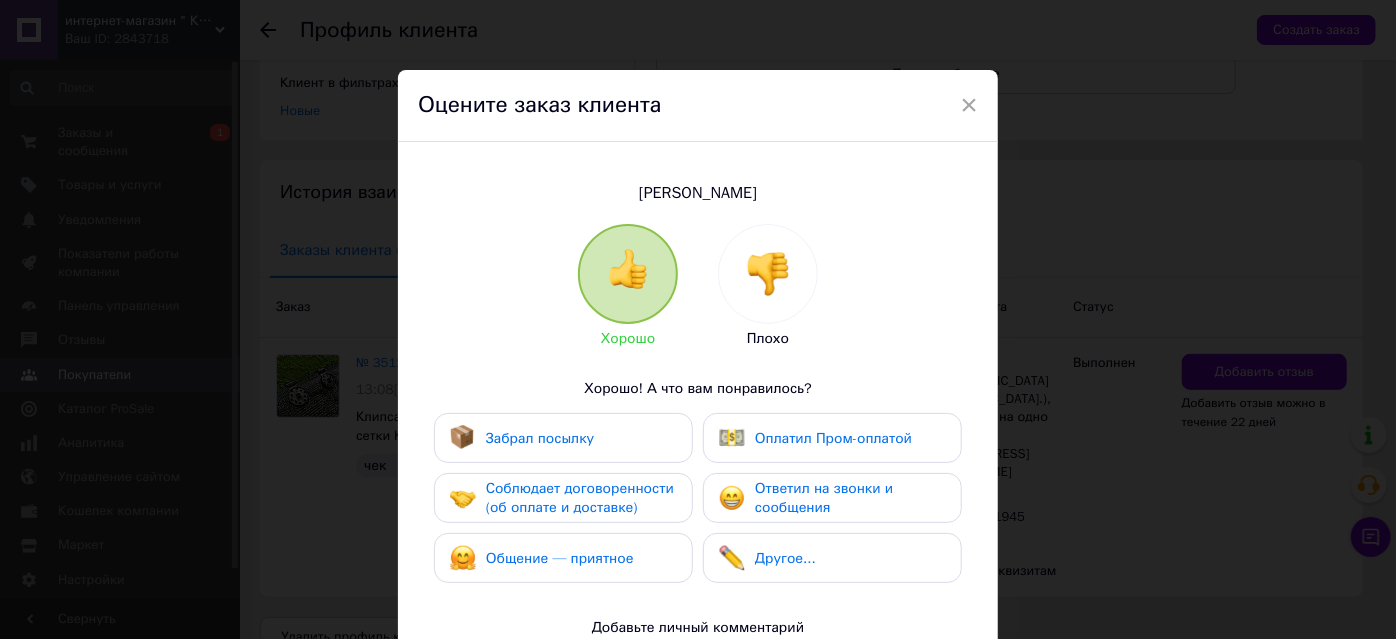 drag, startPoint x: 526, startPoint y: 445, endPoint x: 530, endPoint y: 463, distance: 18.439089 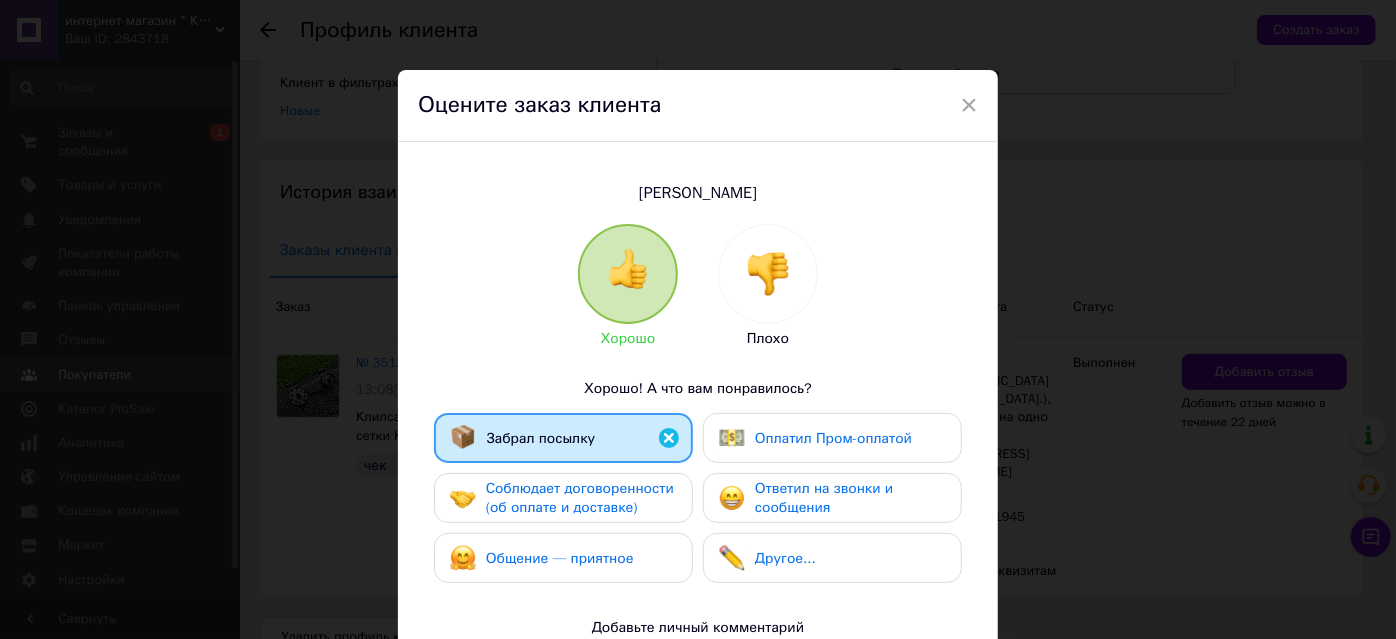 drag, startPoint x: 542, startPoint y: 508, endPoint x: 543, endPoint y: 550, distance: 42.0119 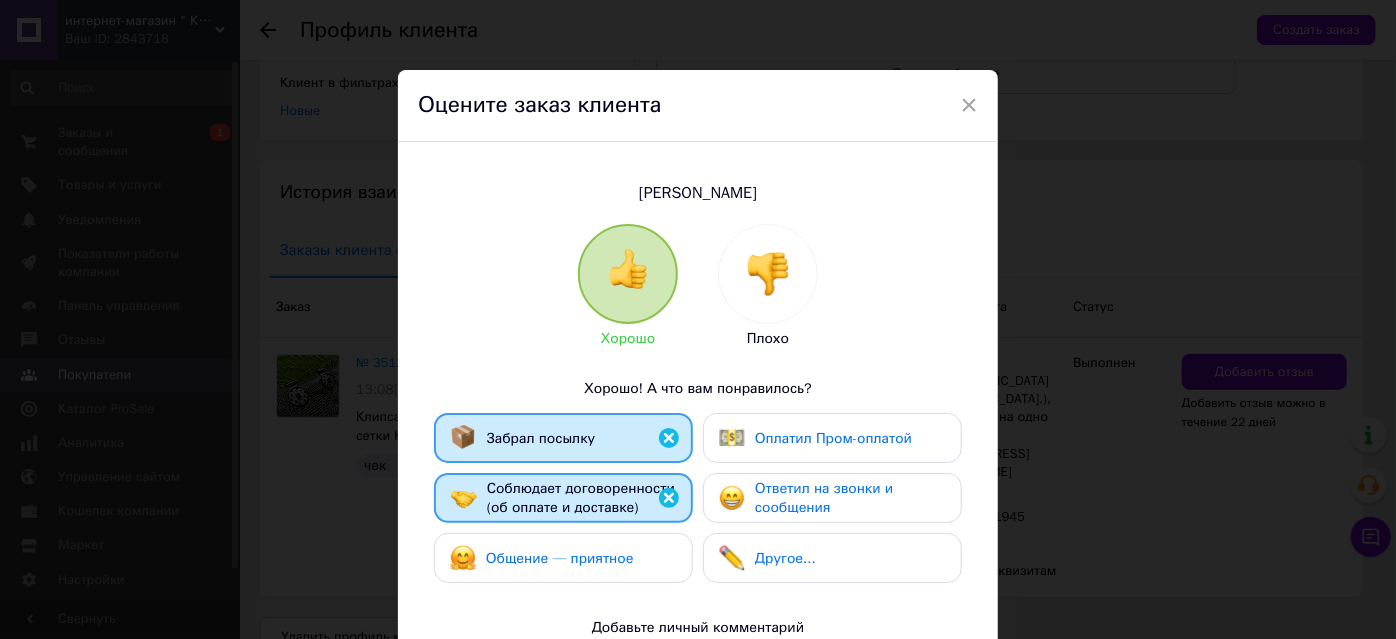 drag, startPoint x: 544, startPoint y: 556, endPoint x: 741, endPoint y: 514, distance: 201.4274 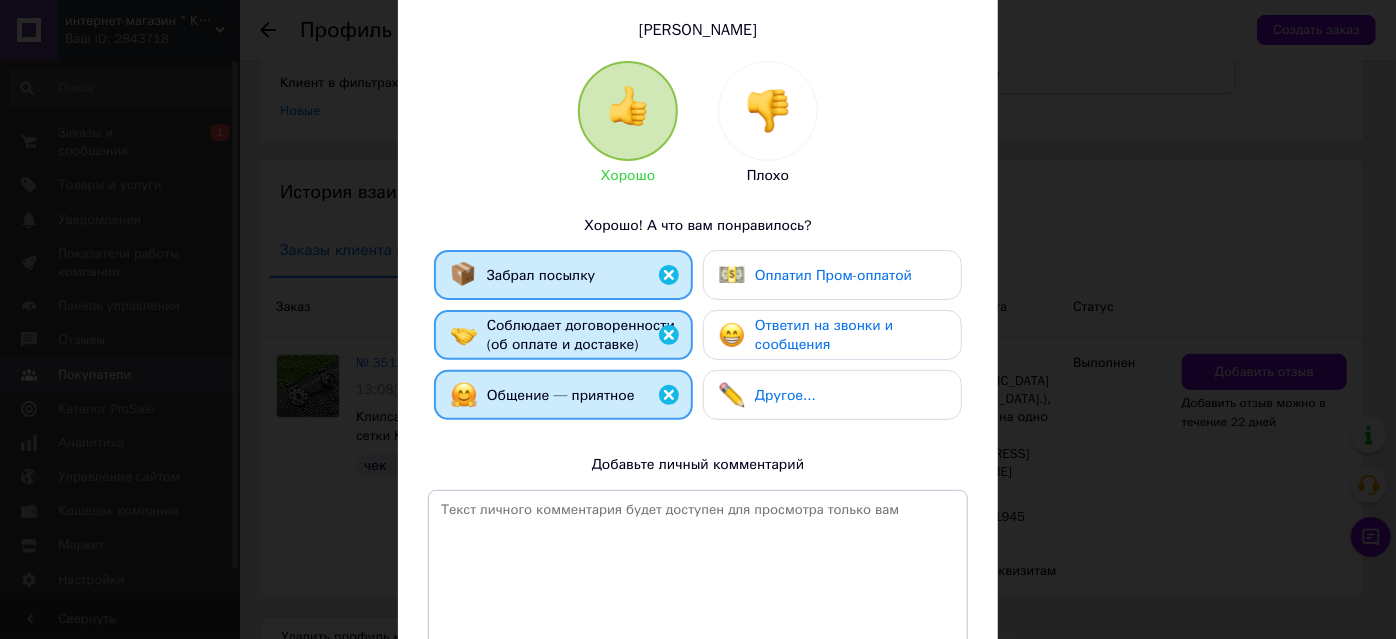 scroll, scrollTop: 349, scrollLeft: 0, axis: vertical 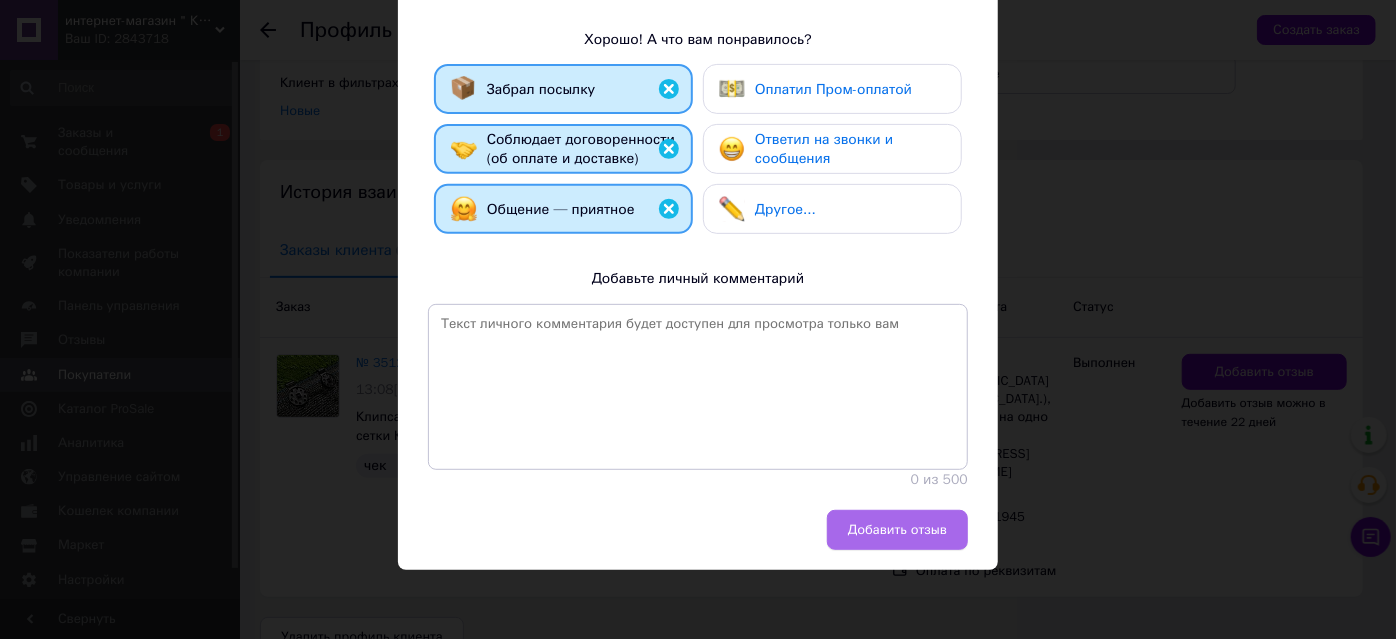 click on "Добавить отзыв" at bounding box center [897, 530] 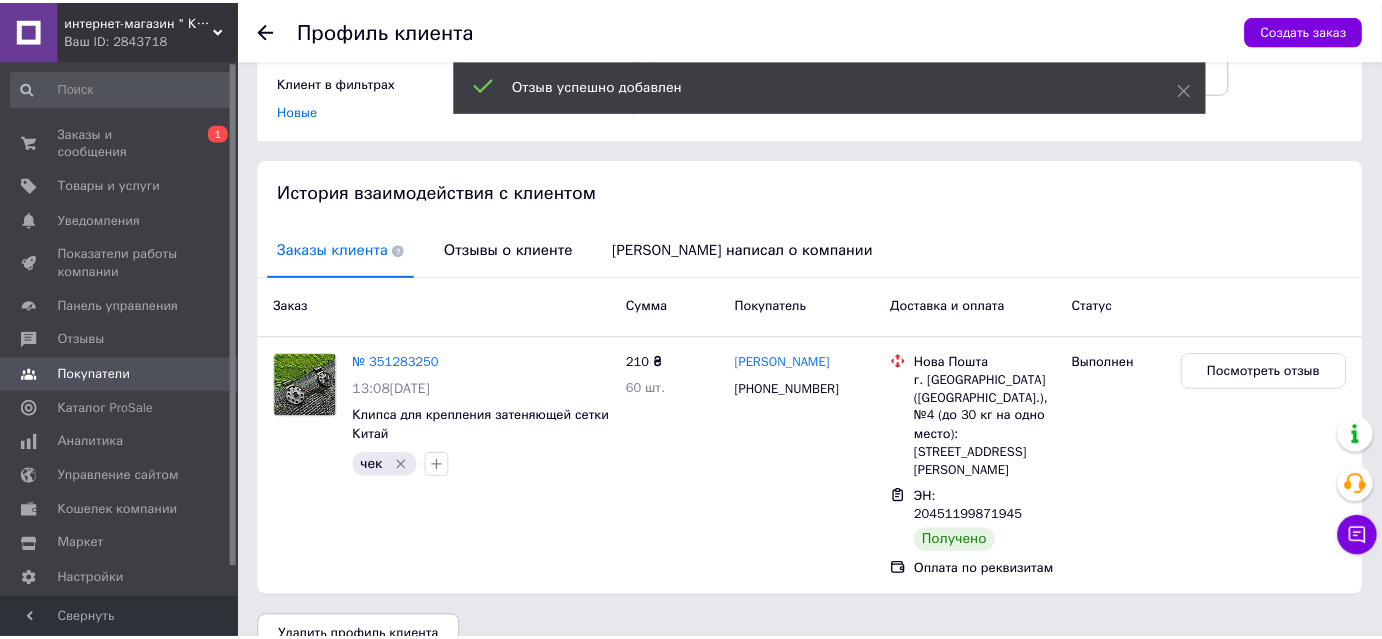 scroll, scrollTop: 302, scrollLeft: 0, axis: vertical 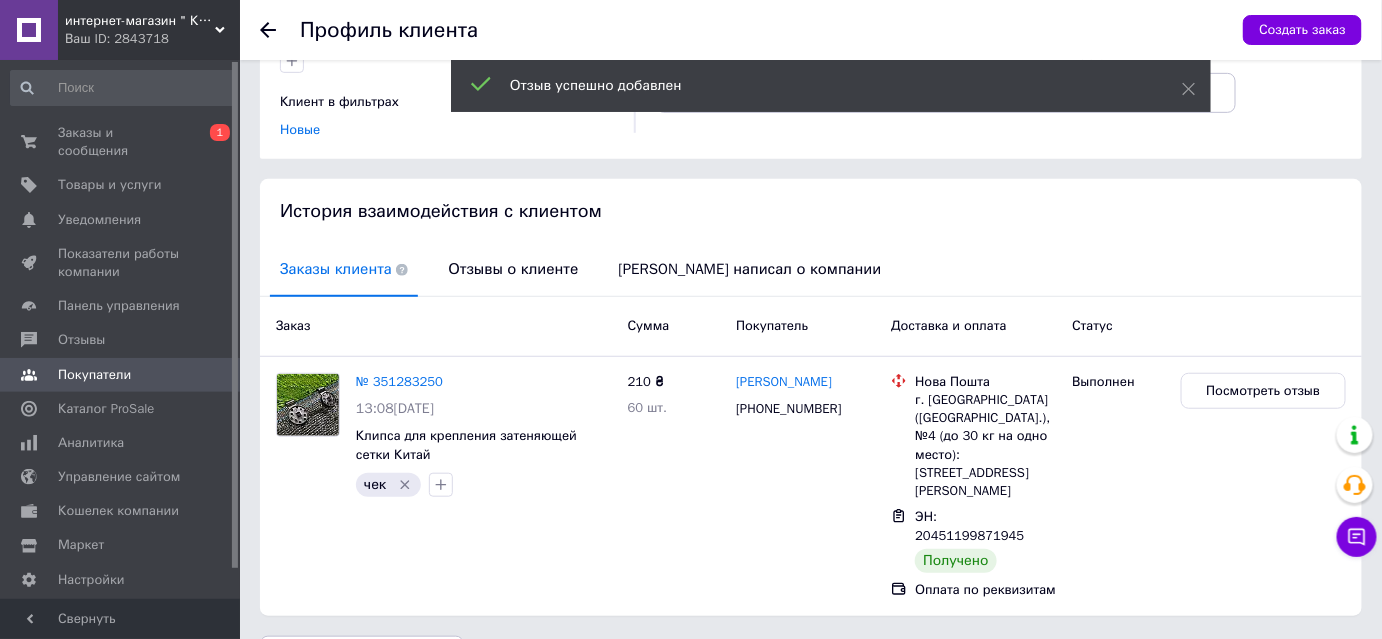 click 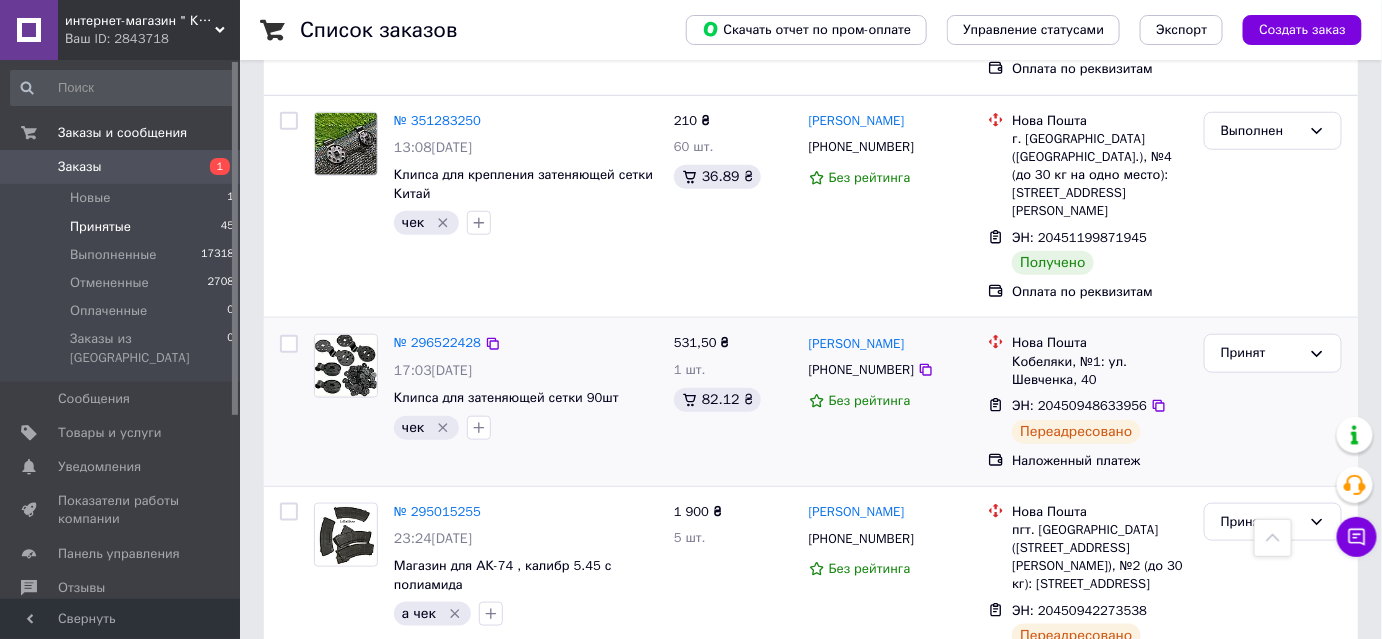scroll, scrollTop: 3000, scrollLeft: 0, axis: vertical 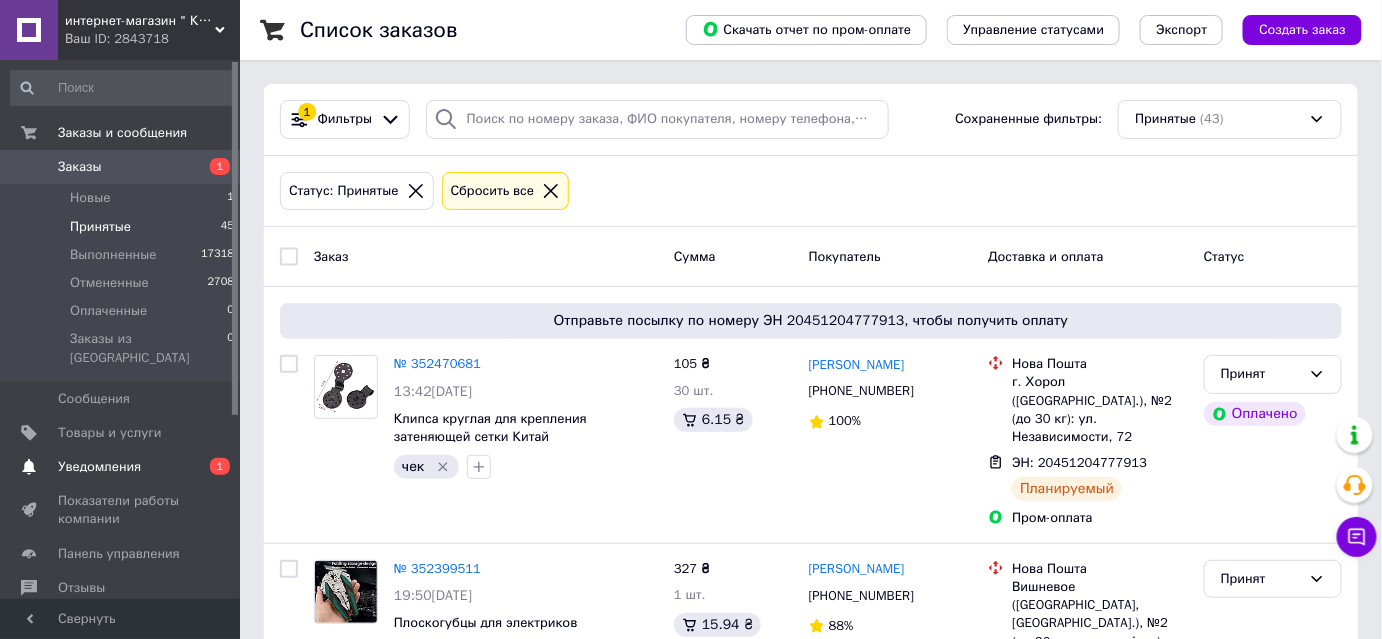 click on "Уведомления" at bounding box center [99, 467] 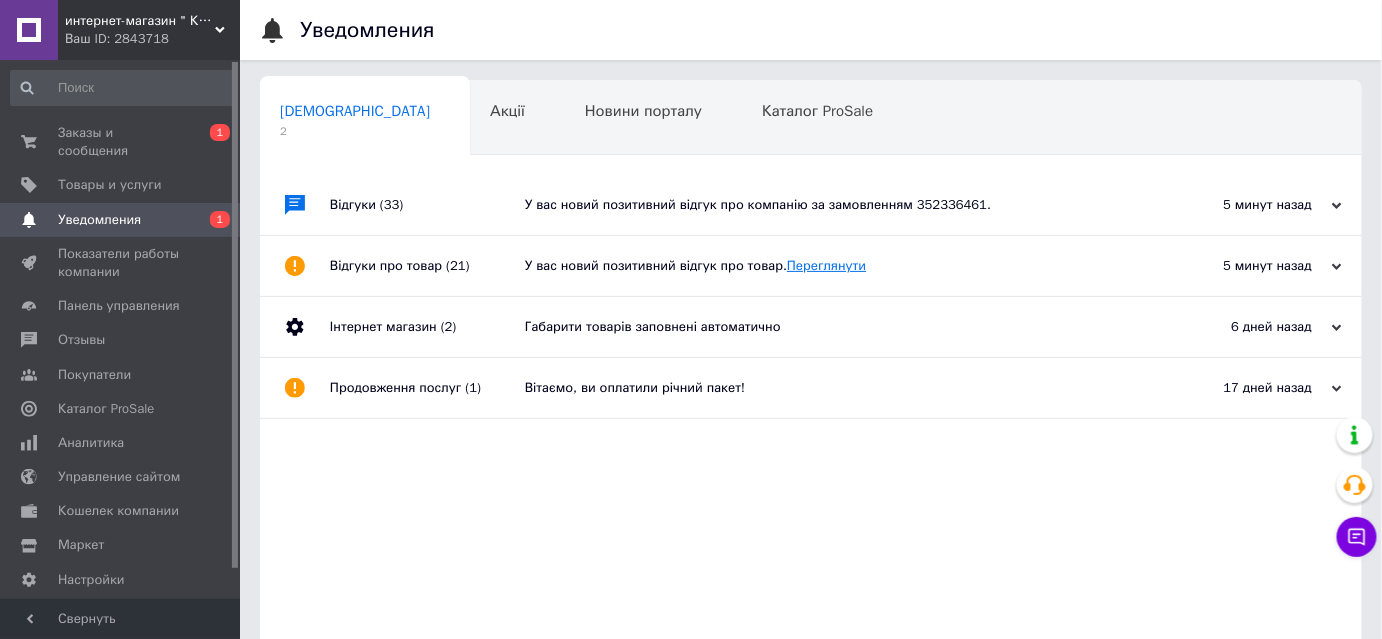 click on "Переглянути" at bounding box center (826, 265) 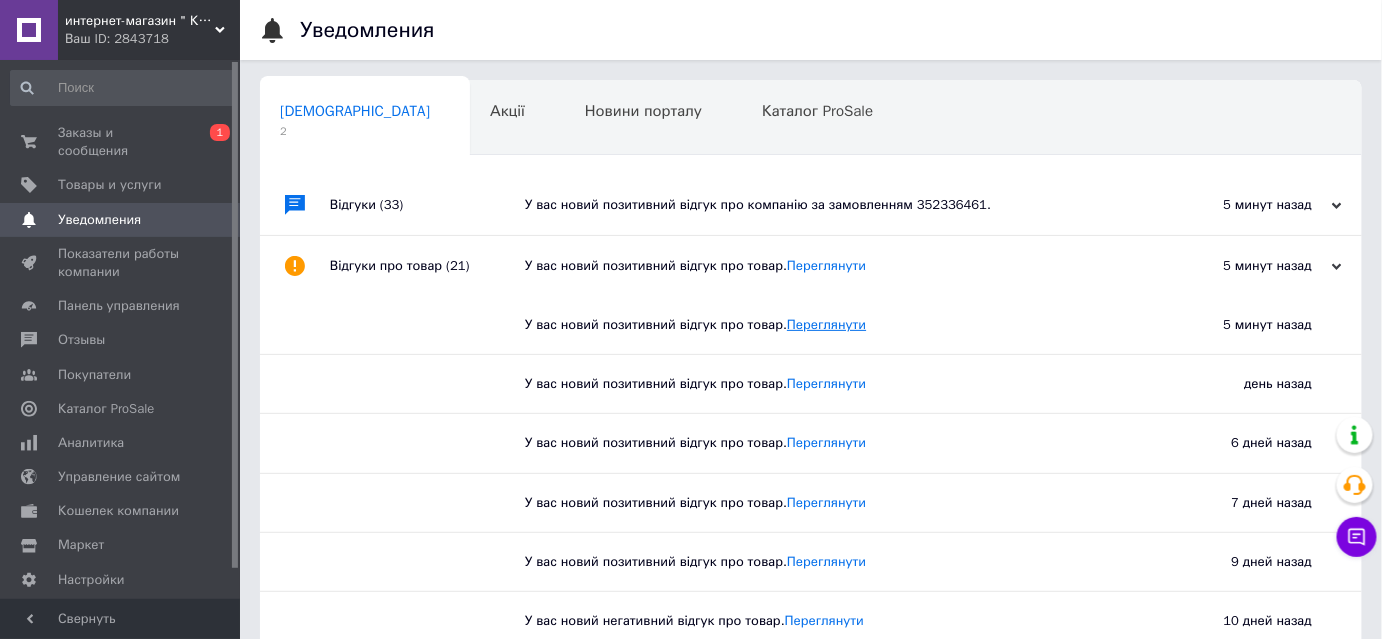 click on "Переглянути" at bounding box center [826, 324] 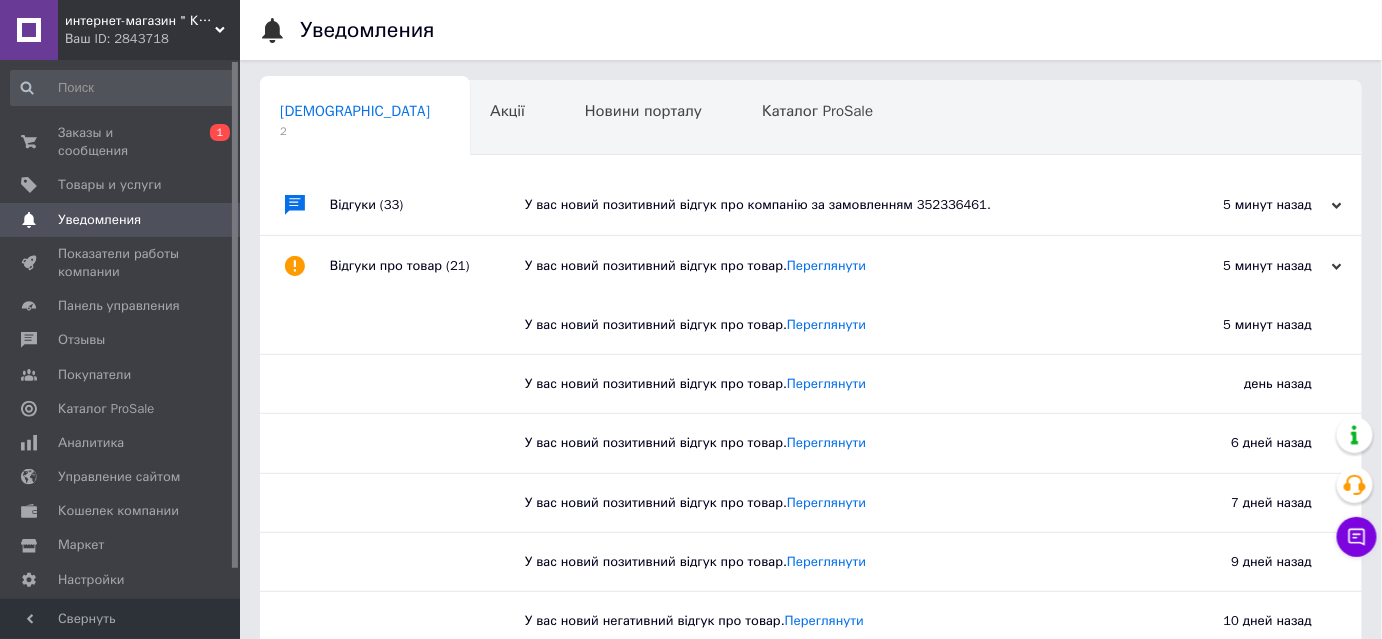 click on "У вас новий позитивний відгук про компанію за замовленням 352336461." at bounding box center (833, 205) 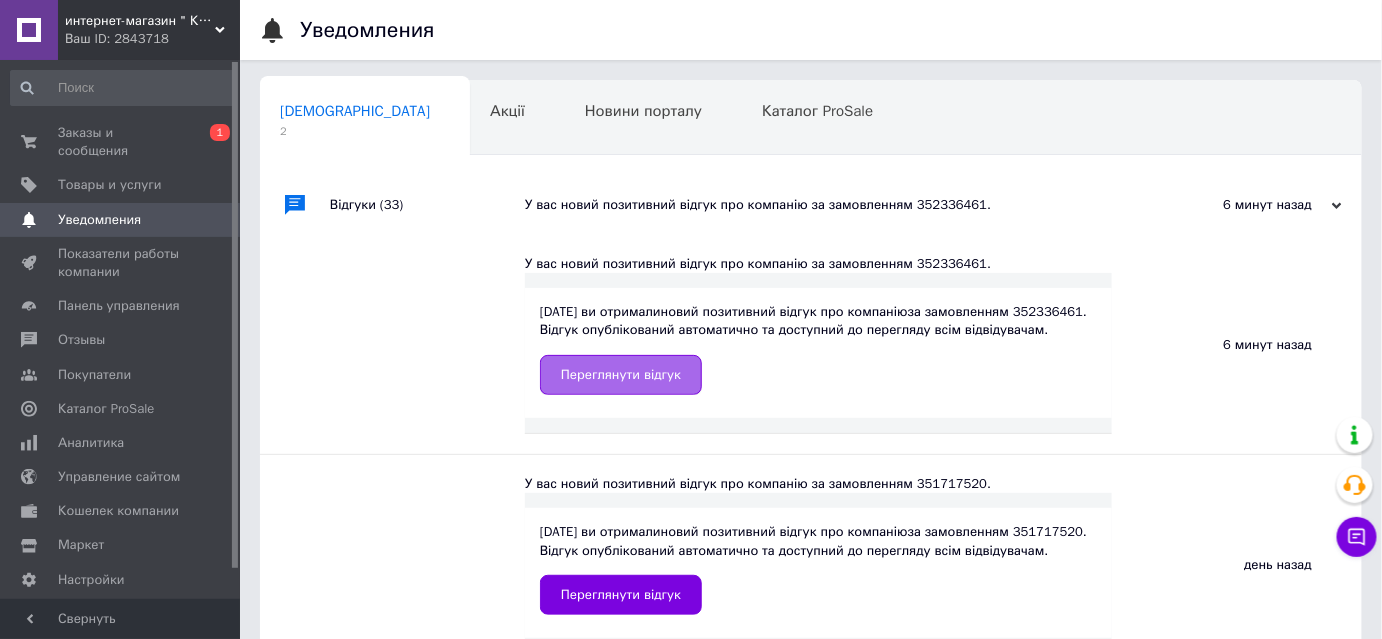 click on "Переглянути відгук" at bounding box center [621, 375] 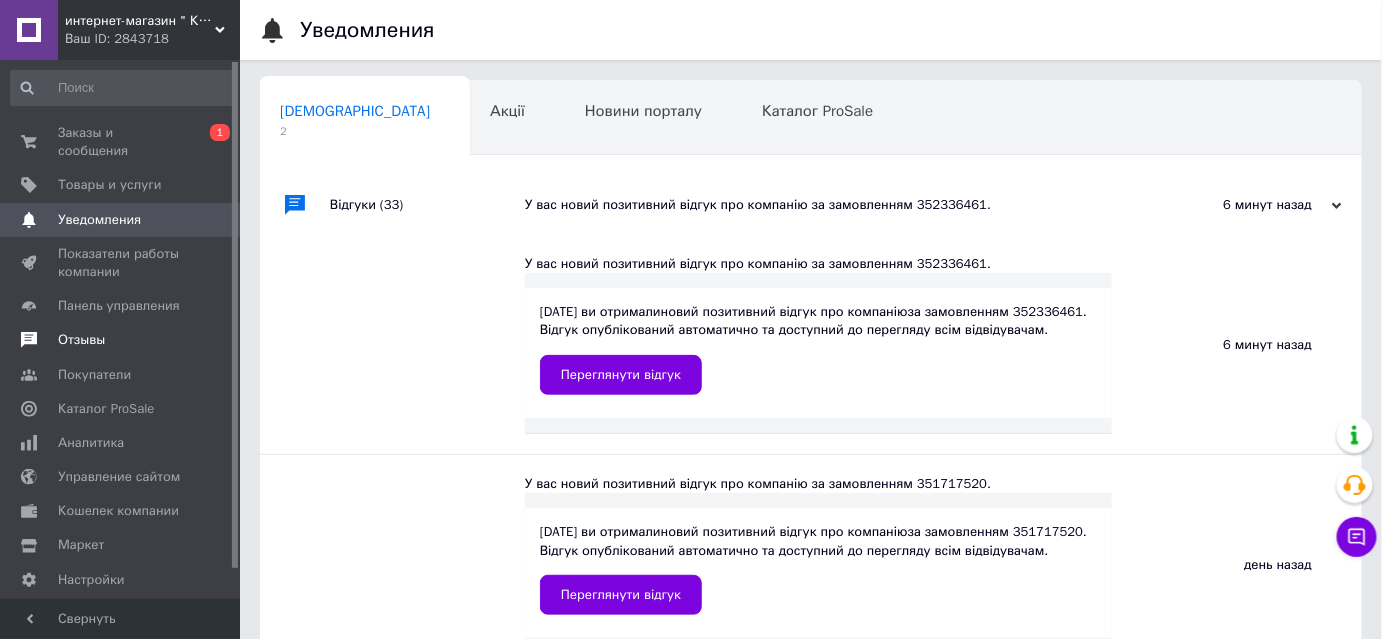 click on "Отзывы" at bounding box center (121, 340) 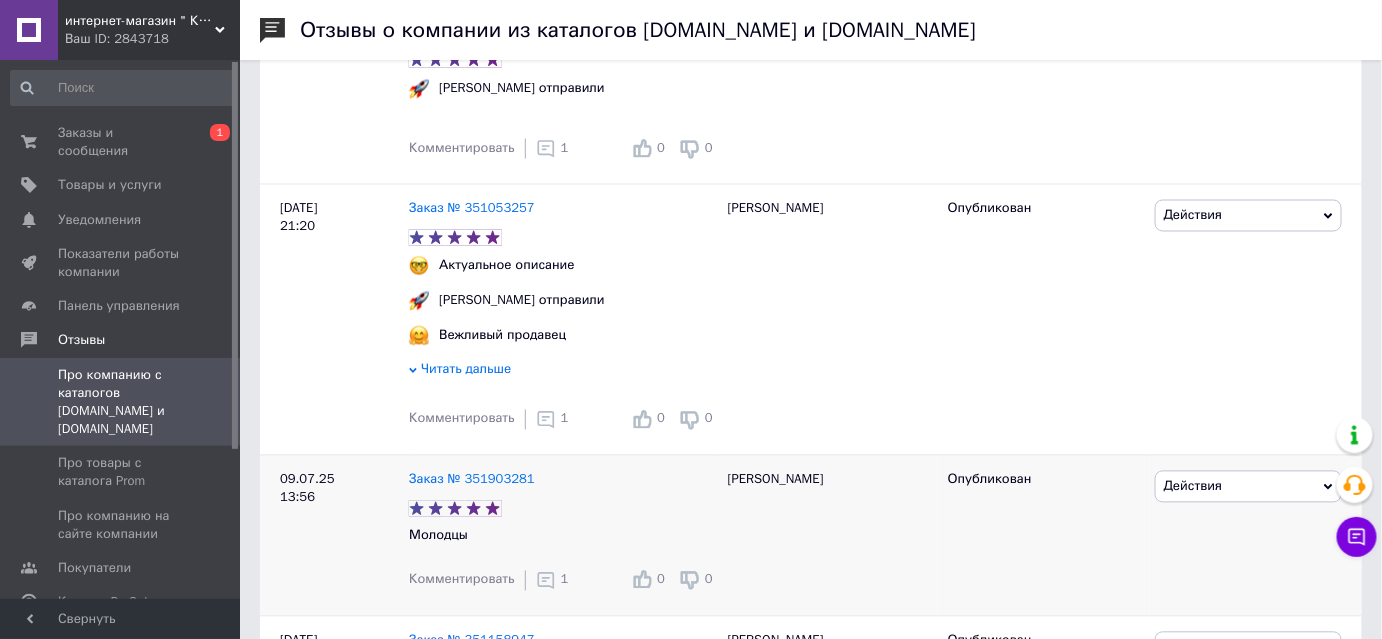 scroll, scrollTop: 1272, scrollLeft: 0, axis: vertical 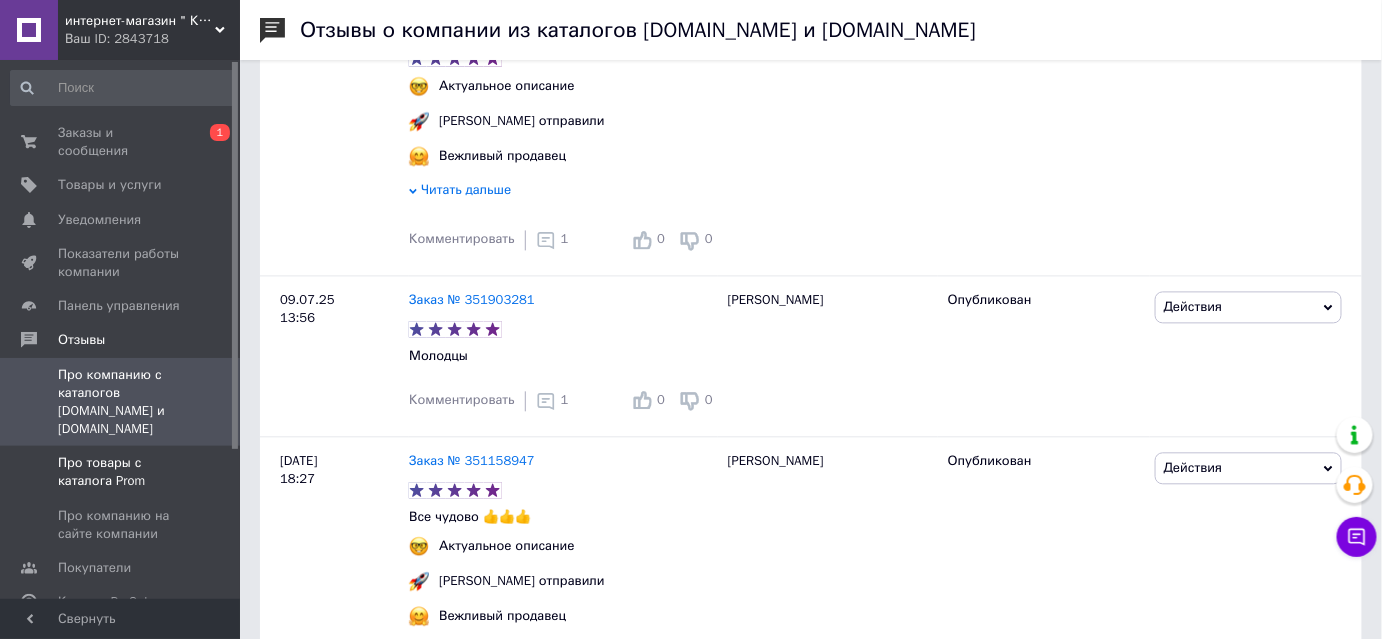 click on "Про товары с каталога Prom" at bounding box center [121, 472] 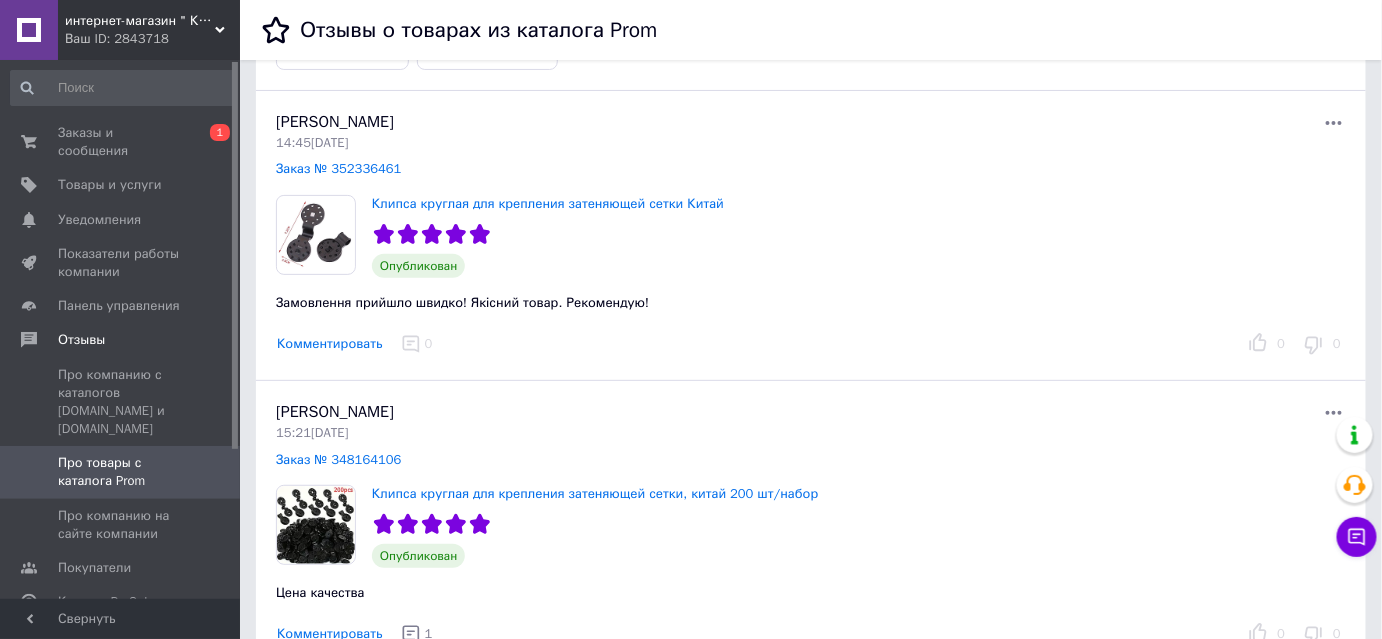 scroll, scrollTop: 272, scrollLeft: 0, axis: vertical 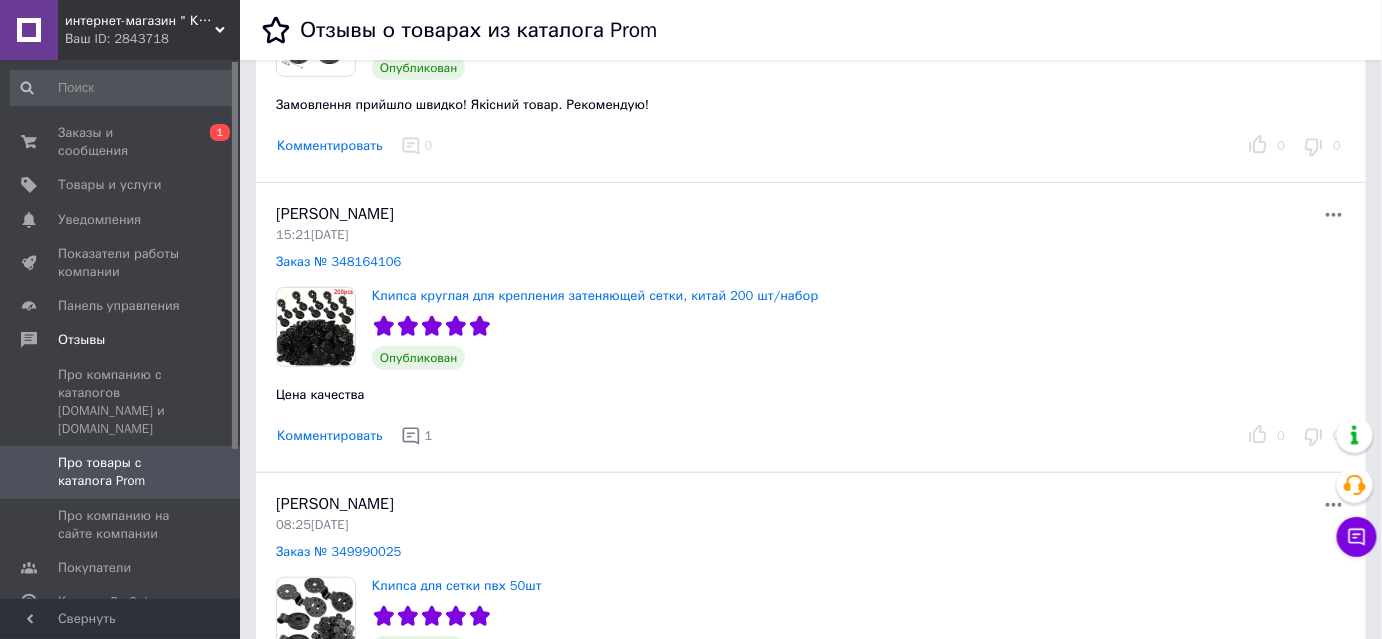 drag, startPoint x: 402, startPoint y: 432, endPoint x: 473, endPoint y: 404, distance: 76.321686 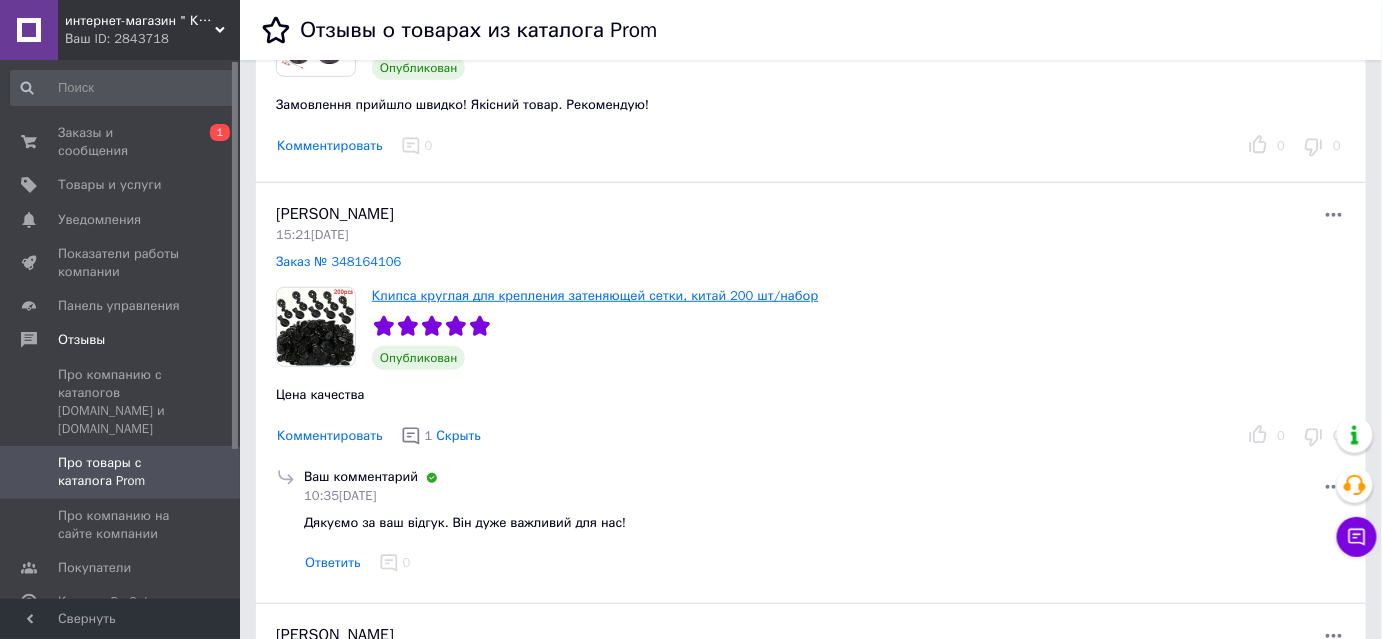 scroll, scrollTop: 454, scrollLeft: 0, axis: vertical 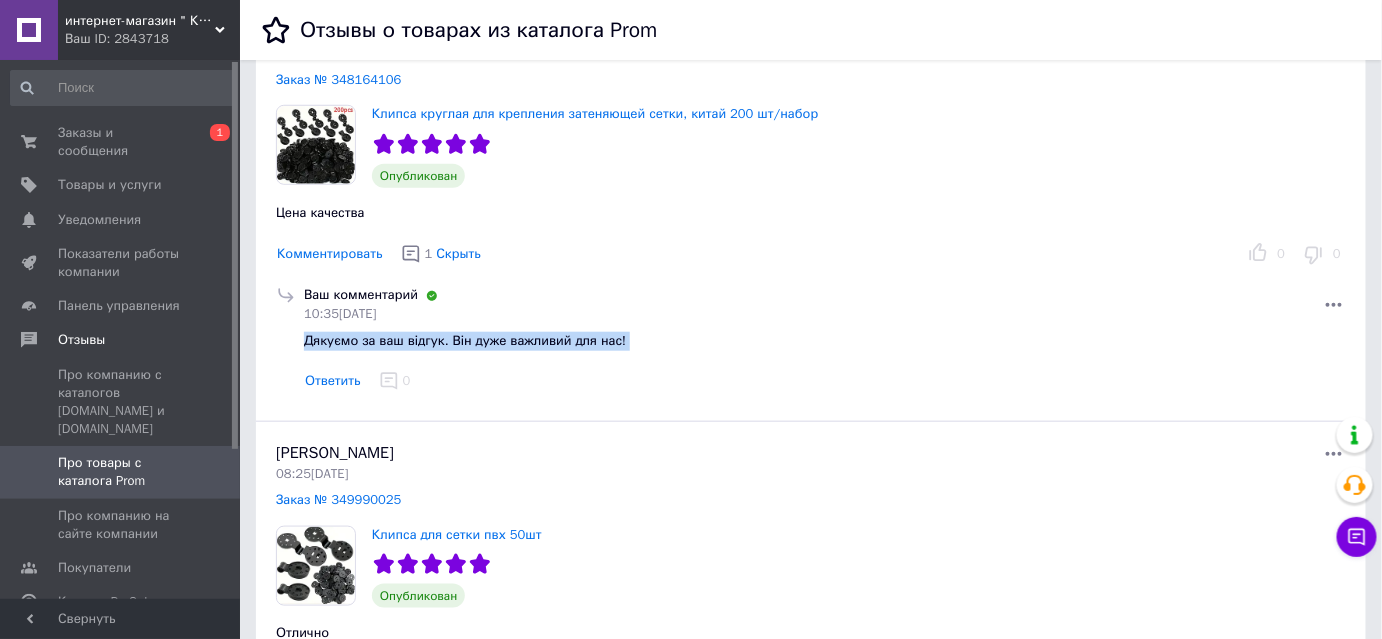 drag, startPoint x: 304, startPoint y: 336, endPoint x: 578, endPoint y: 359, distance: 274.96362 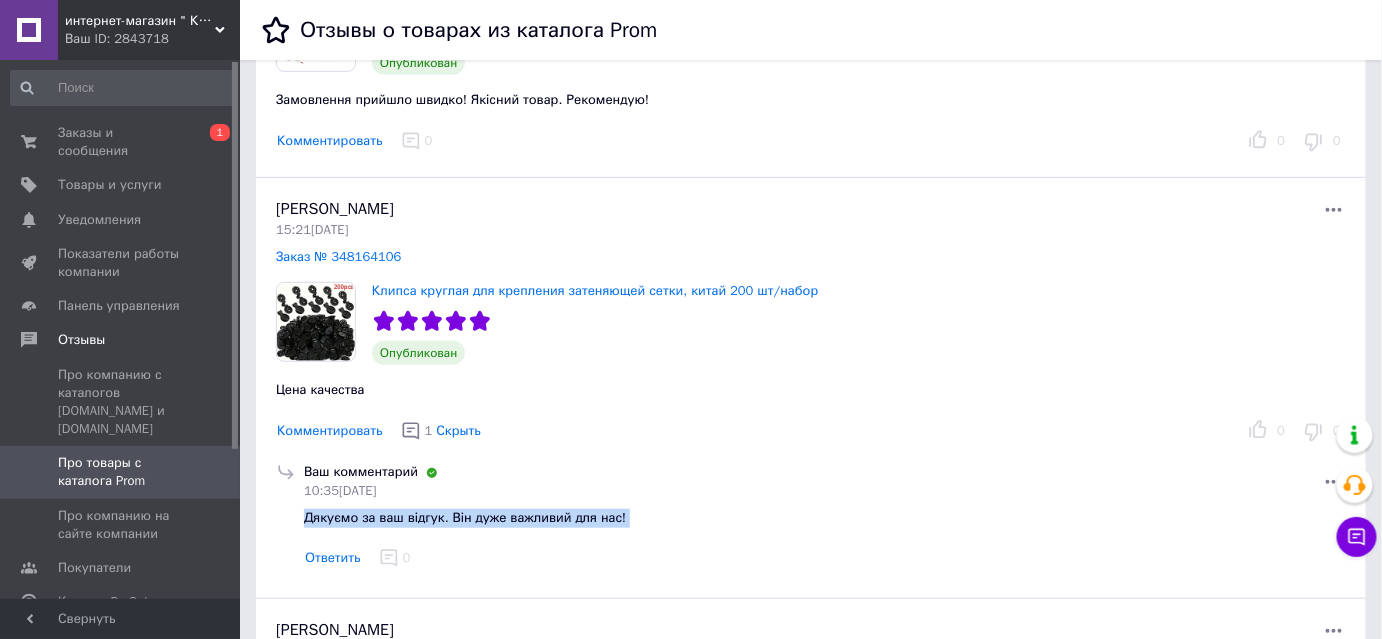 scroll, scrollTop: 272, scrollLeft: 0, axis: vertical 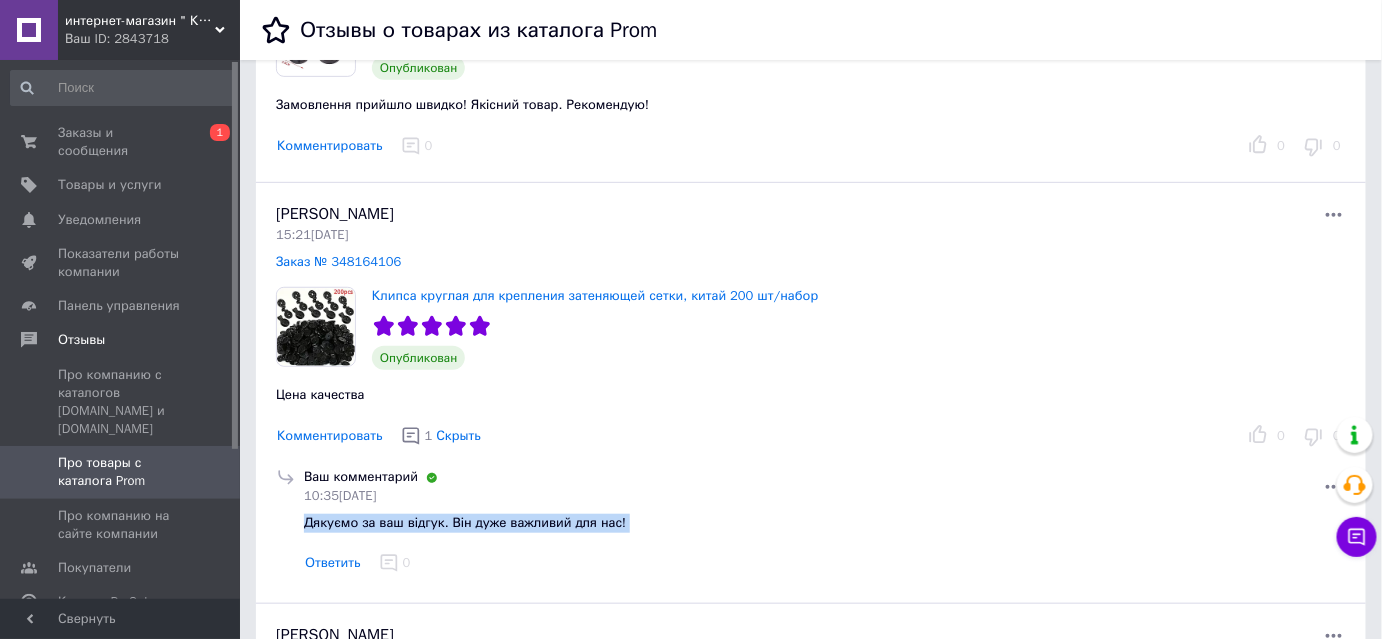 click on "Комментировать" at bounding box center (330, 146) 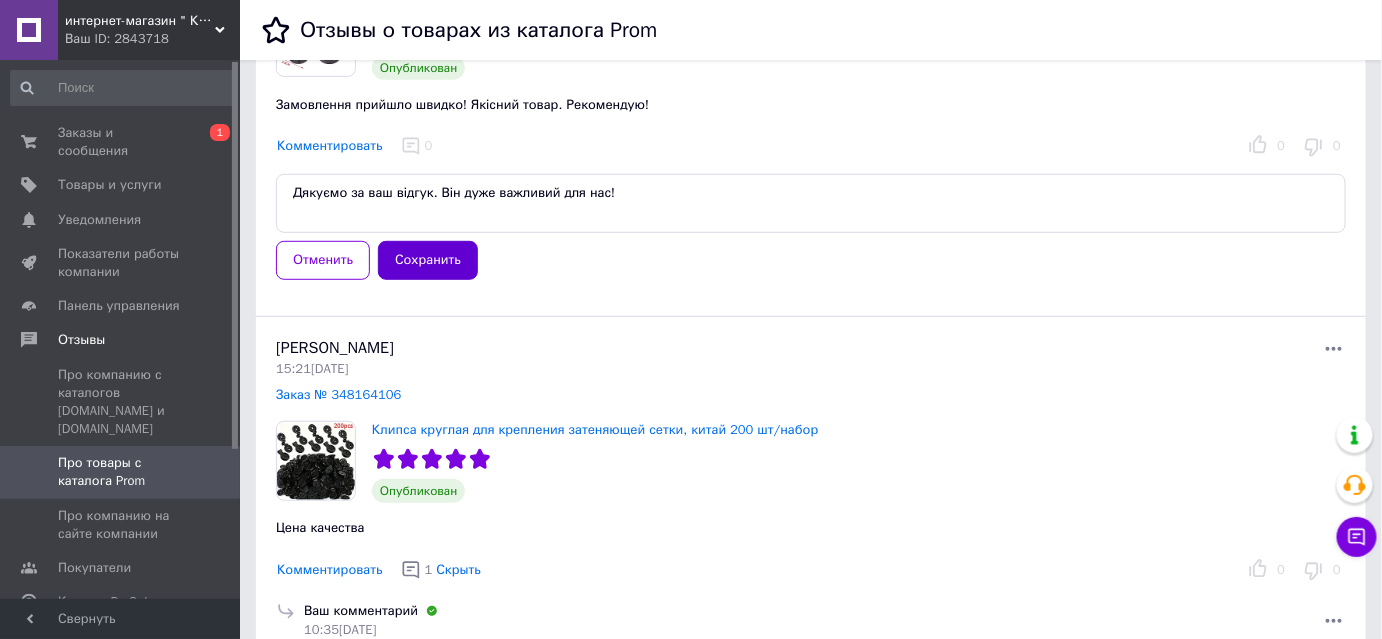 type on "Дякуємо за ваш відгук. Він дуже важливий для нас!" 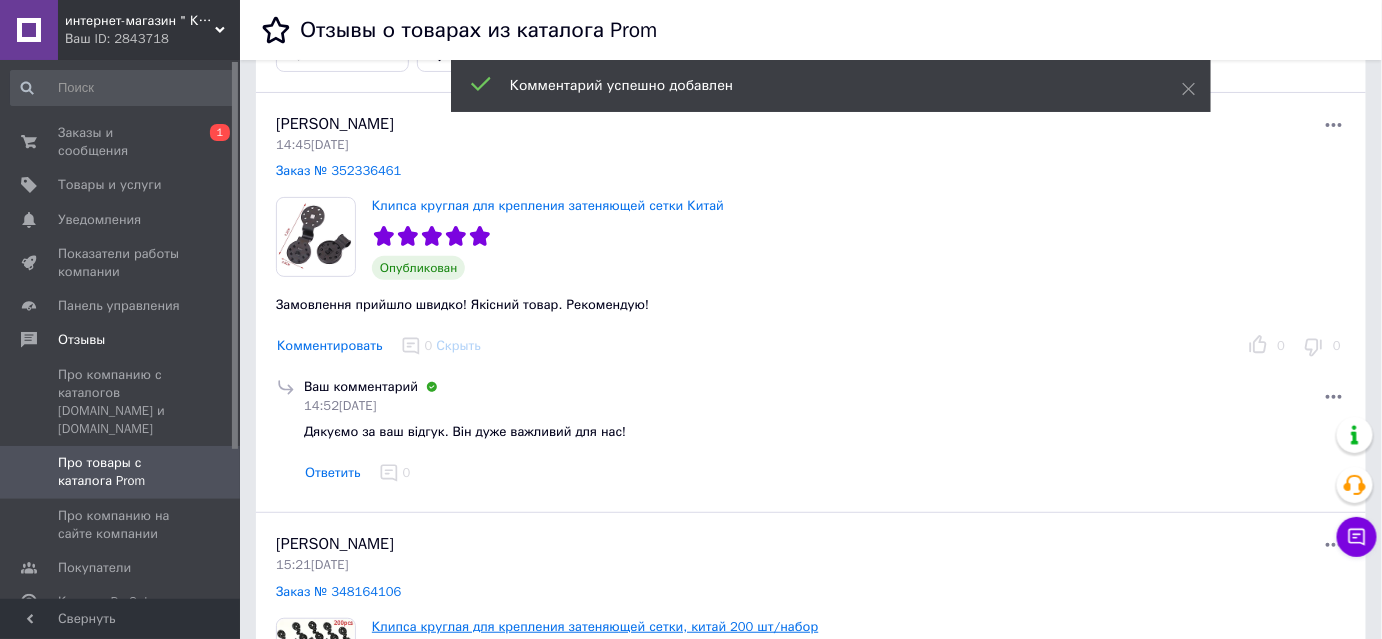 scroll, scrollTop: 0, scrollLeft: 0, axis: both 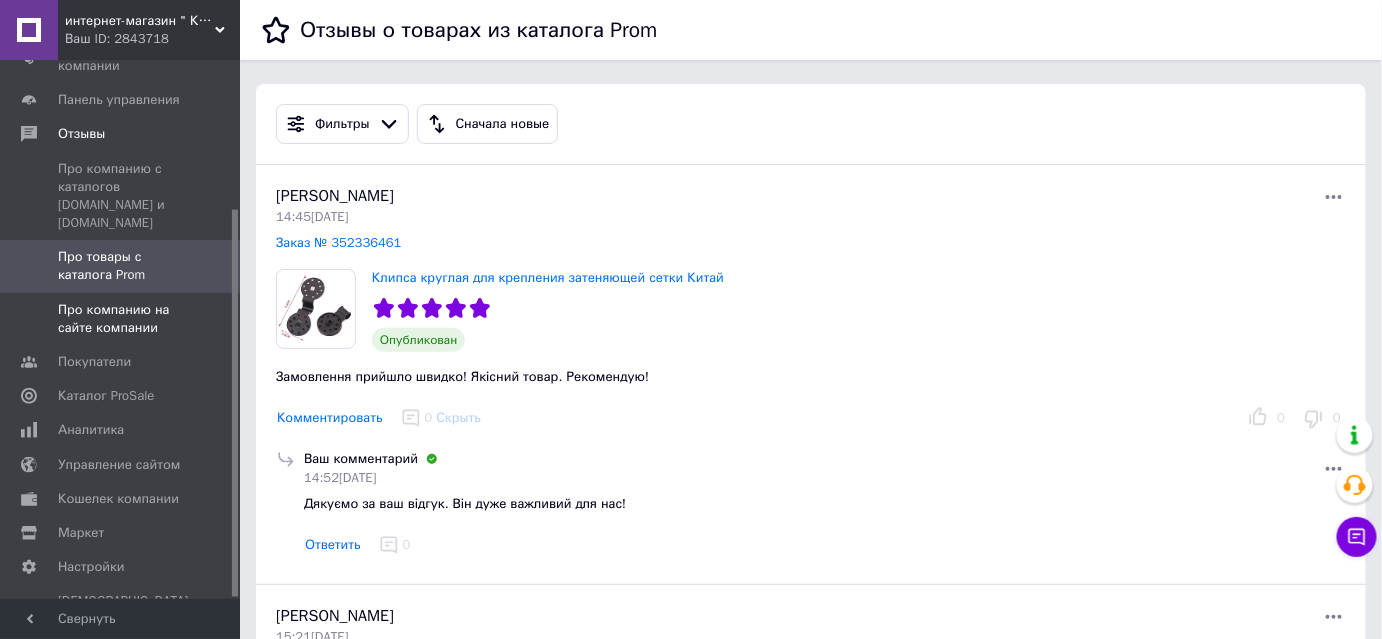 click on "Про компанию на сайте компании" at bounding box center (121, 319) 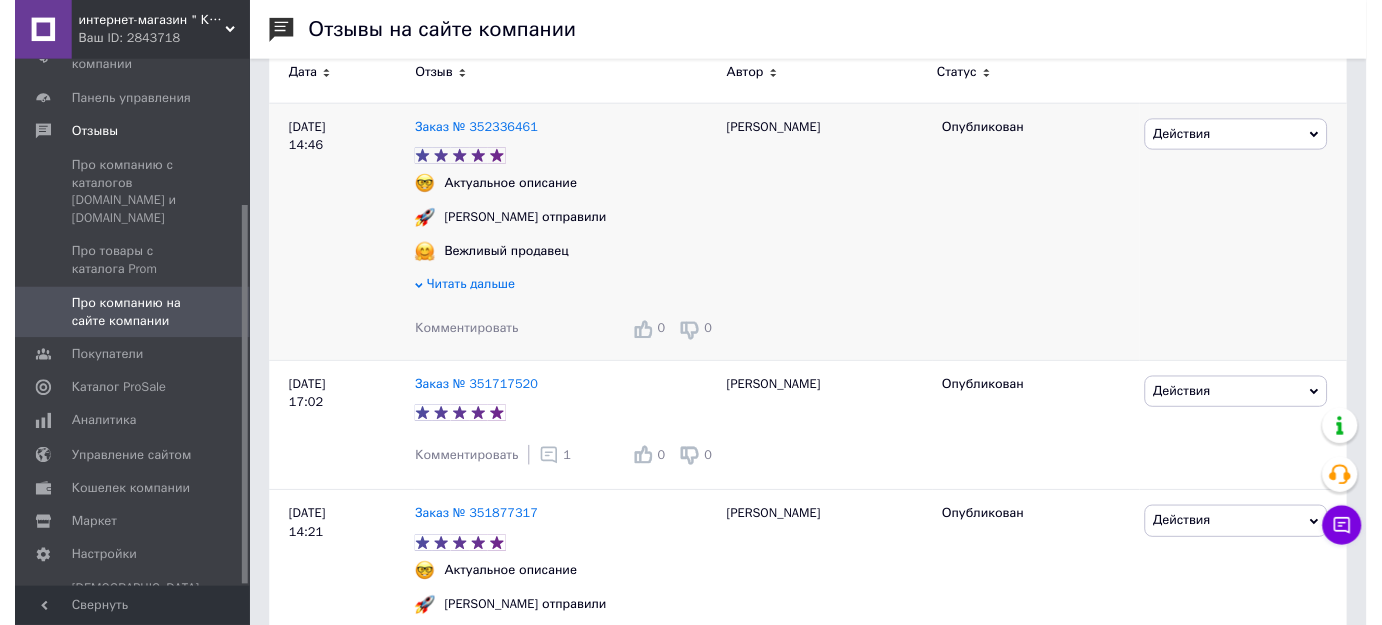 scroll, scrollTop: 181, scrollLeft: 0, axis: vertical 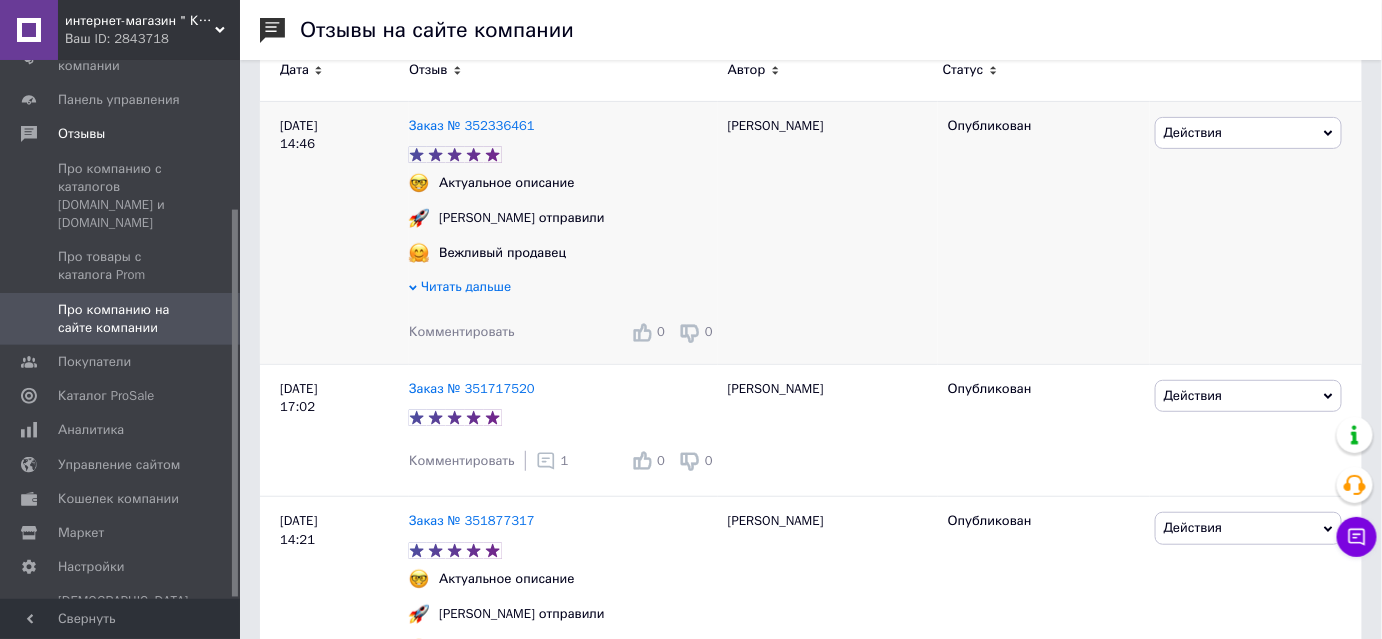 click on "Комментировать" at bounding box center [462, 331] 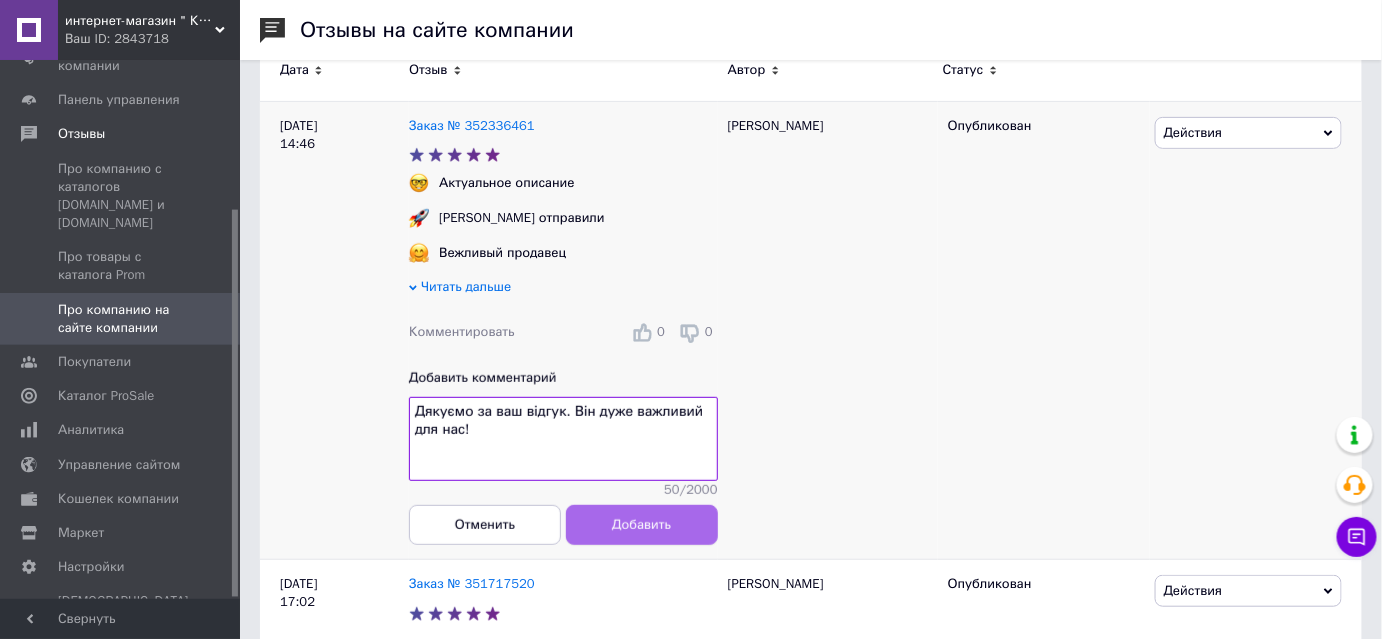 type on "Дякуємо за ваш відгук. Він дуже важливий для нас!" 